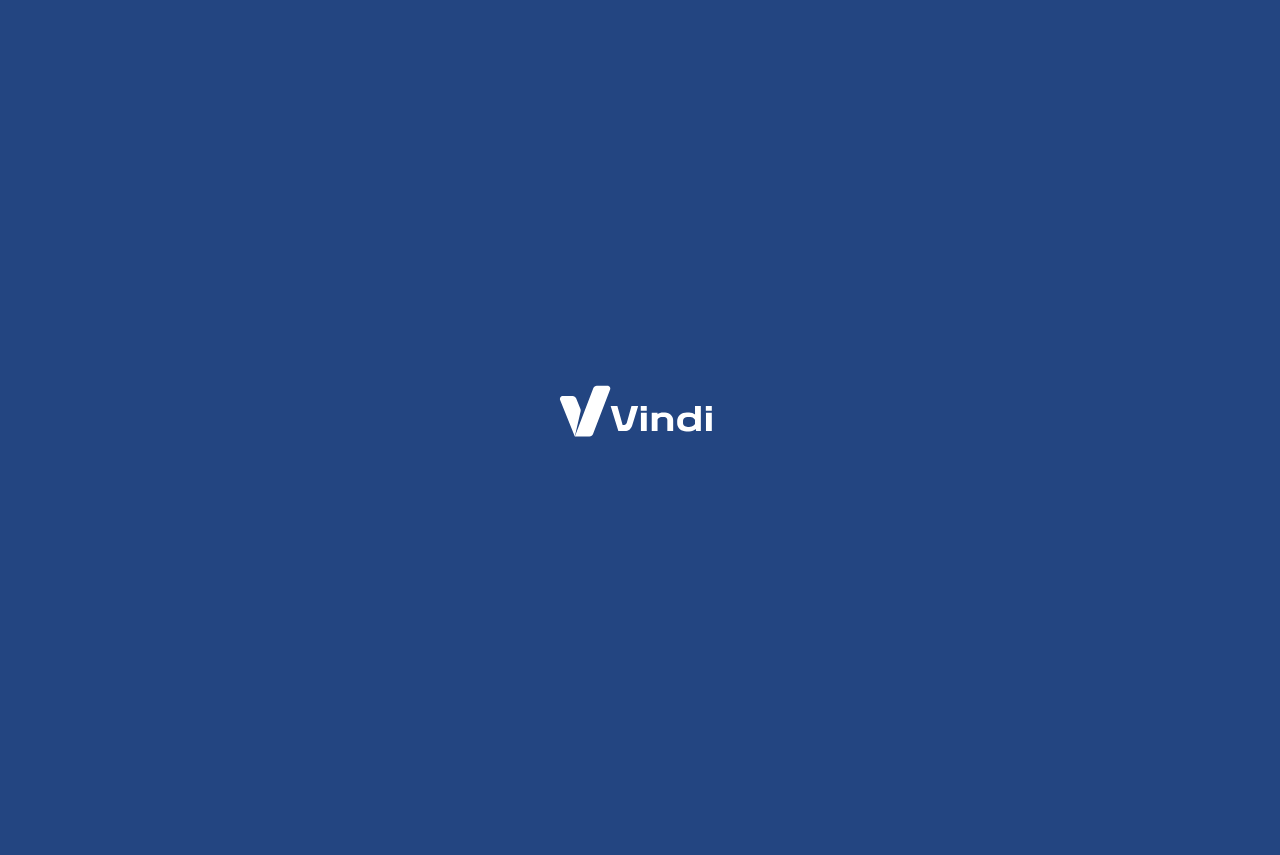 scroll, scrollTop: 0, scrollLeft: 0, axis: both 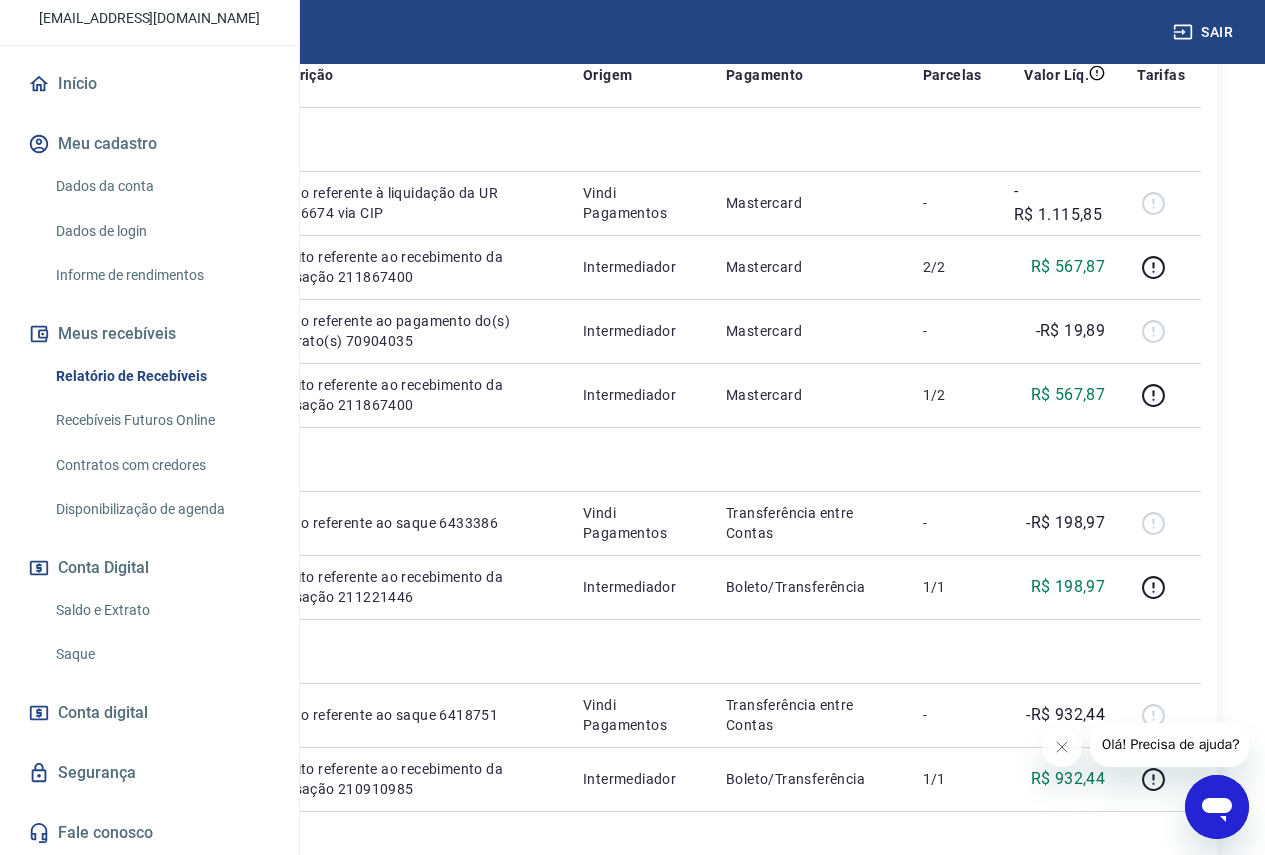click on "Saldo e Extrato" at bounding box center [161, 610] 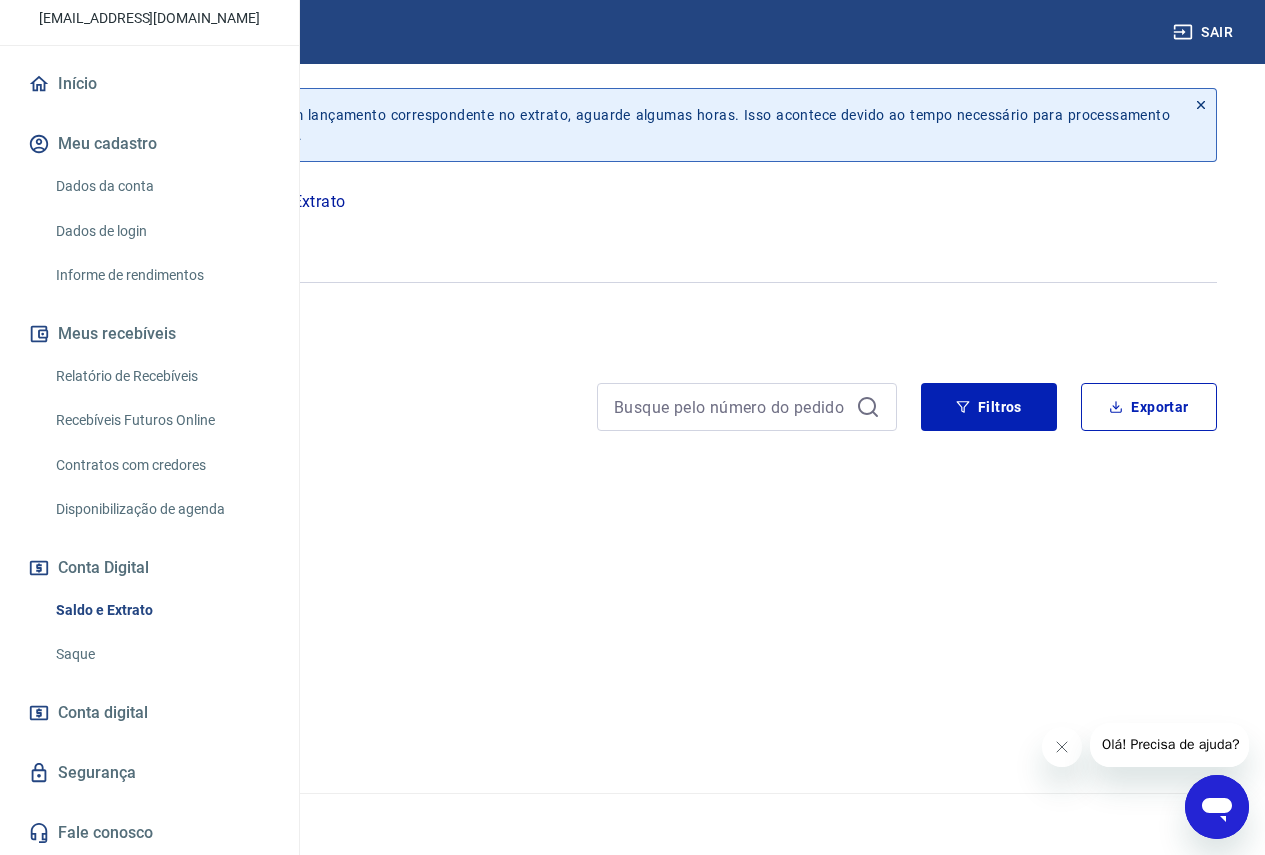 scroll, scrollTop: 0, scrollLeft: 0, axis: both 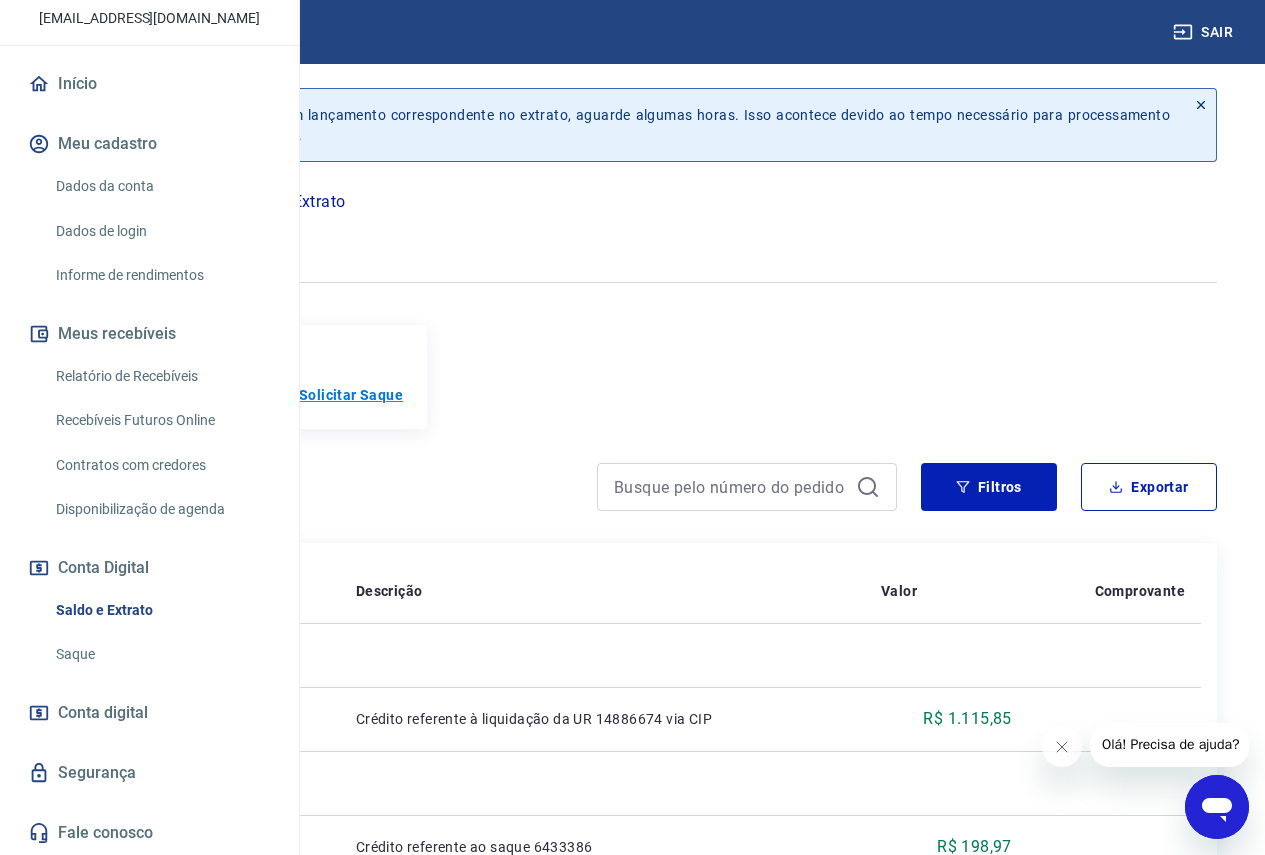 click on "Solicitar Saque" at bounding box center (351, 395) 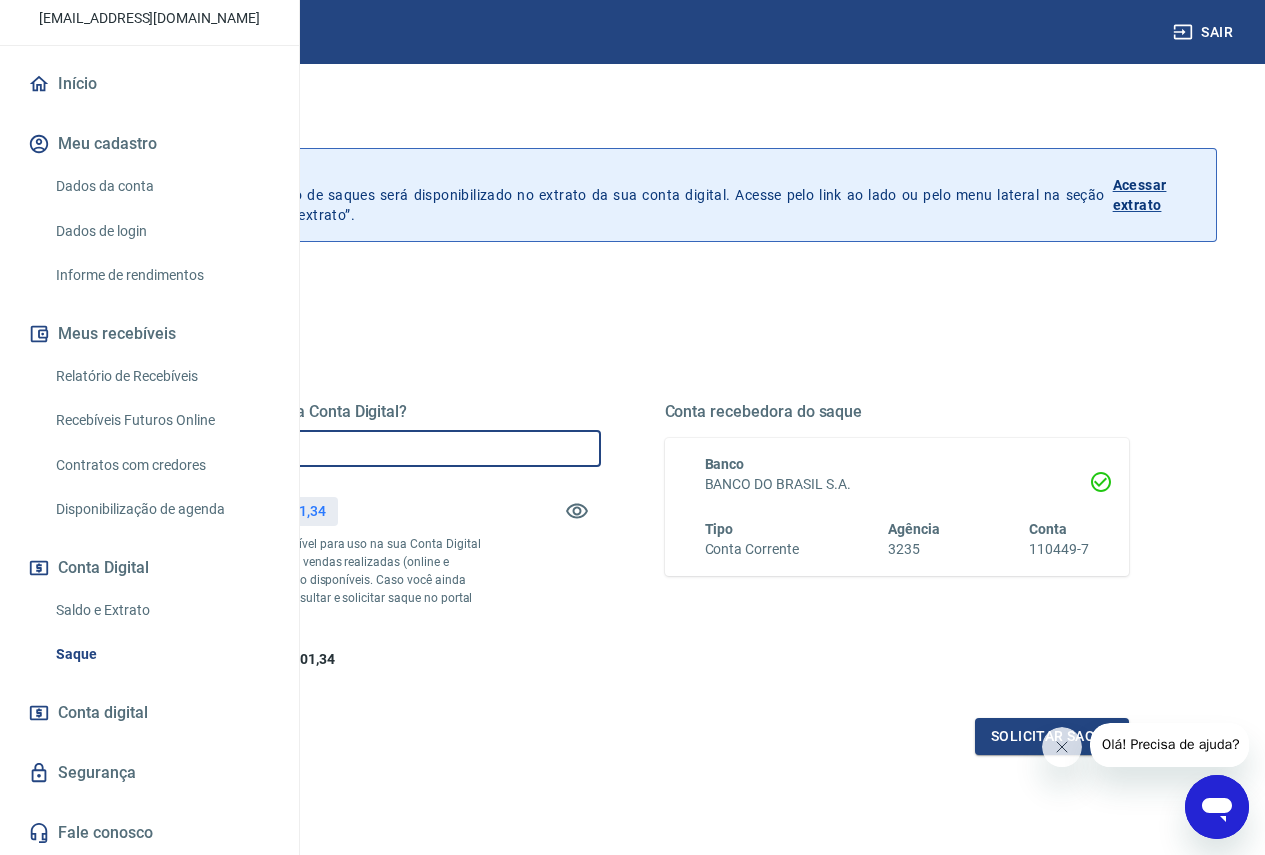 click on "R$ 0,00" at bounding box center (368, 448) 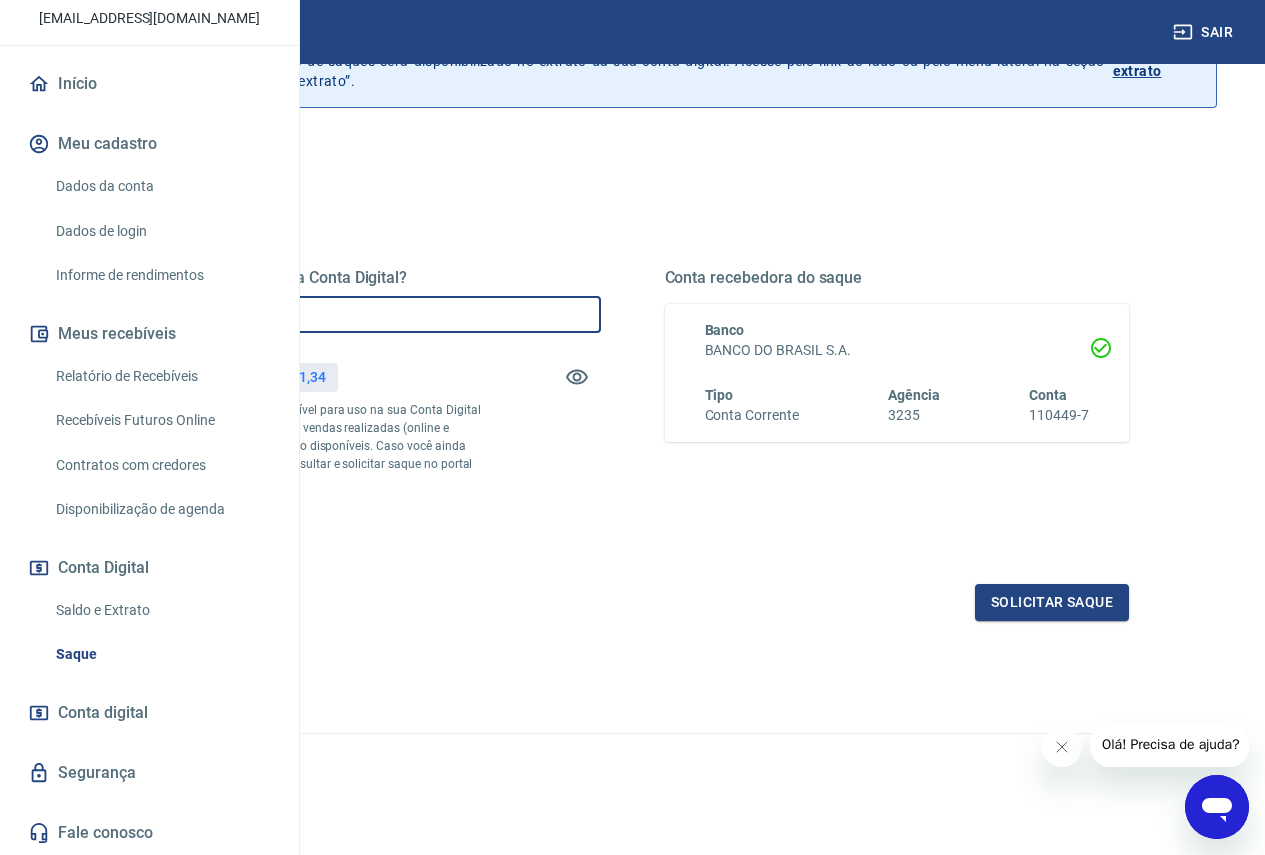 scroll, scrollTop: 170, scrollLeft: 0, axis: vertical 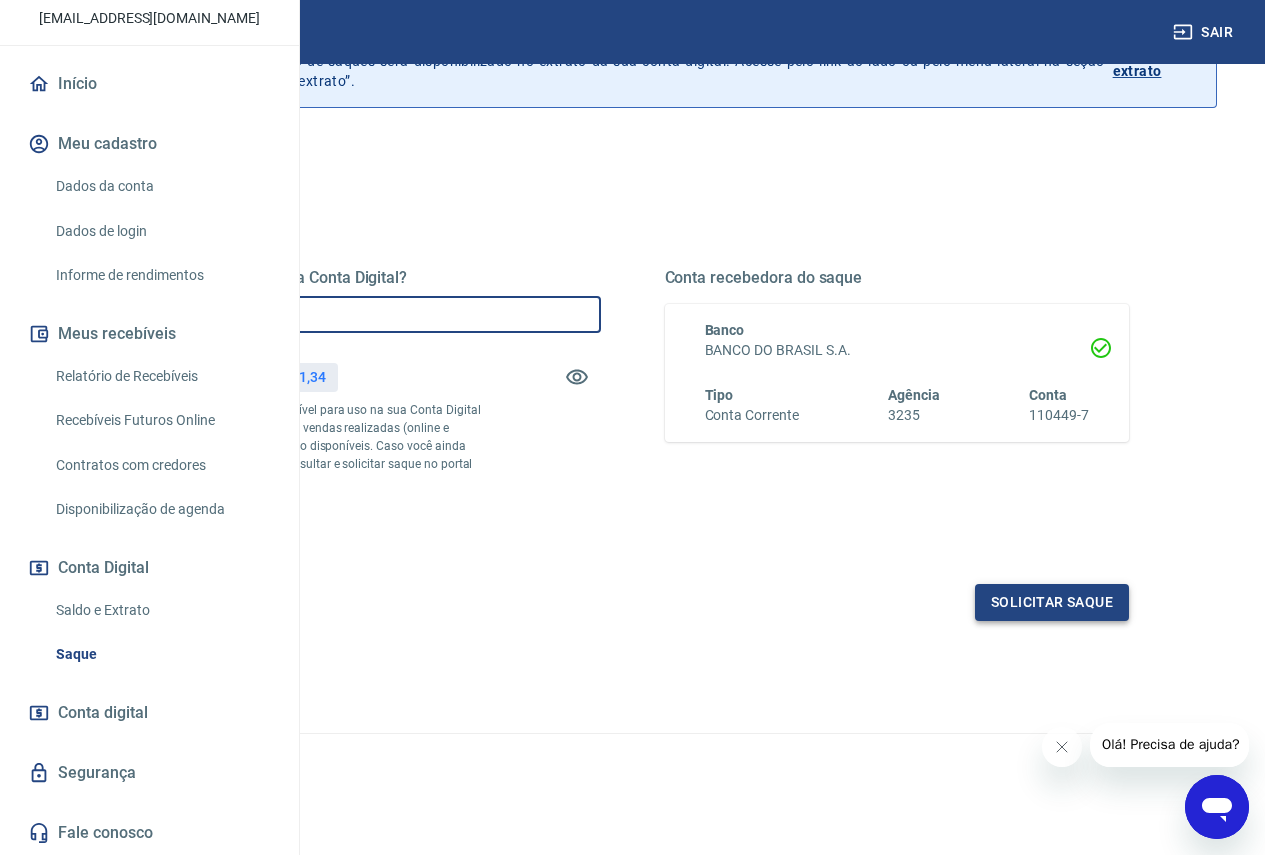 type on "R$ 21.501,34" 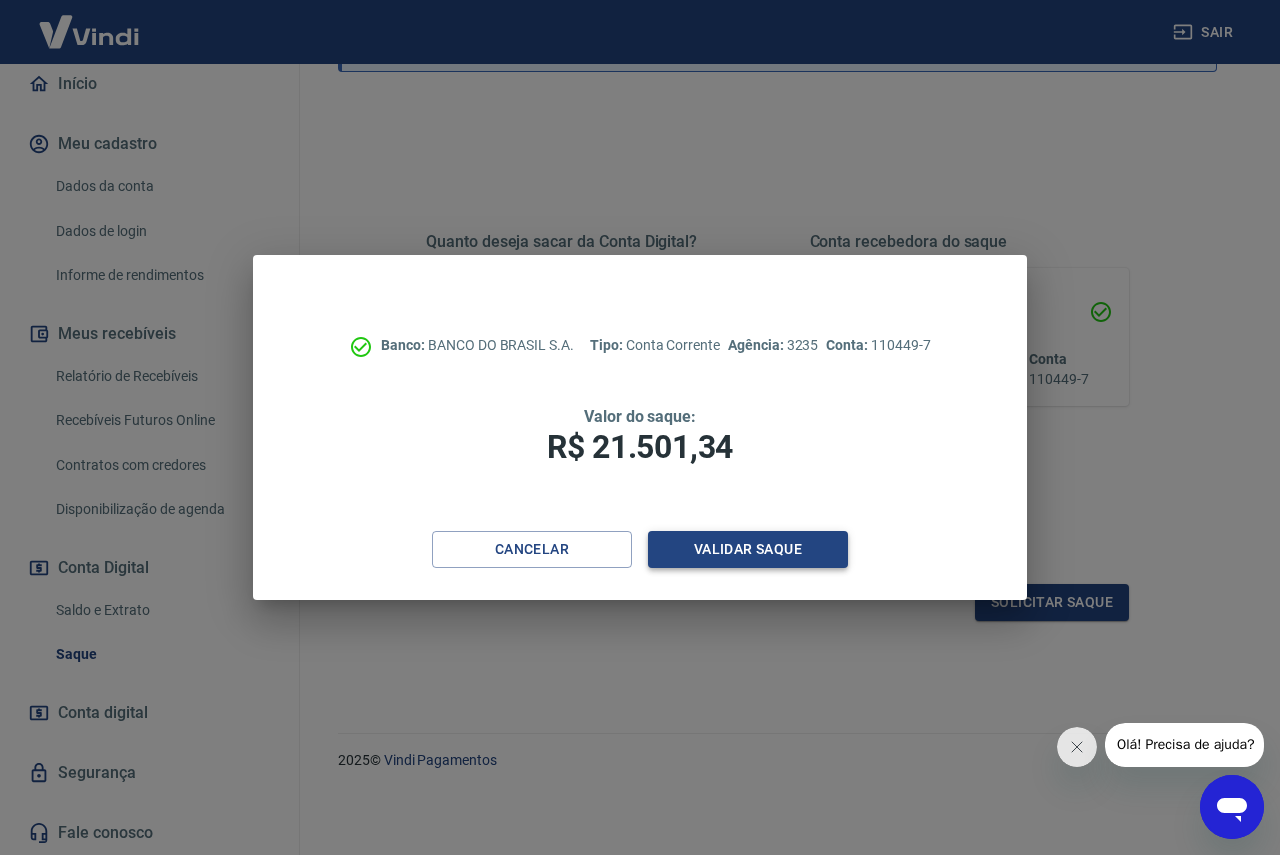 click on "Validar saque" at bounding box center (748, 549) 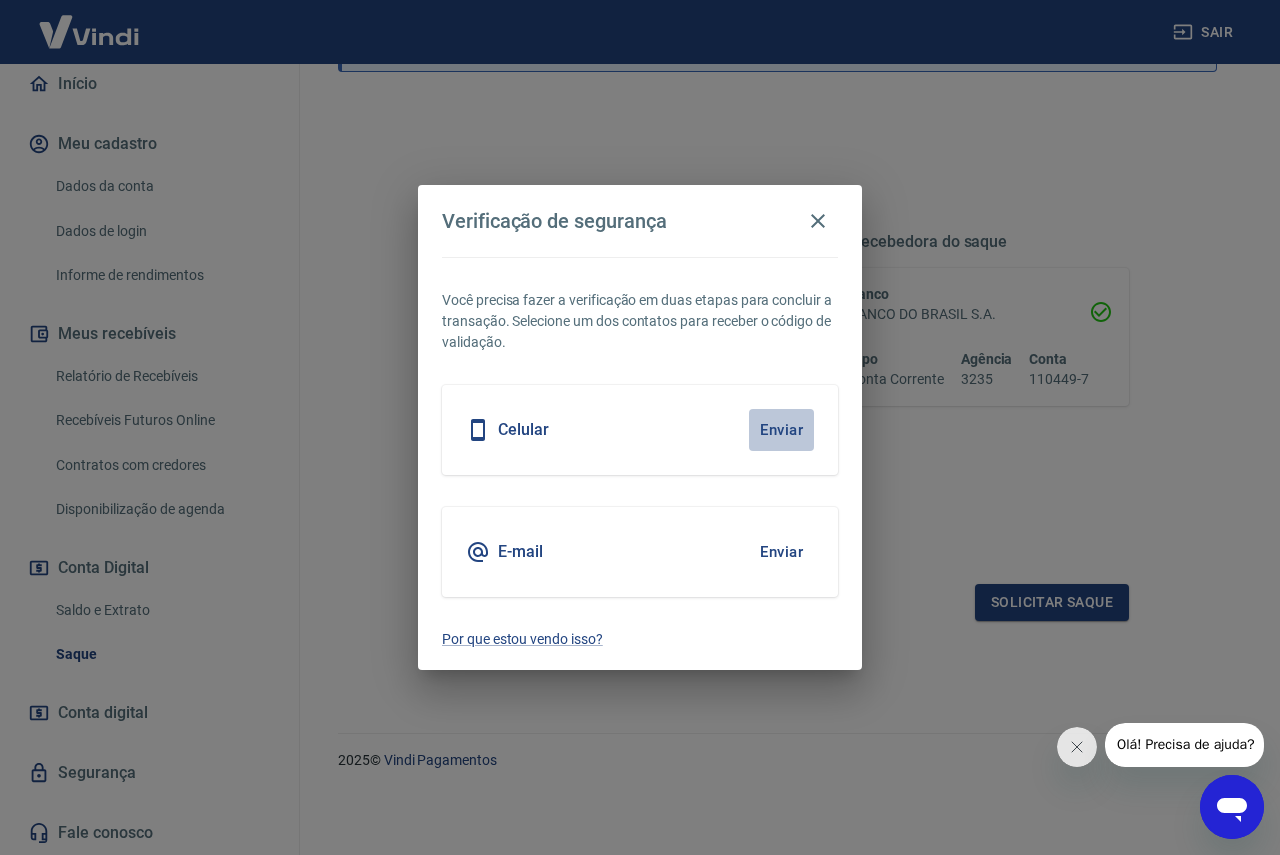 click on "Enviar" at bounding box center [781, 430] 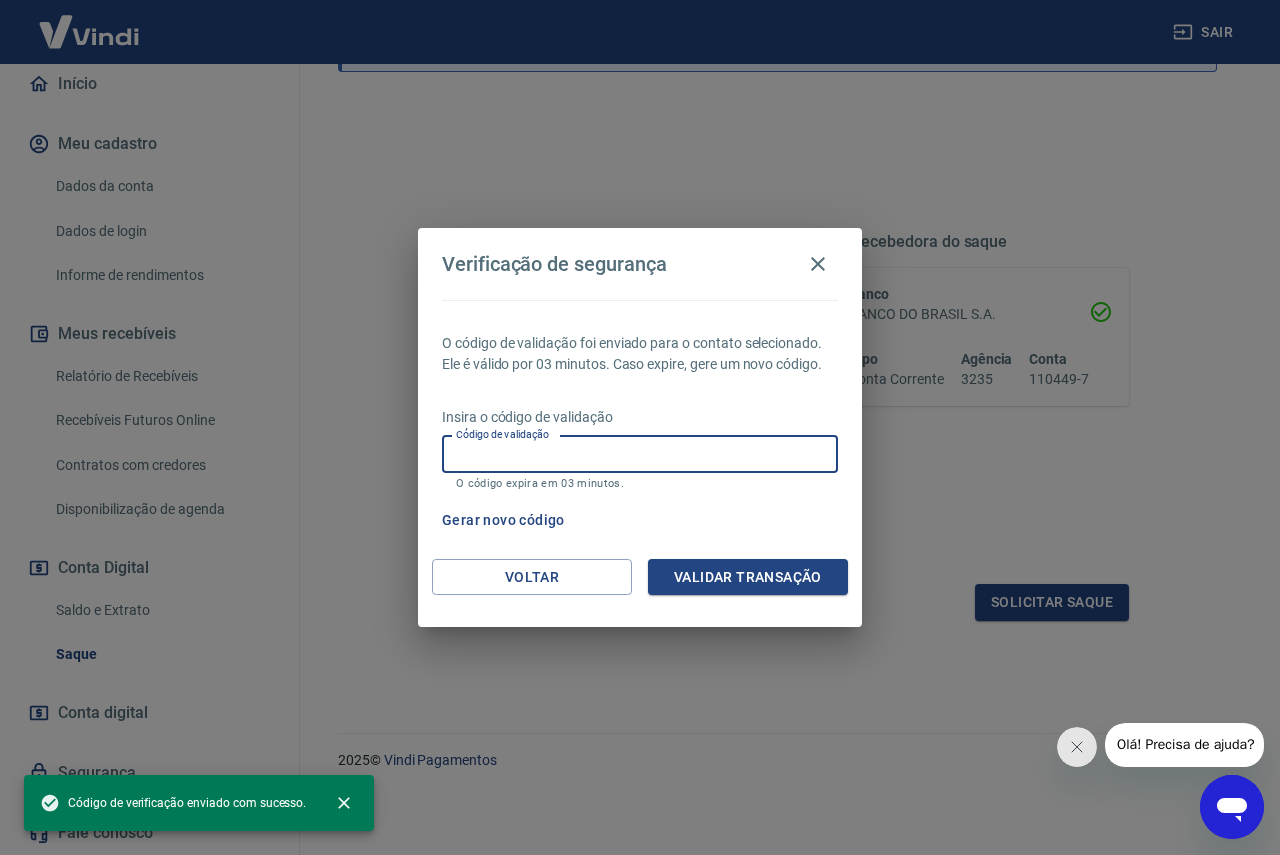 click on "Código de validação" at bounding box center [640, 454] 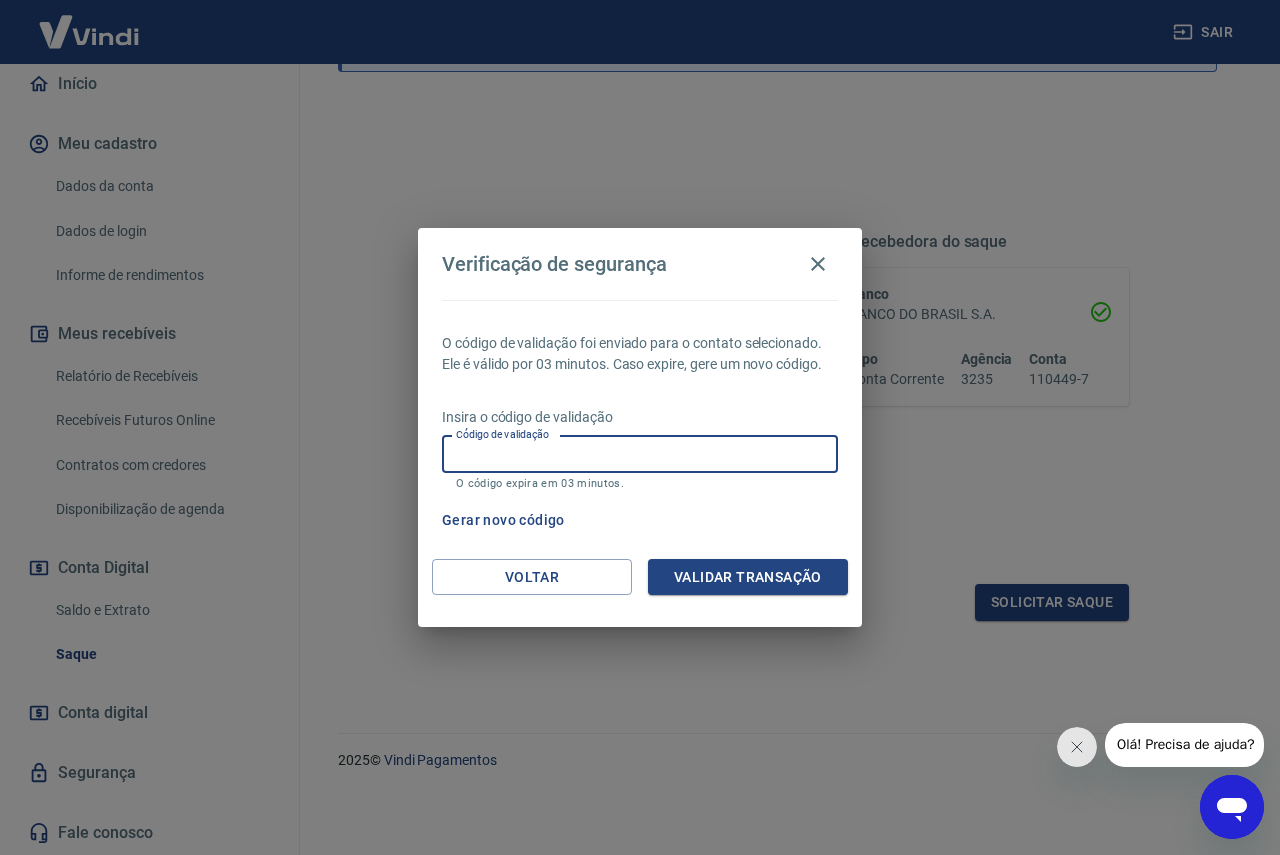 click on "Gerar novo código" at bounding box center (503, 520) 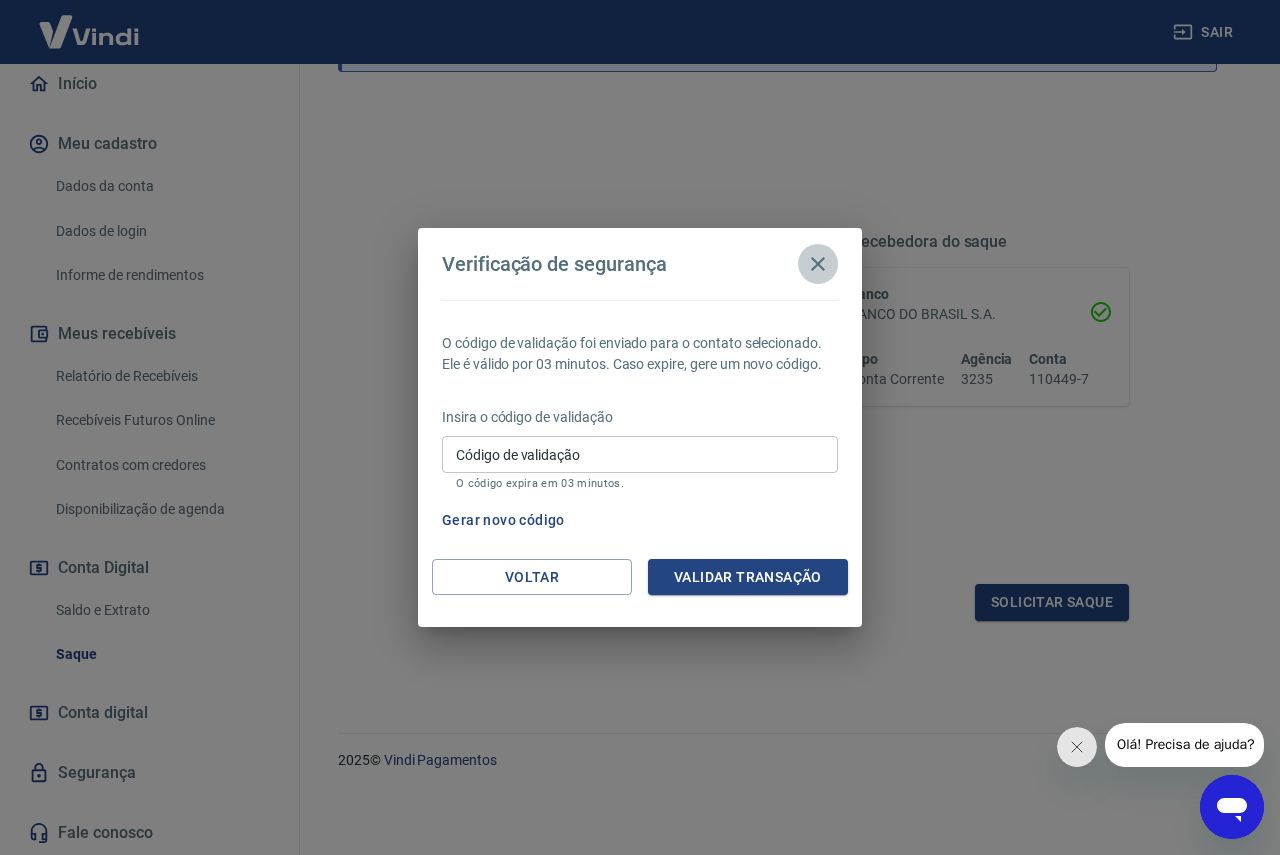 click 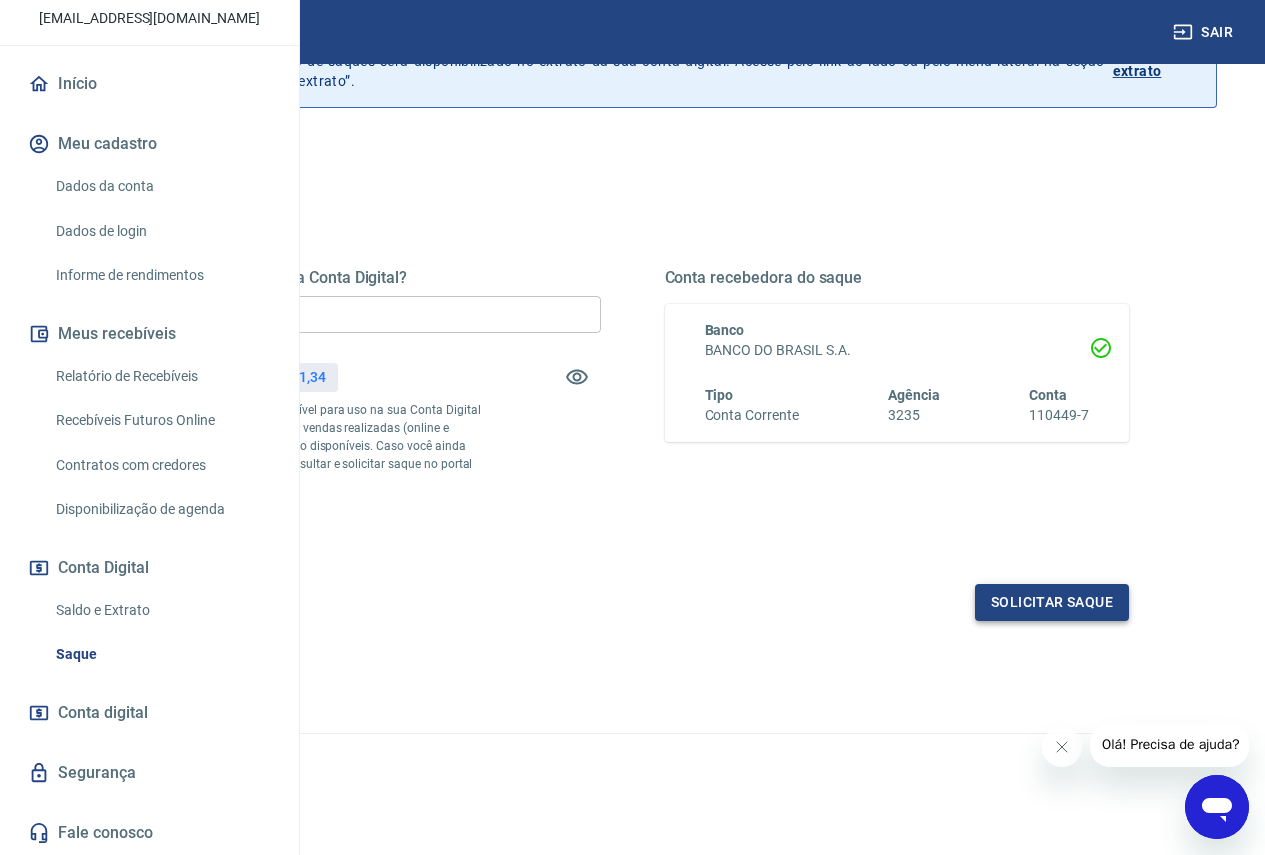 click on "Solicitar saque" at bounding box center (1052, 602) 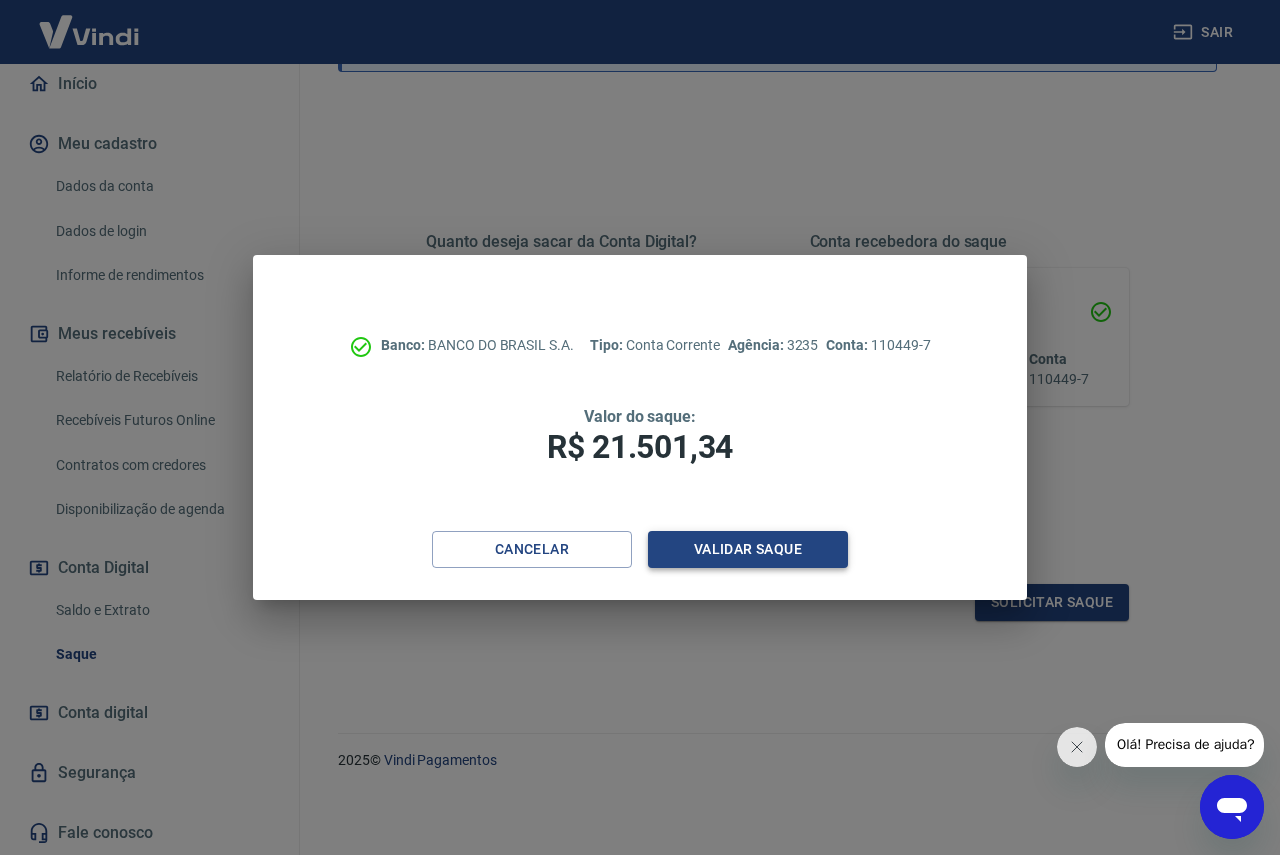 click on "Validar saque" at bounding box center (748, 549) 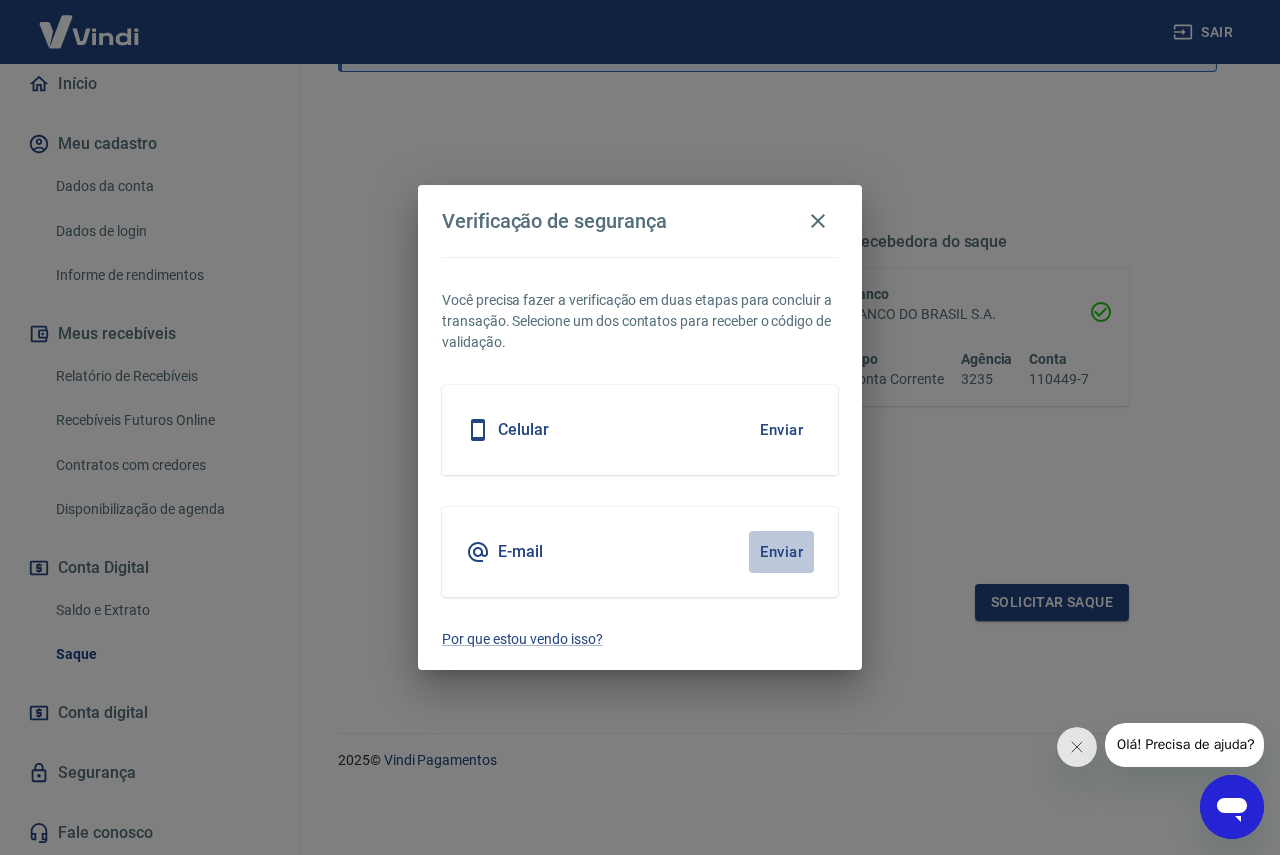 click on "Enviar" at bounding box center (781, 552) 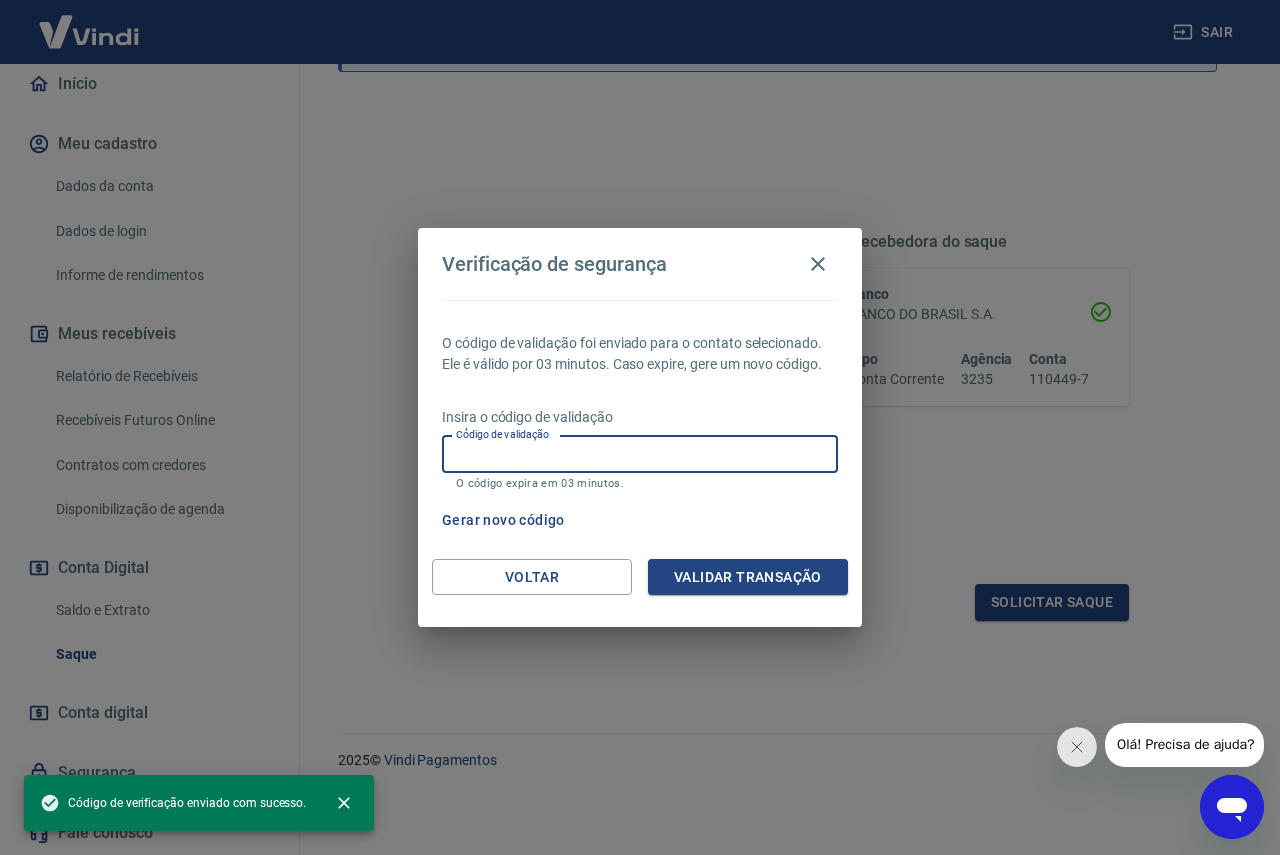 click on "Código de validação" at bounding box center (640, 454) 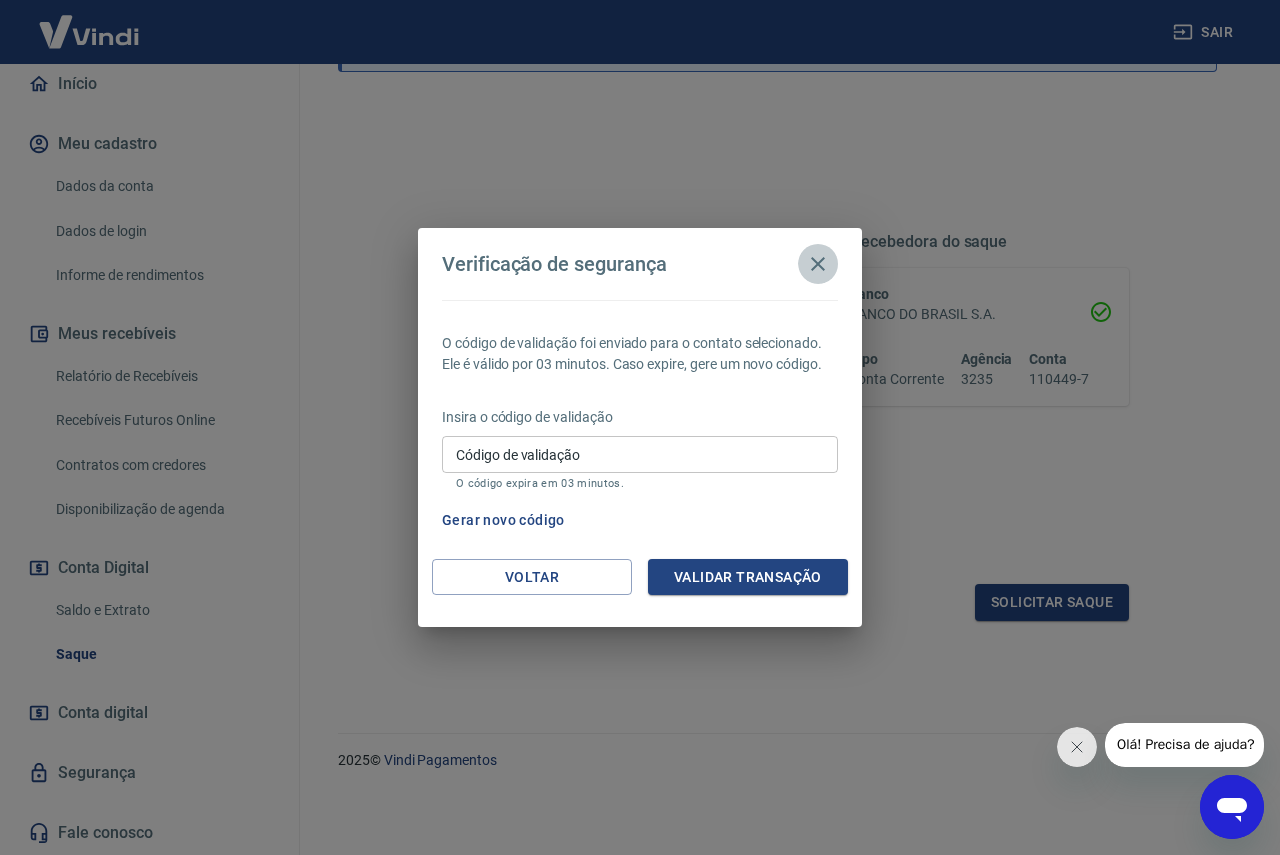click 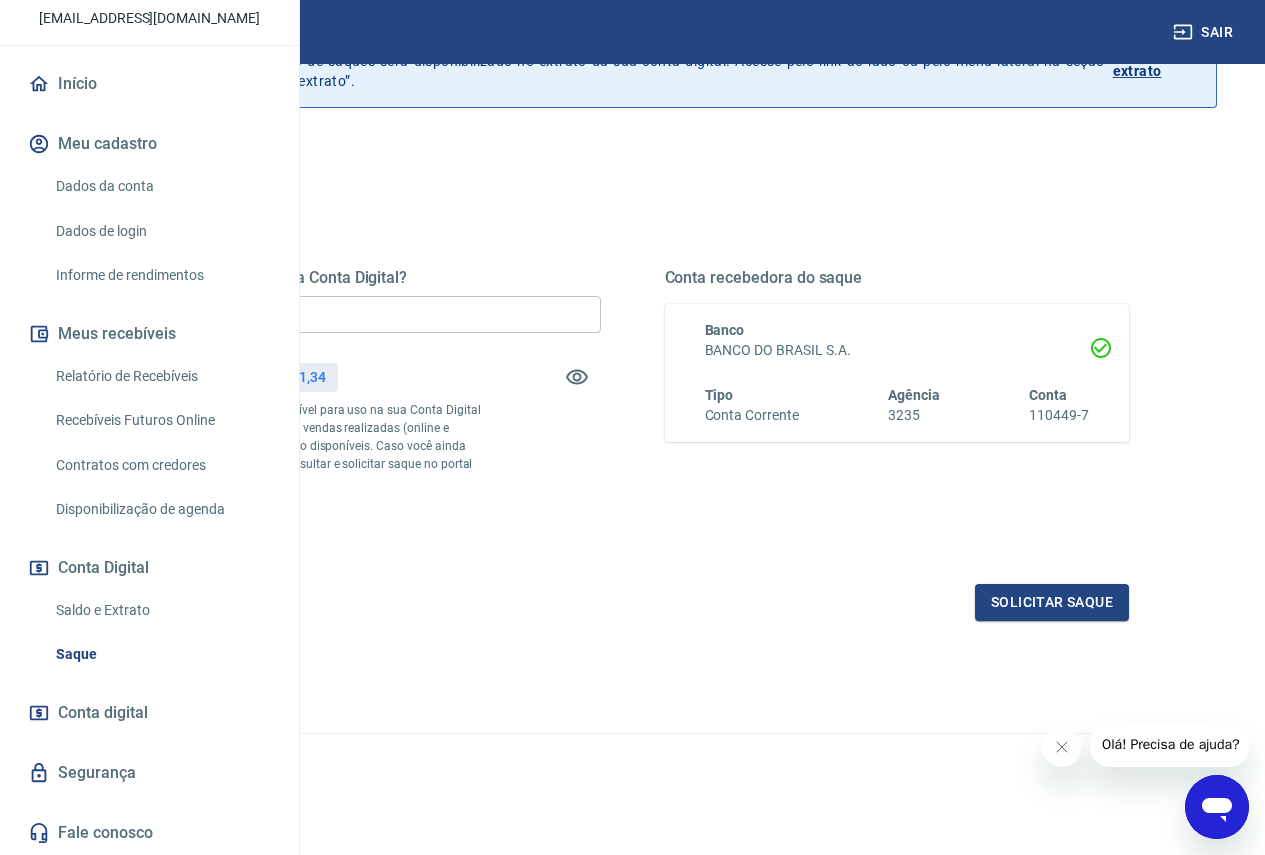 click 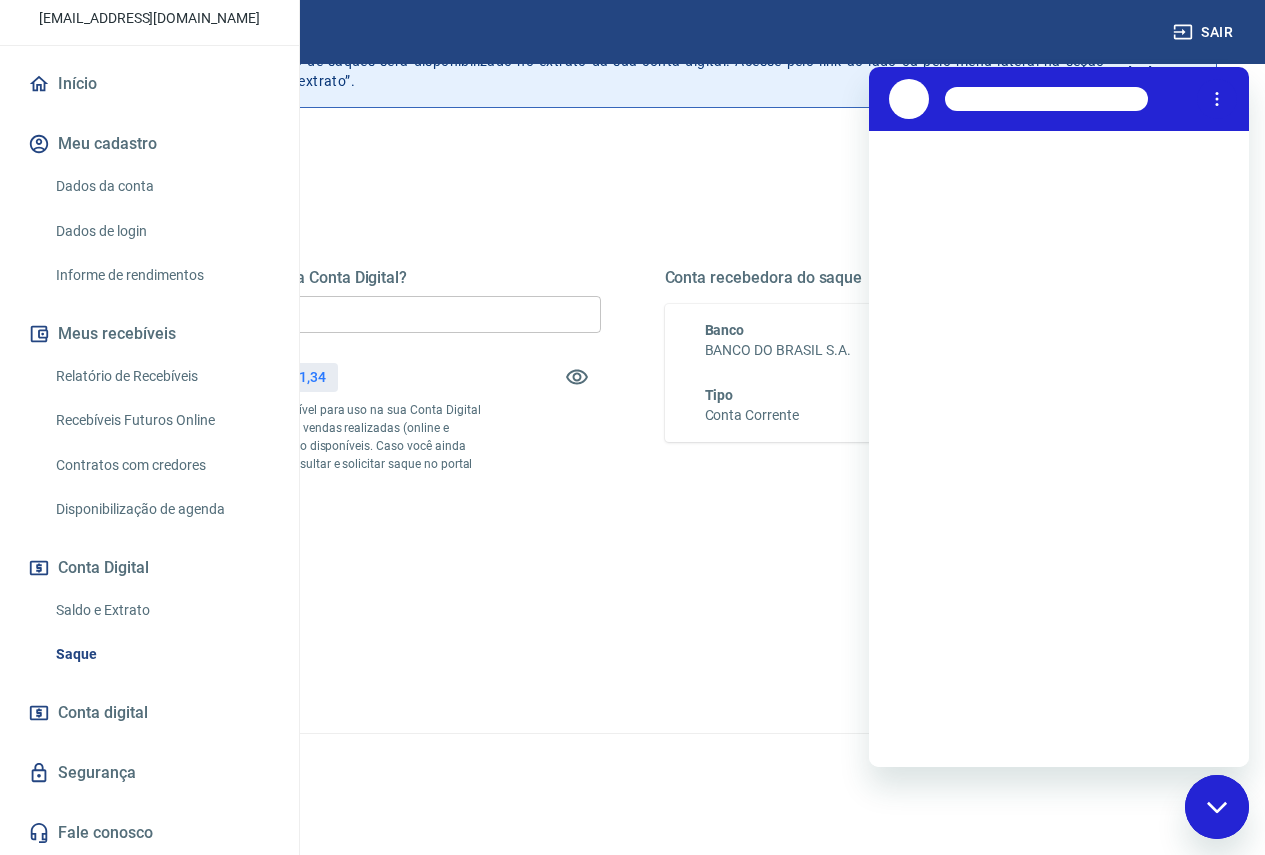 scroll, scrollTop: 0, scrollLeft: 0, axis: both 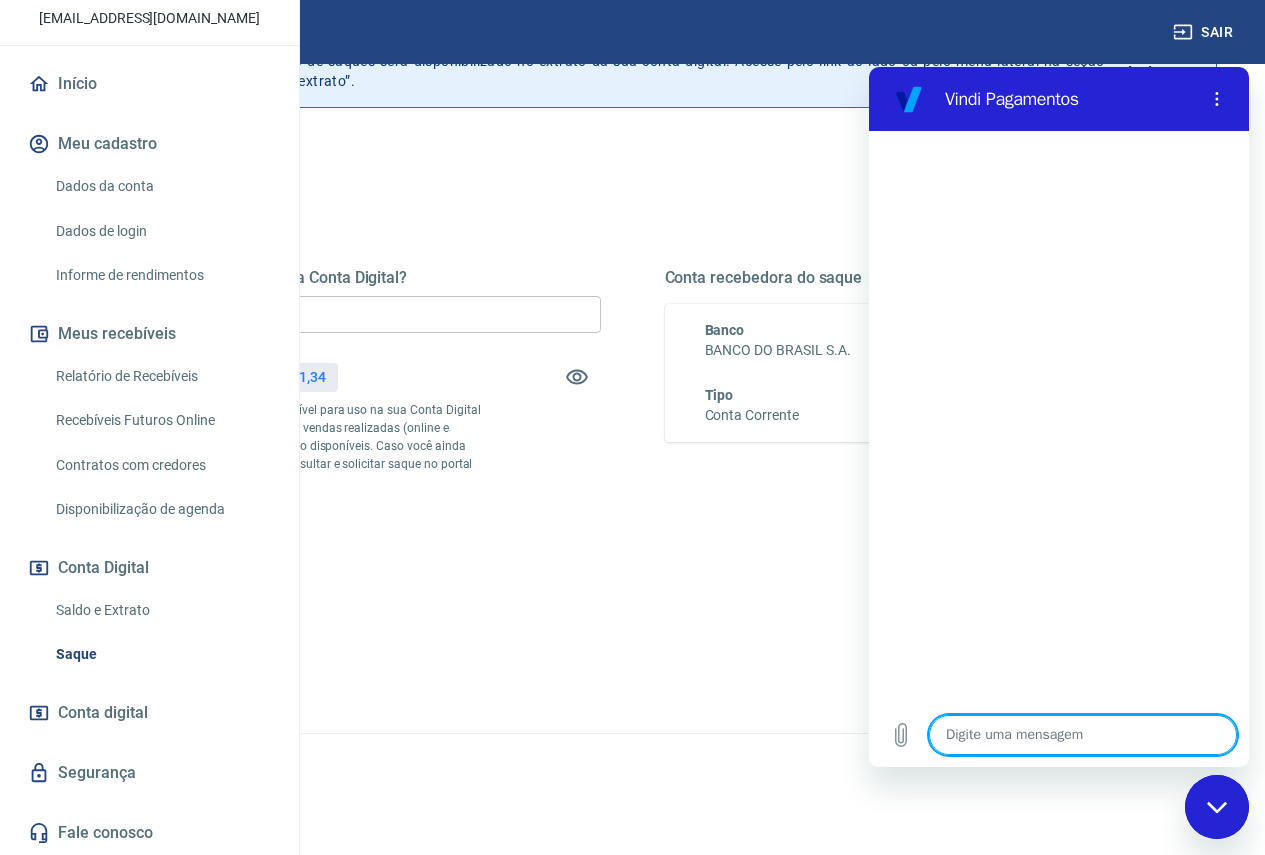 type on "b" 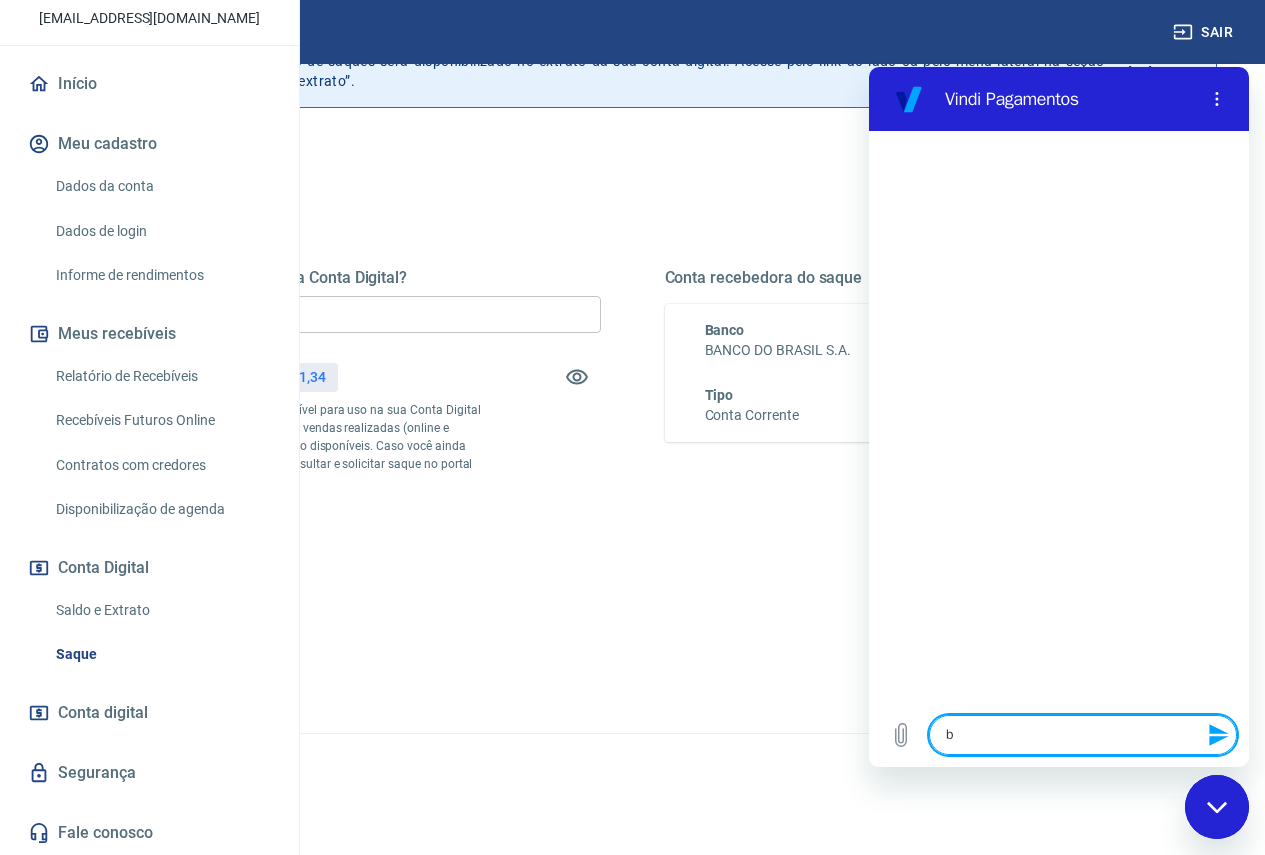 type 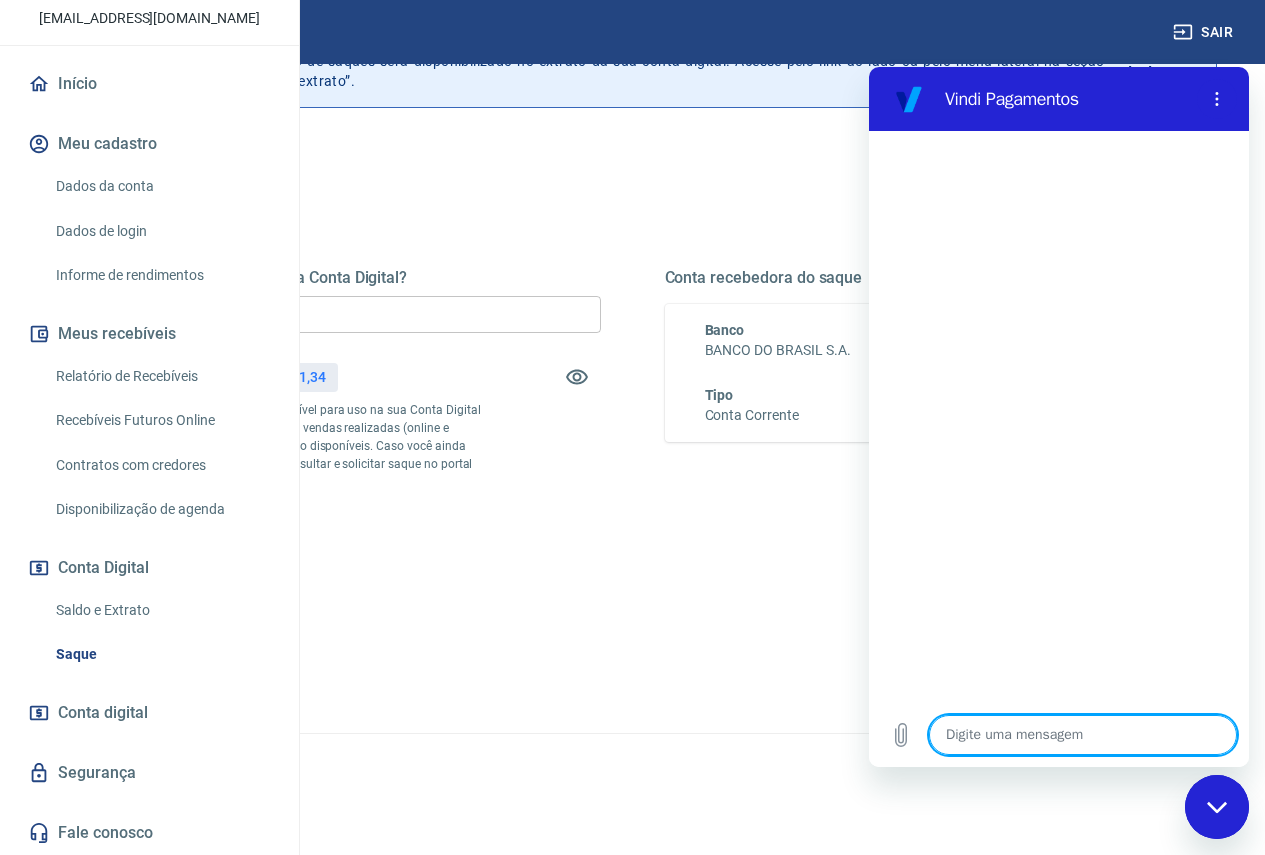 type on "N" 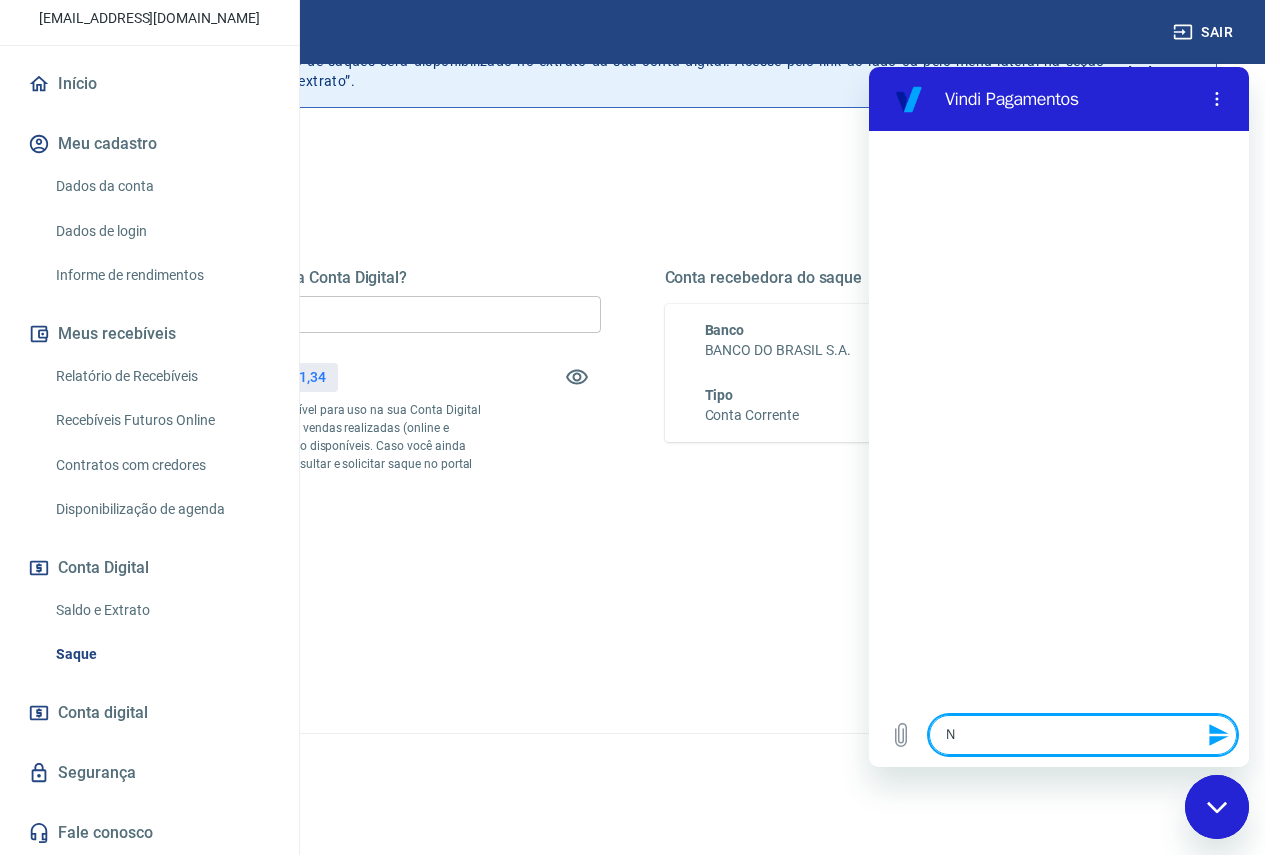 type 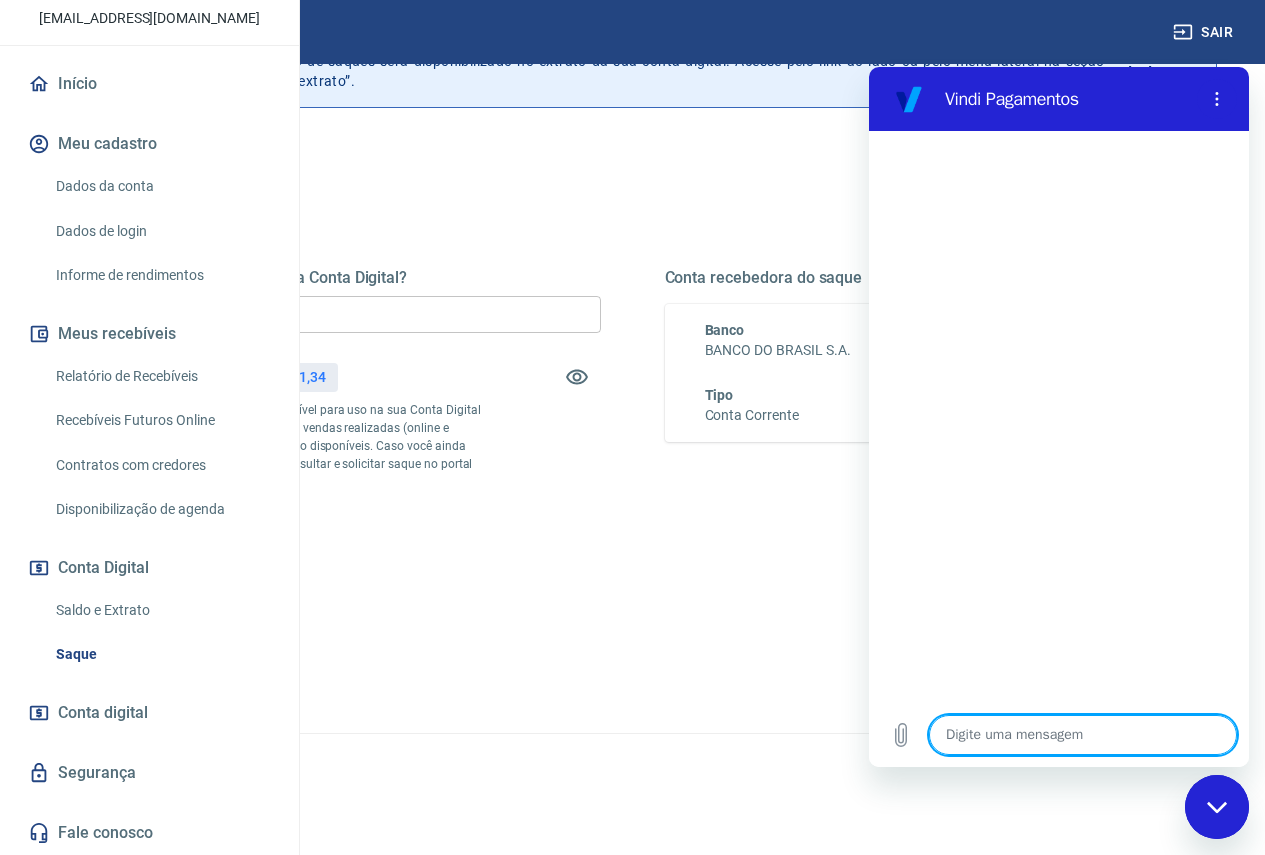 type on "b" 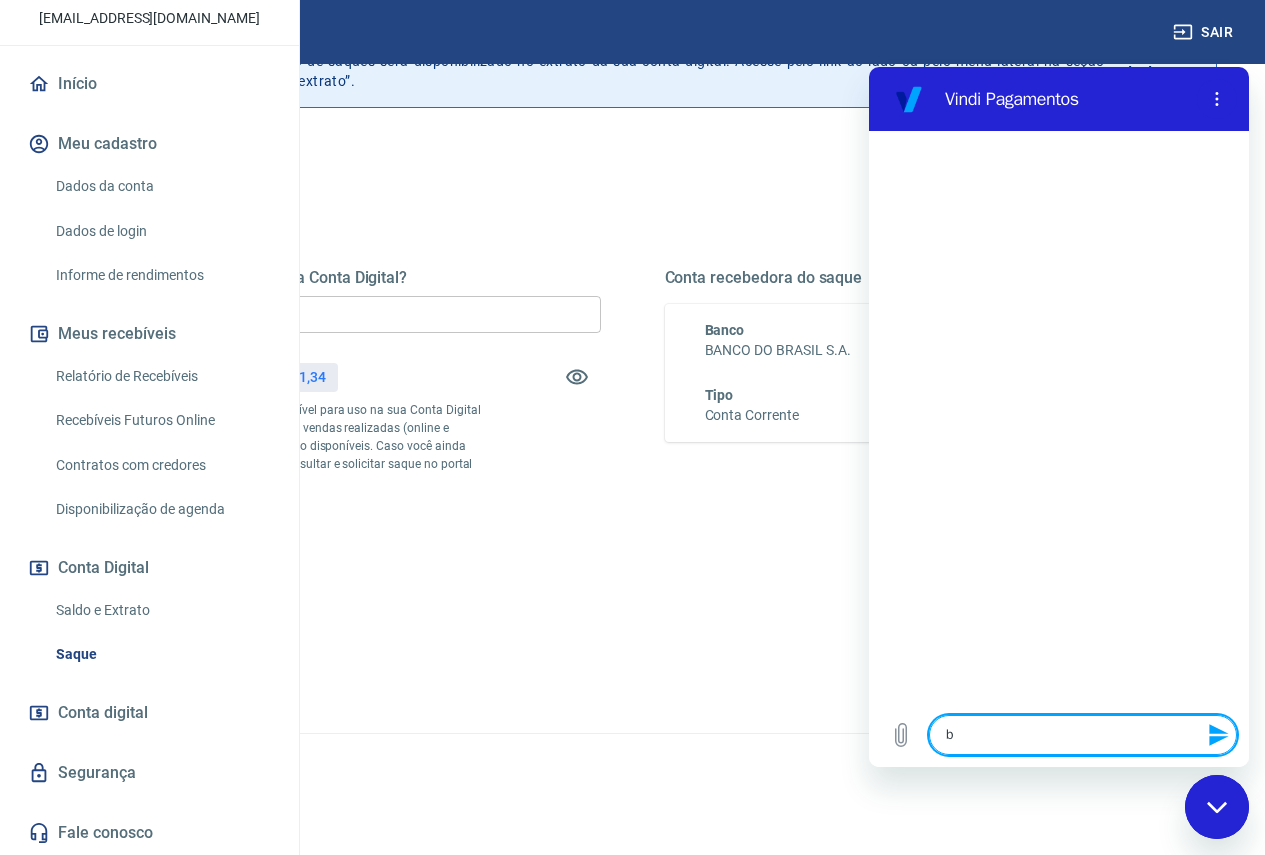 type on "bo" 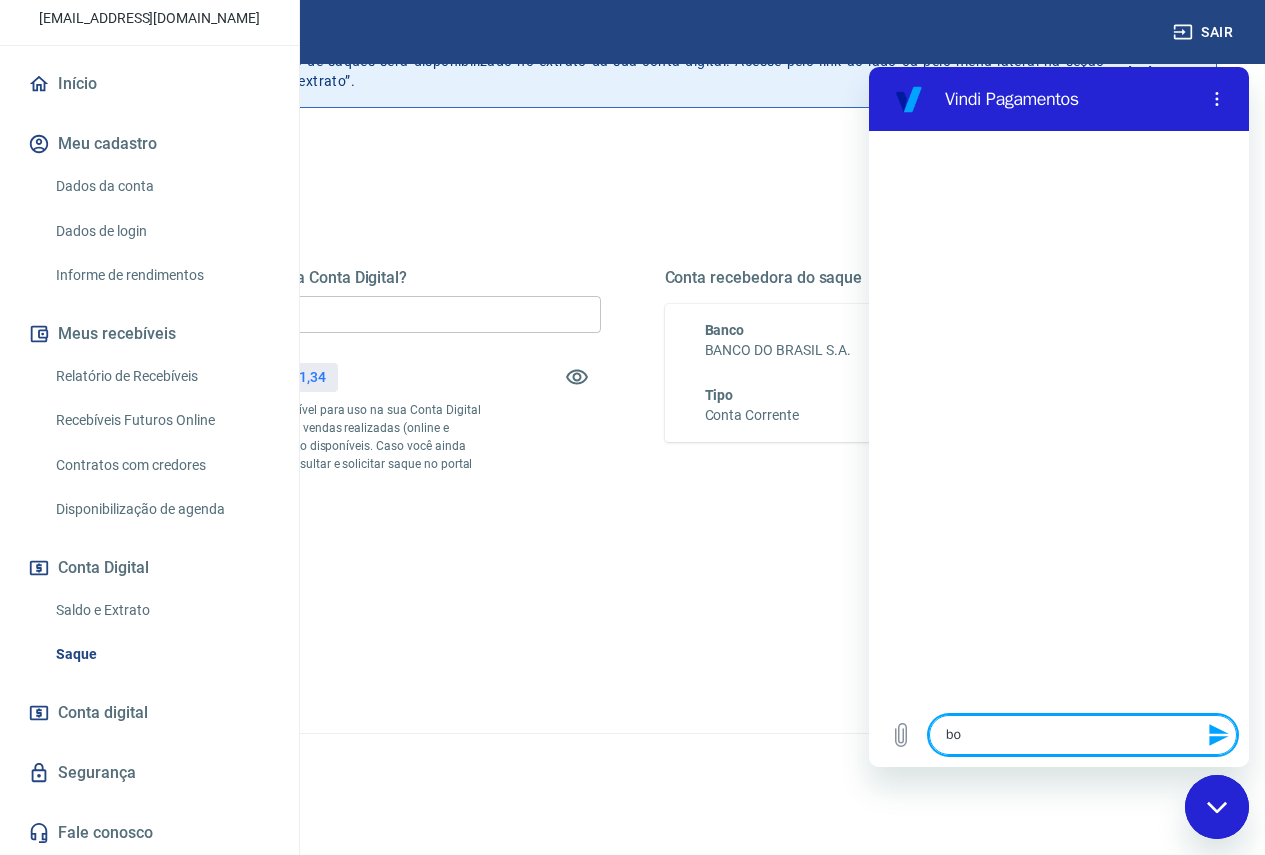 type on "bom" 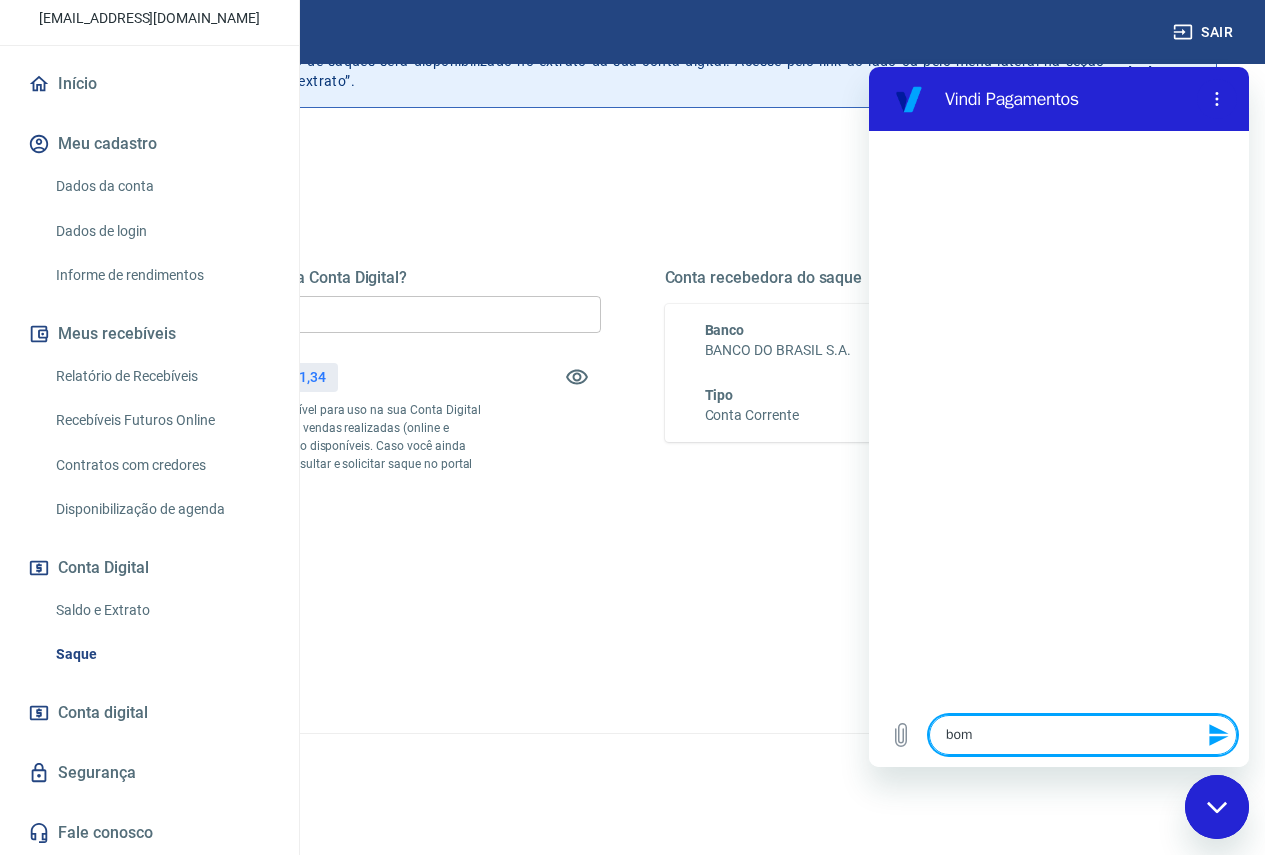 type on "bom" 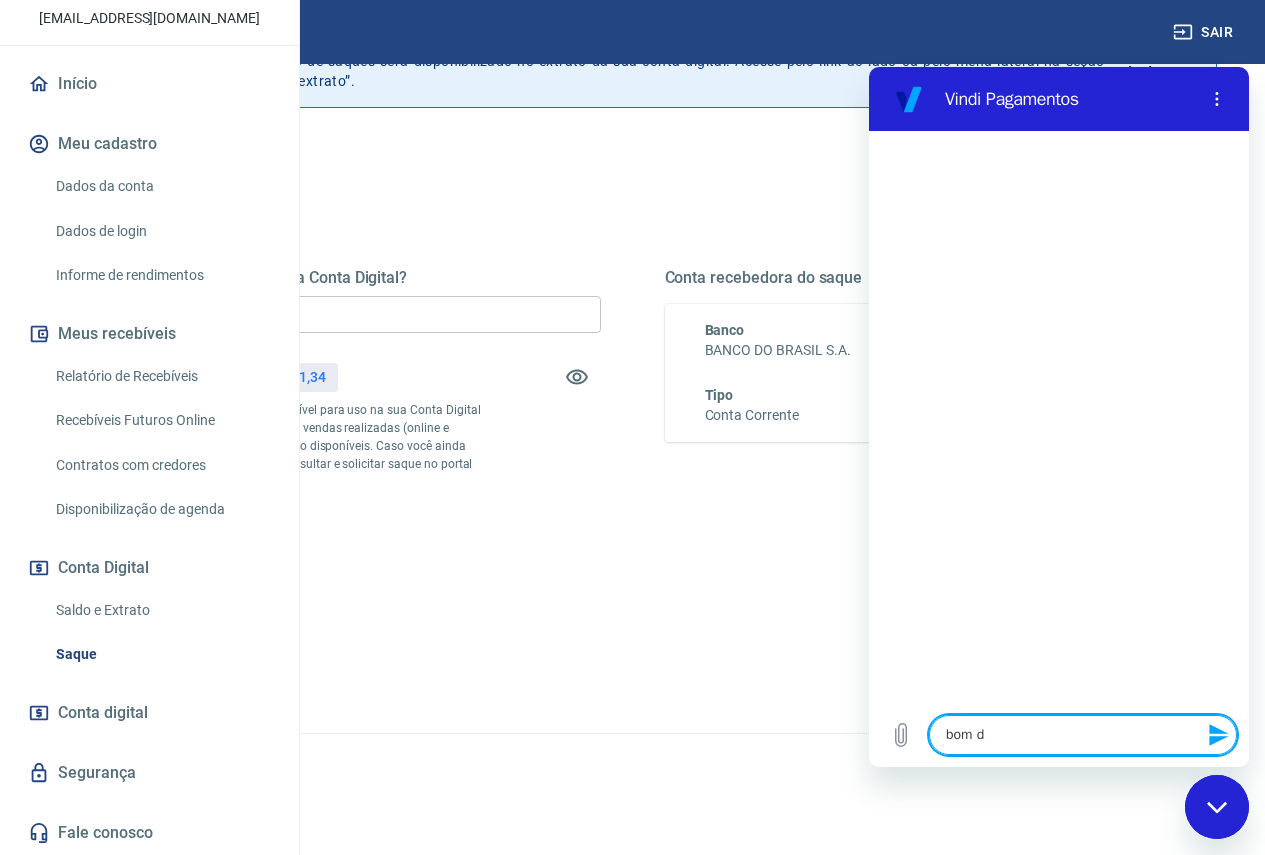 type on "bom di" 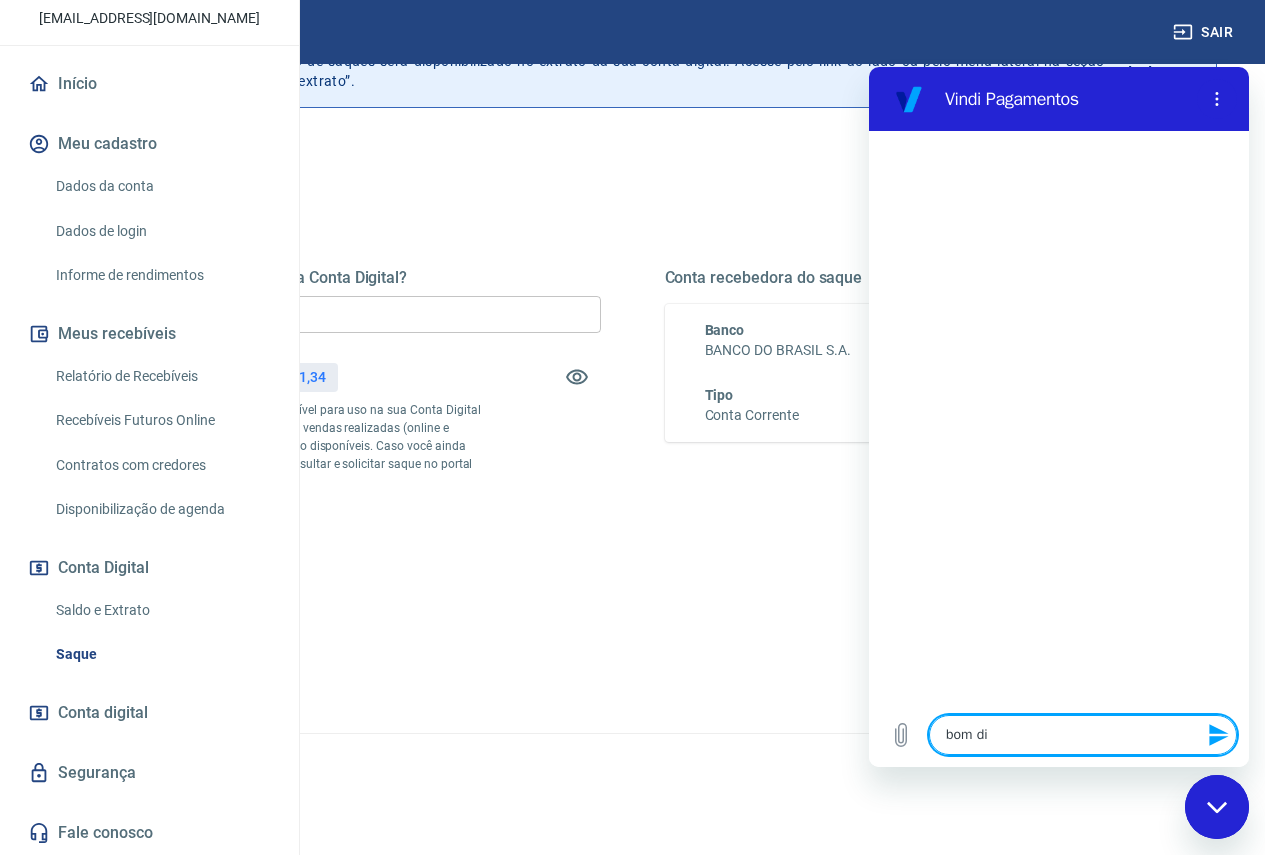 type on "bom dia" 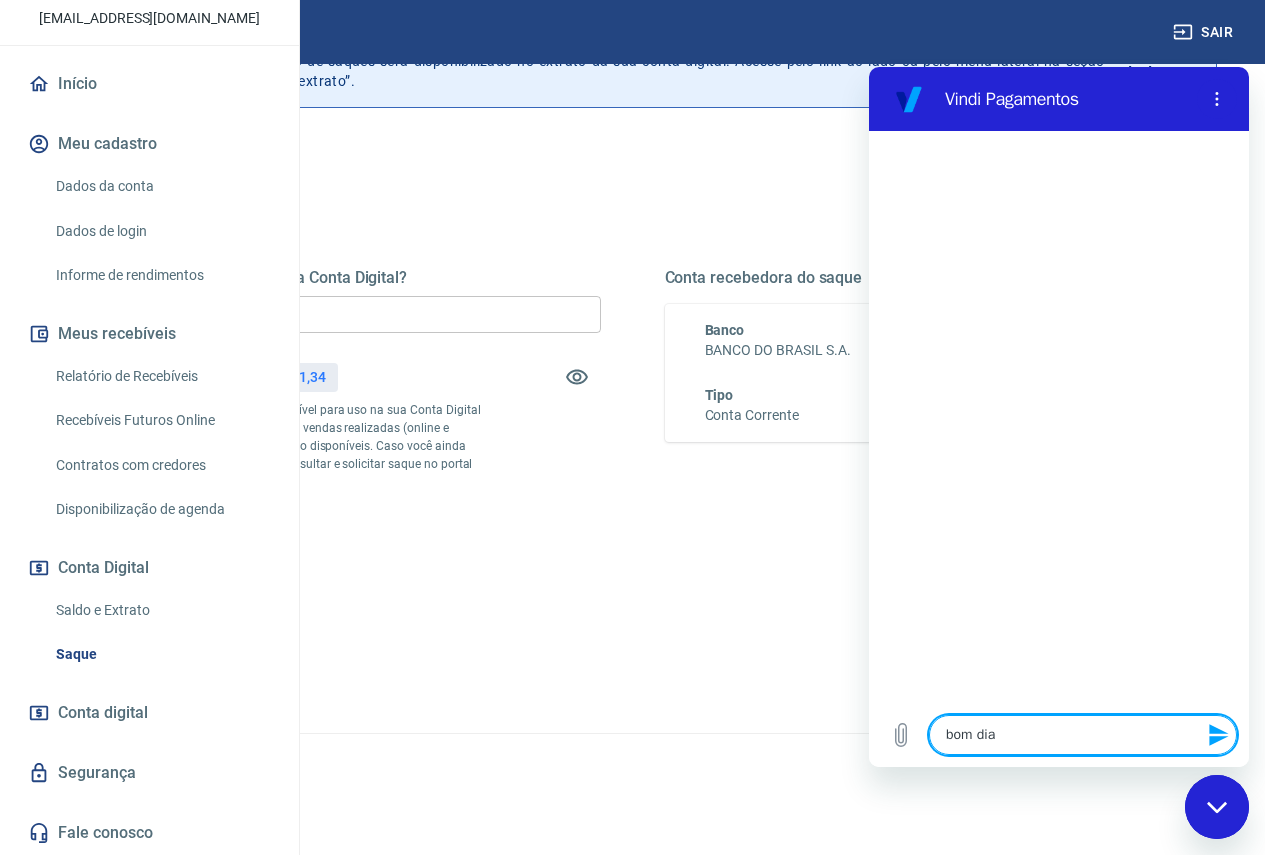 type on "bom dia." 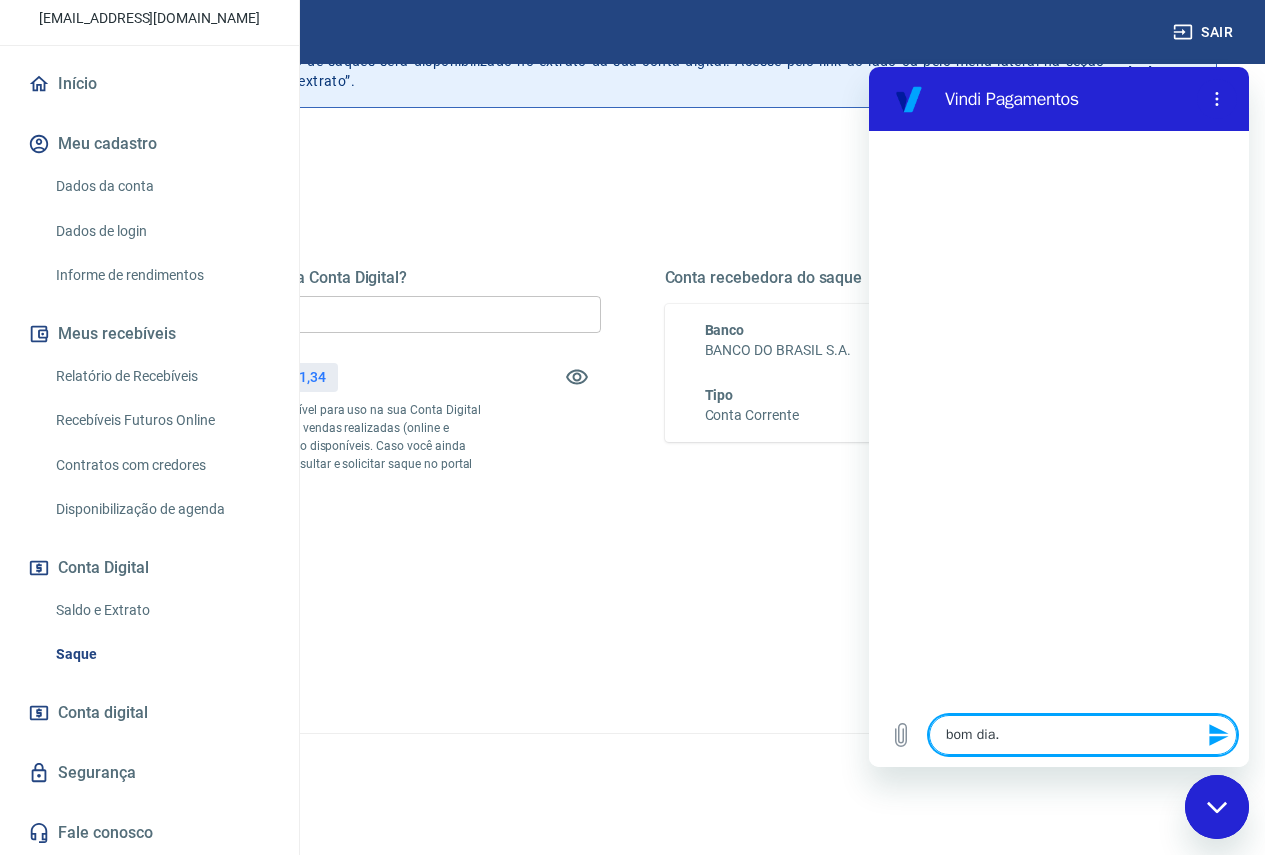 type on "bom dia." 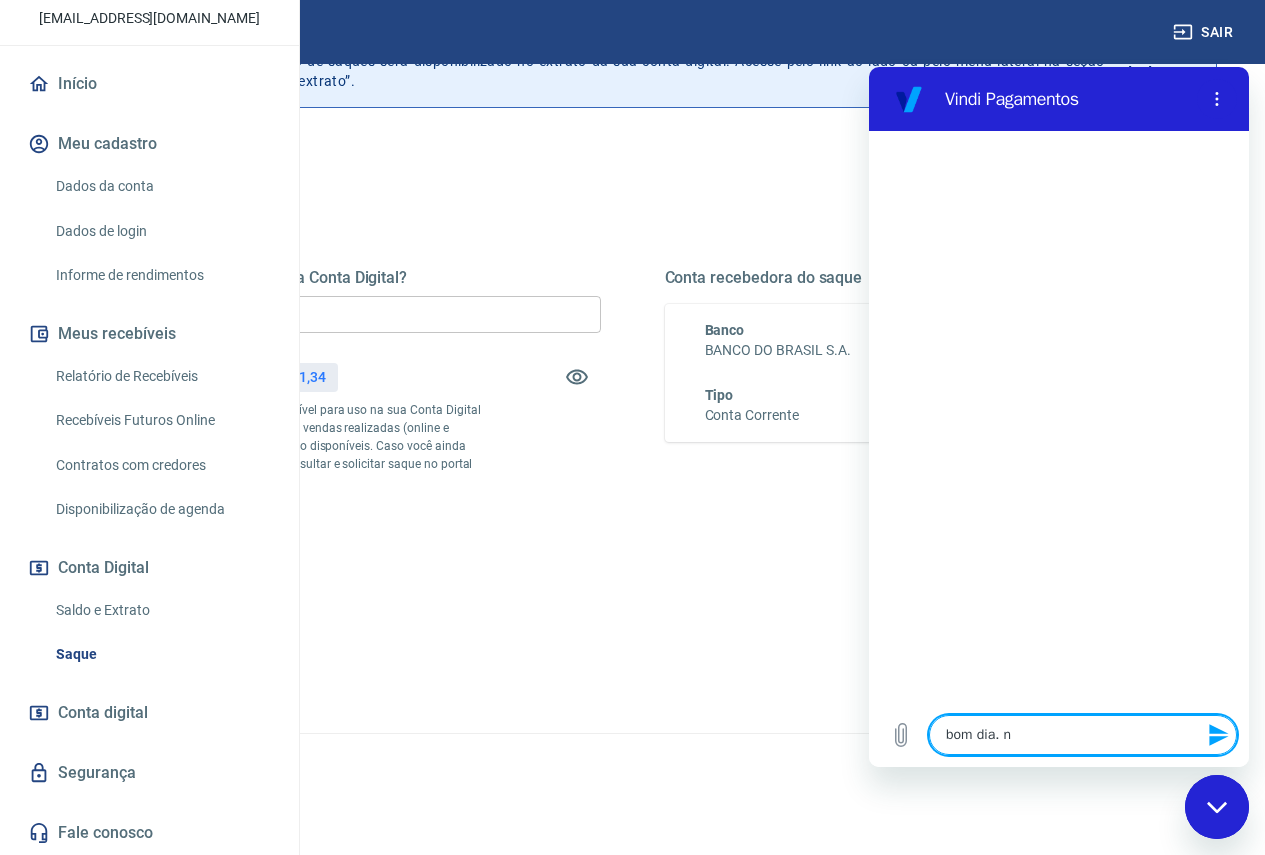 type on "bom dia. na" 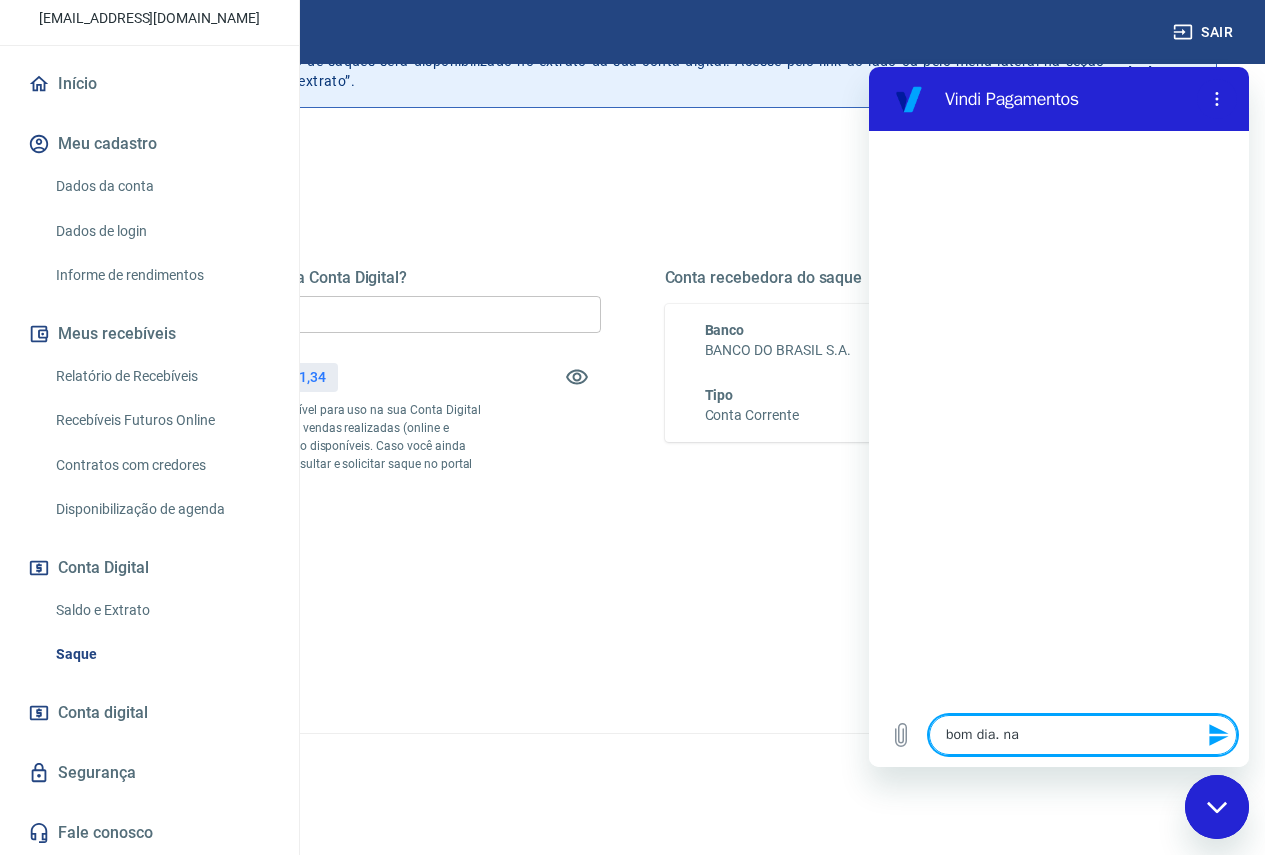type on "bom dia. nao" 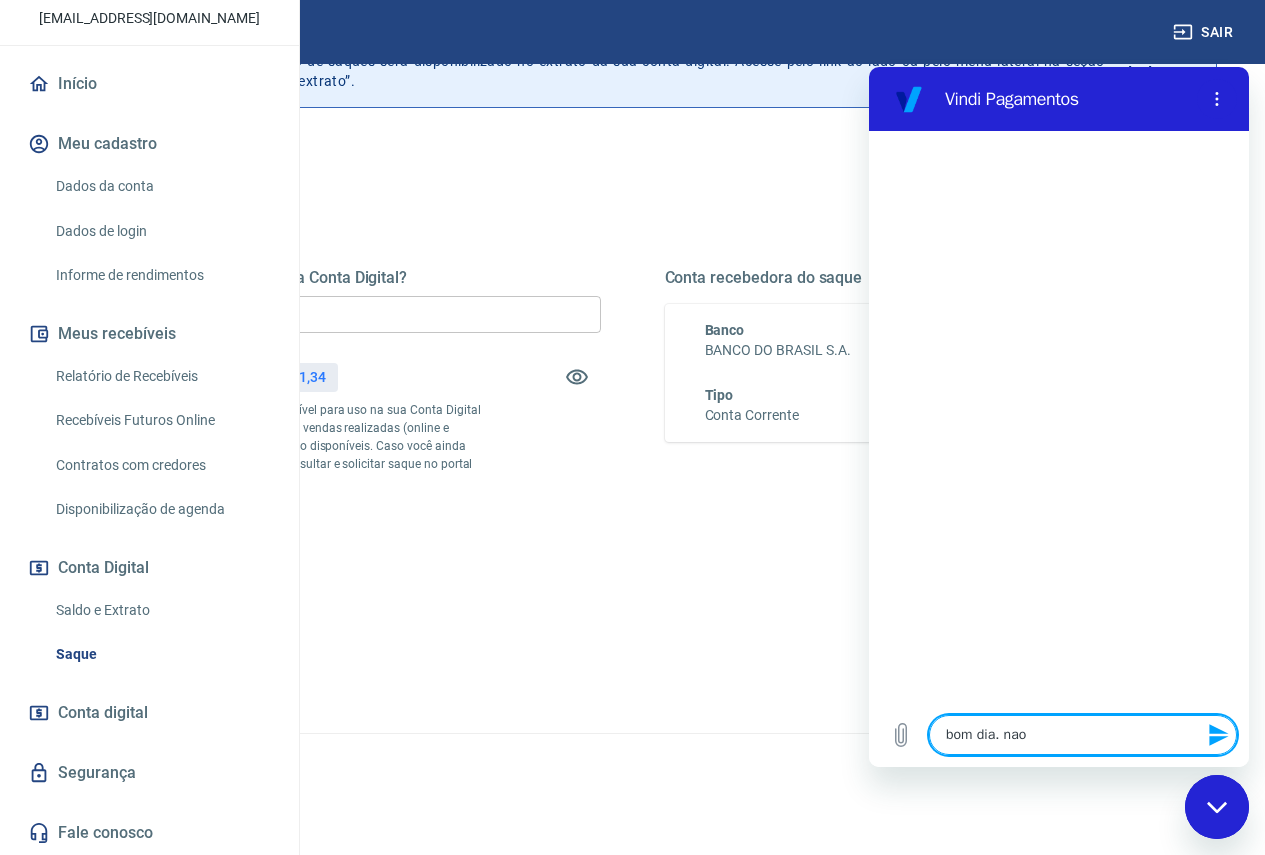 type on "bom dia. nao" 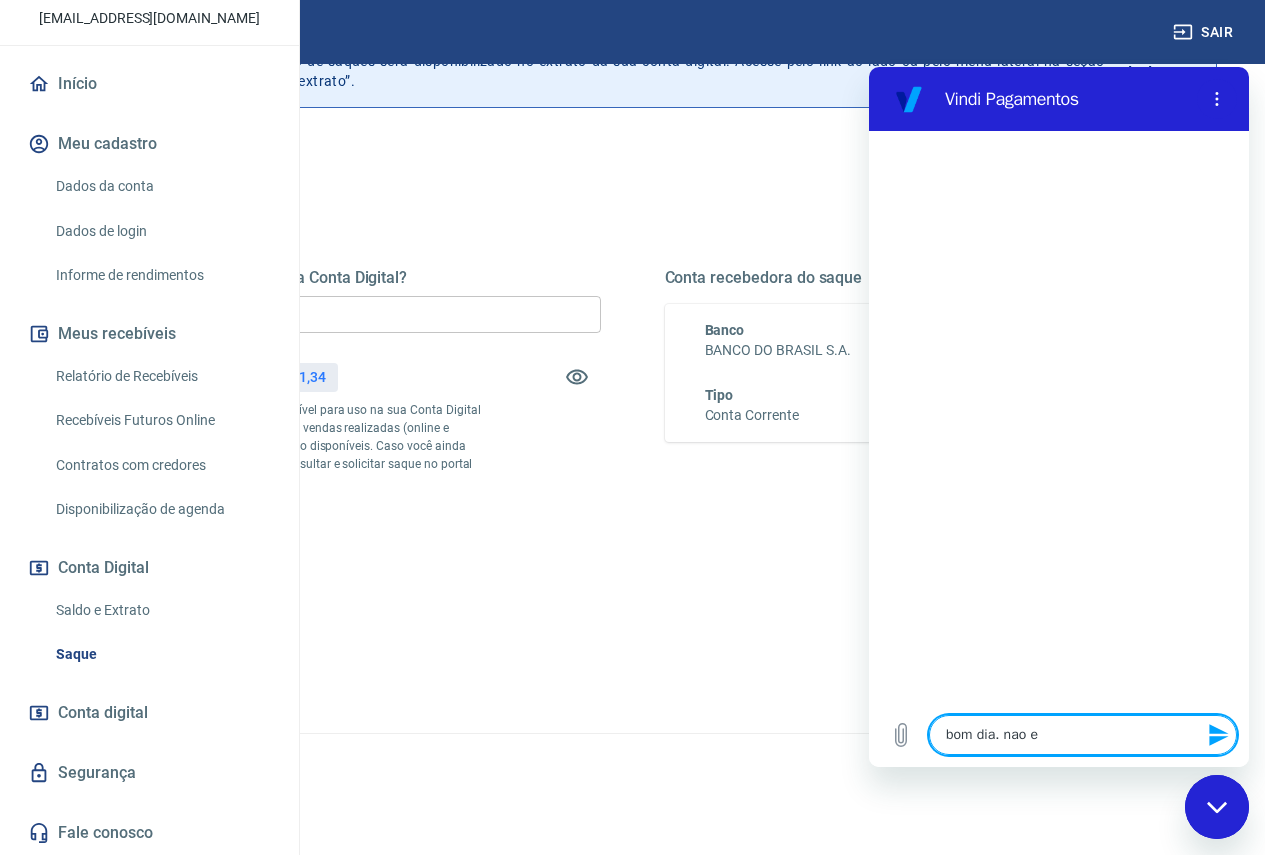 type on "bom dia. nao es" 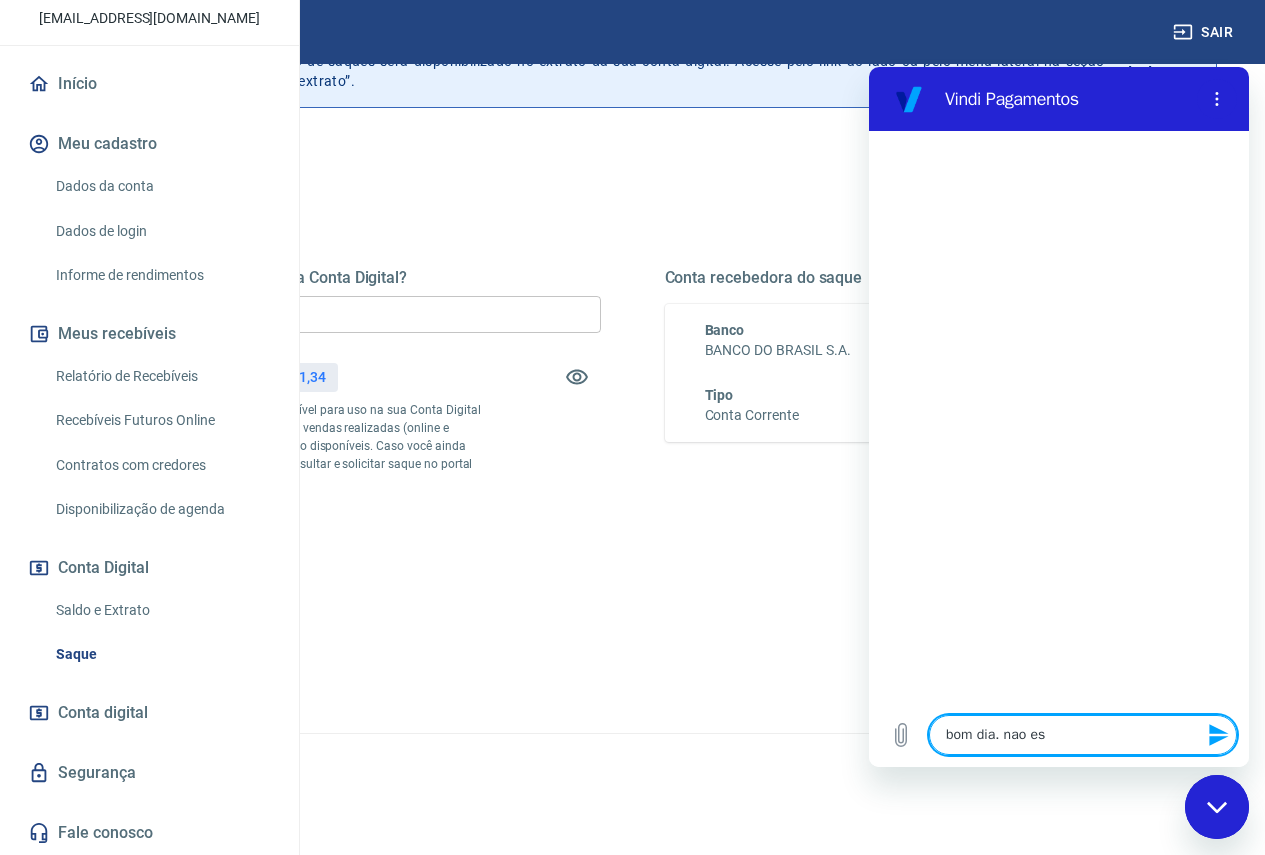 type on "bom dia. nao est" 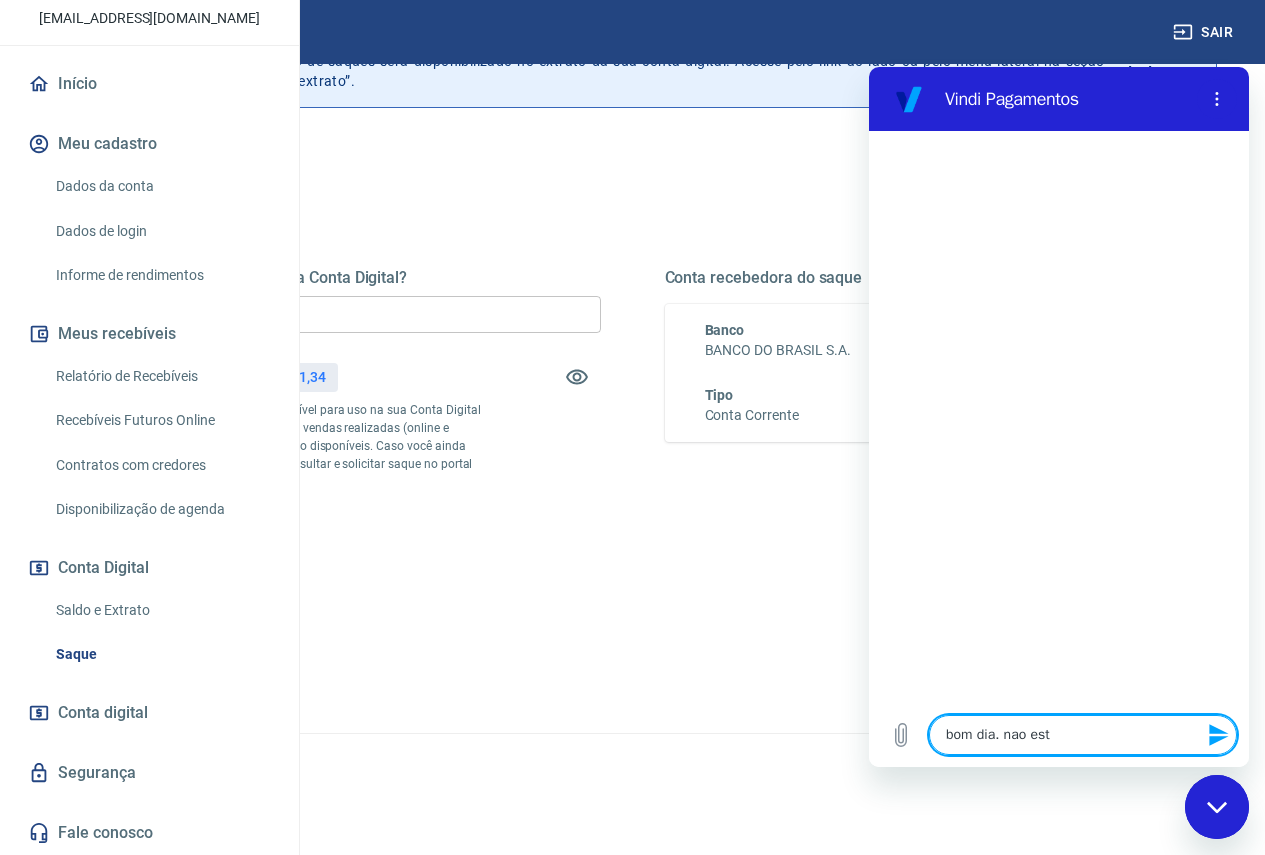 type on "bom dia. nao esto" 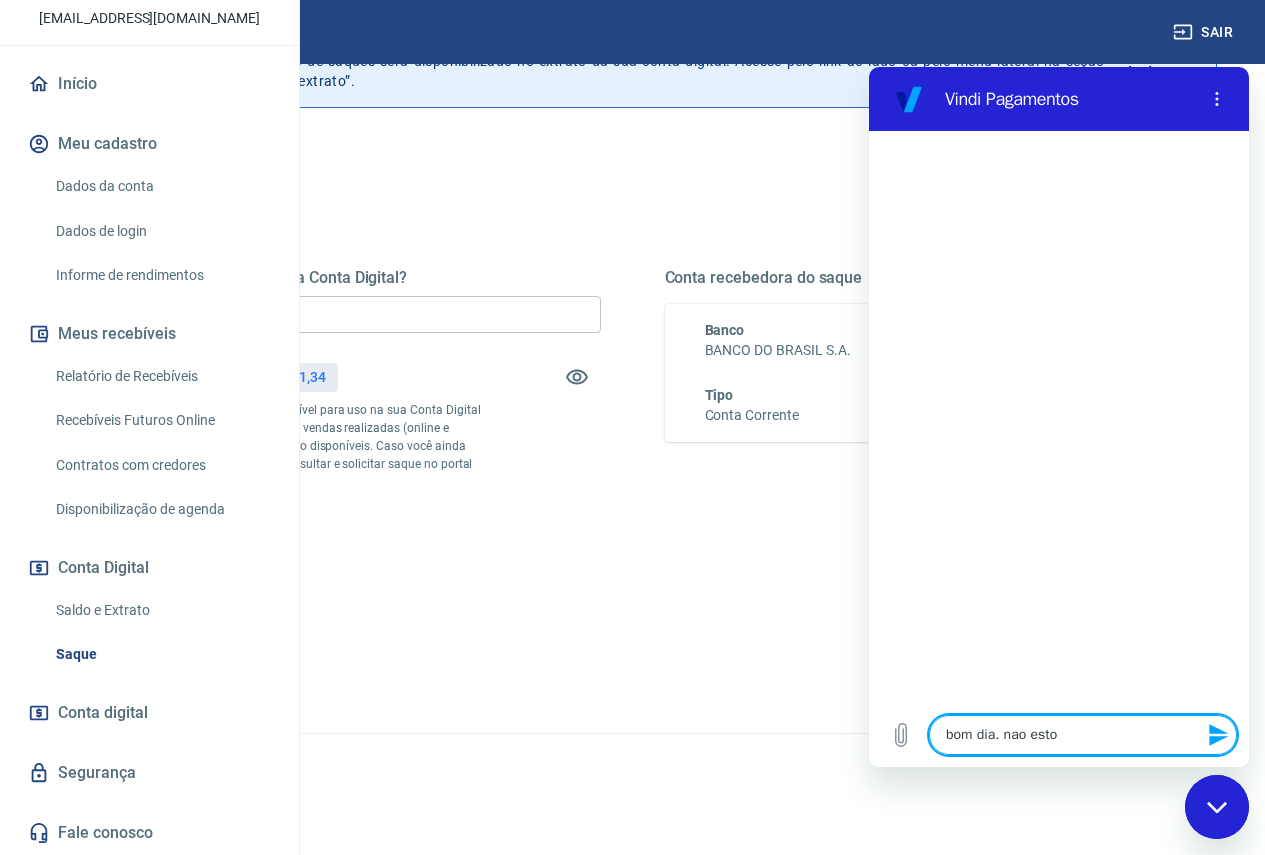 type on "bom dia. nao estou" 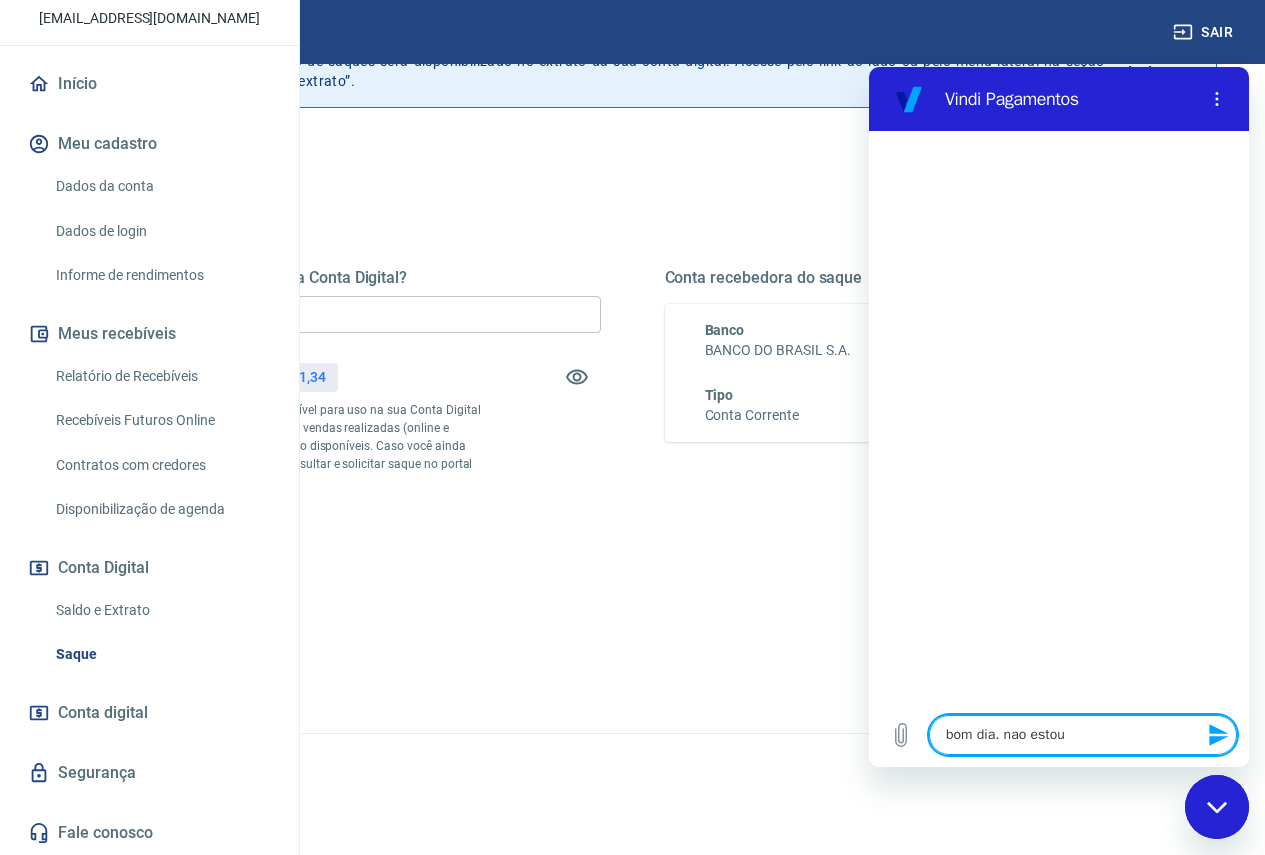 type on "bom dia. nao estou" 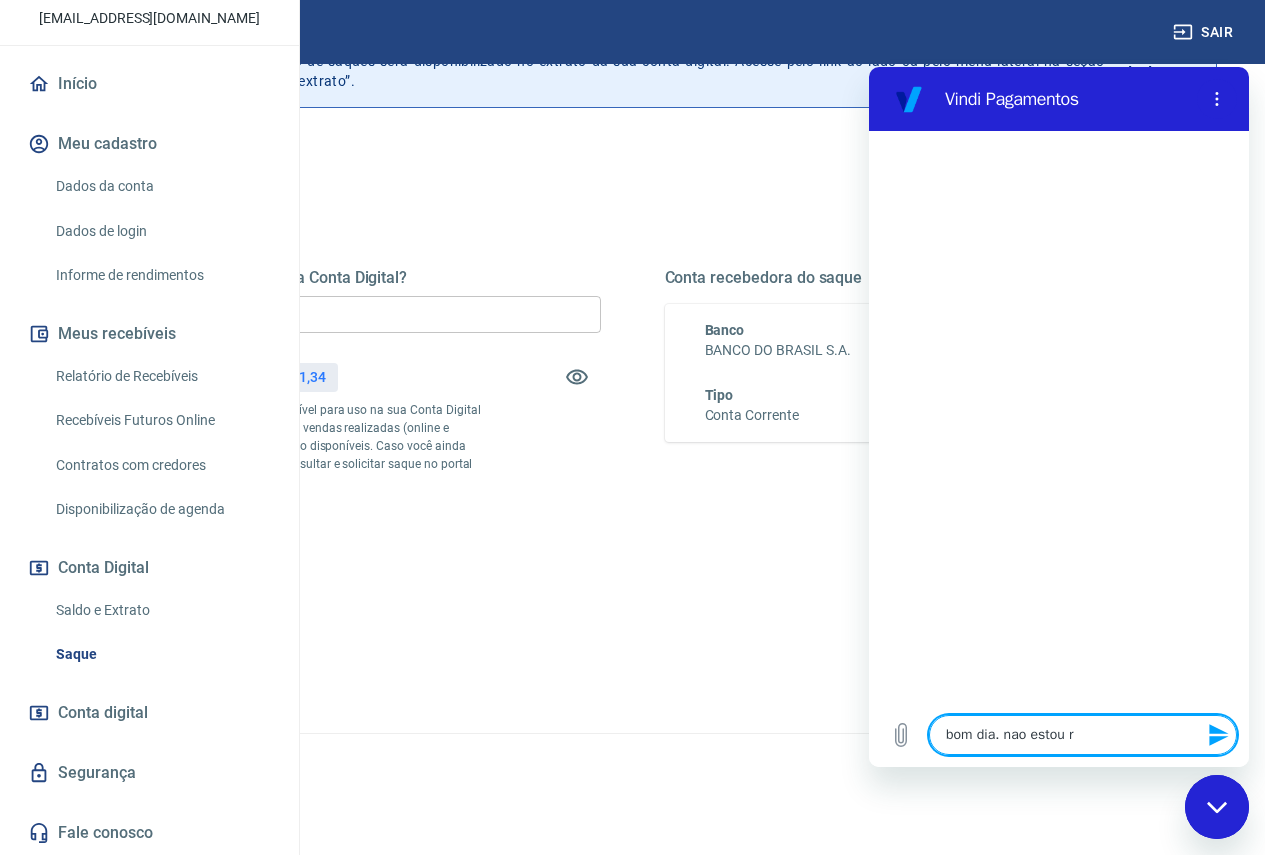 type on "bom dia. nao estou re" 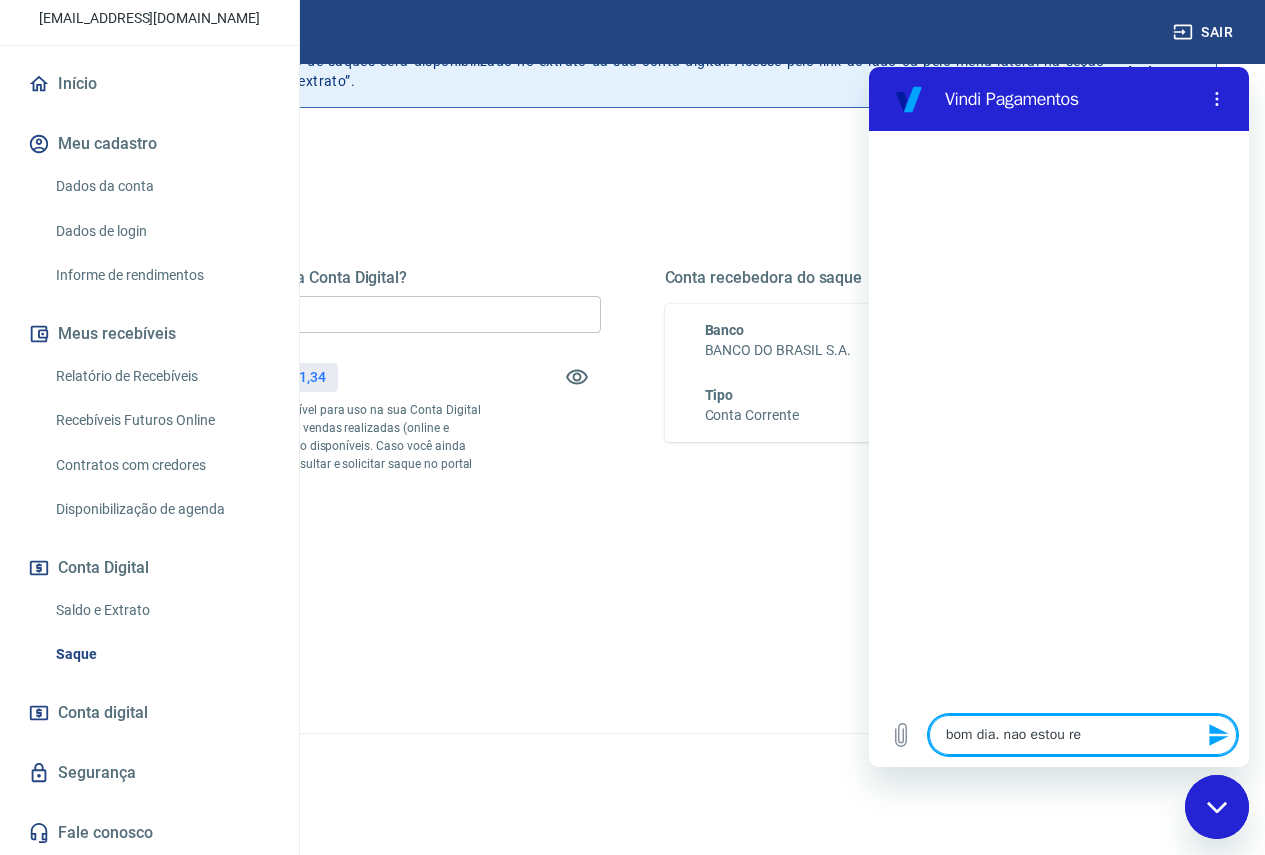 type on "bom dia. nao estou rec" 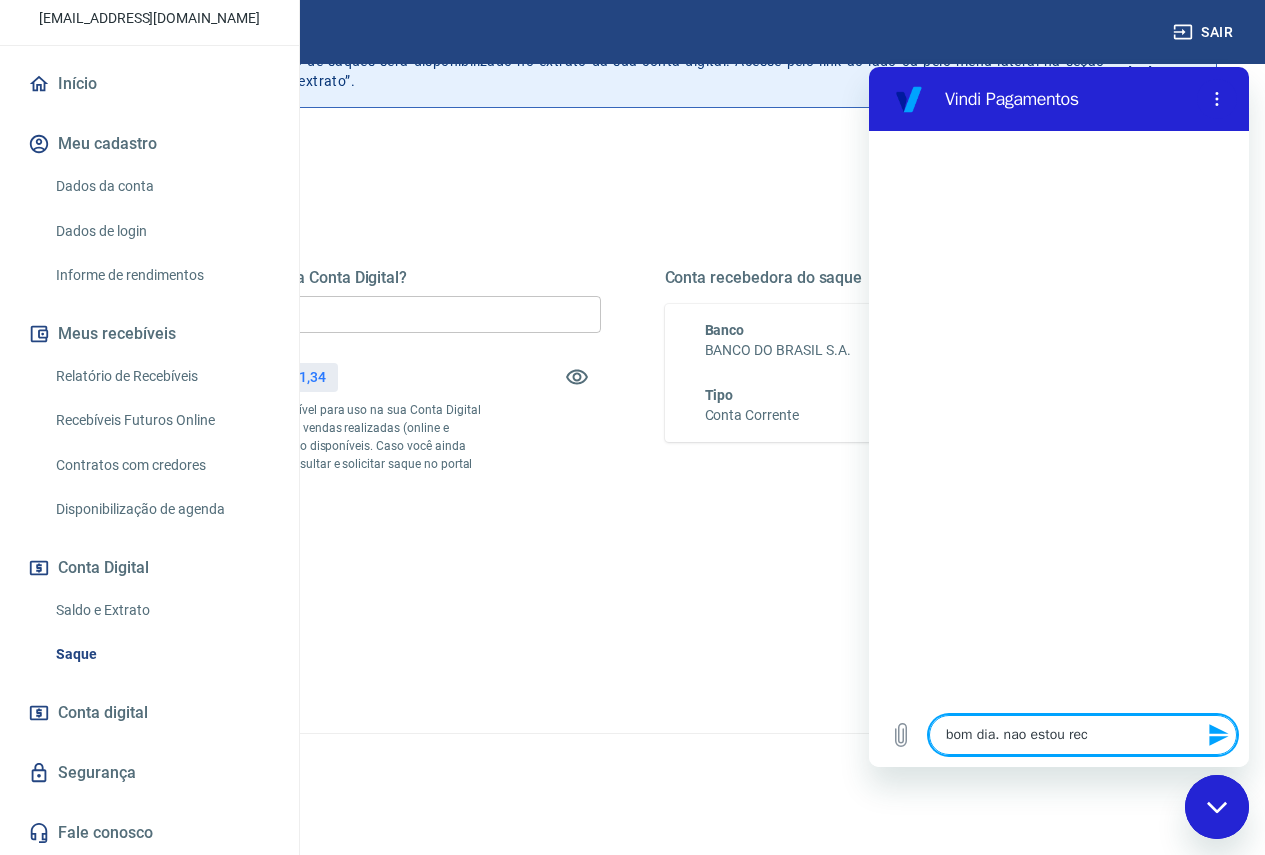 type on "bom dia. nao estou rece" 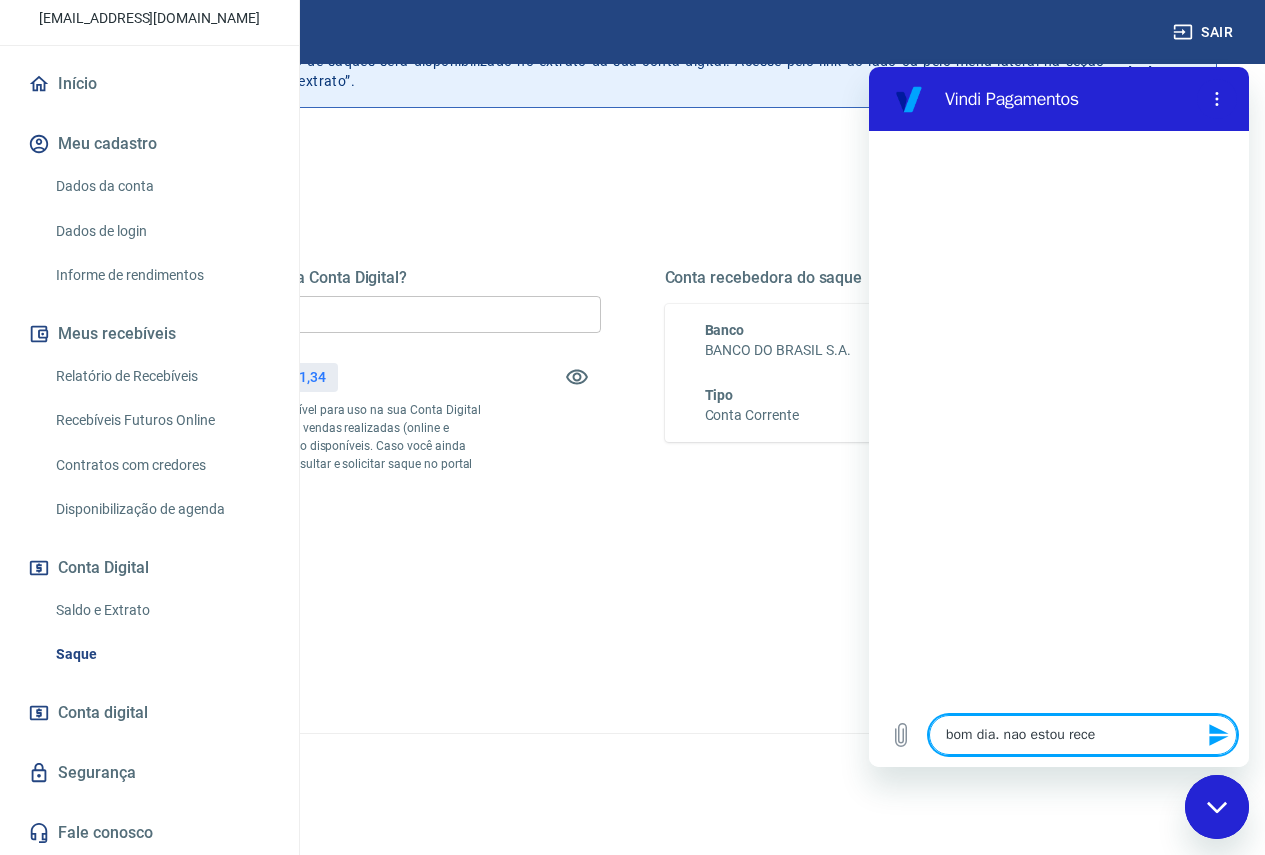type on "bom dia. nao estou receb" 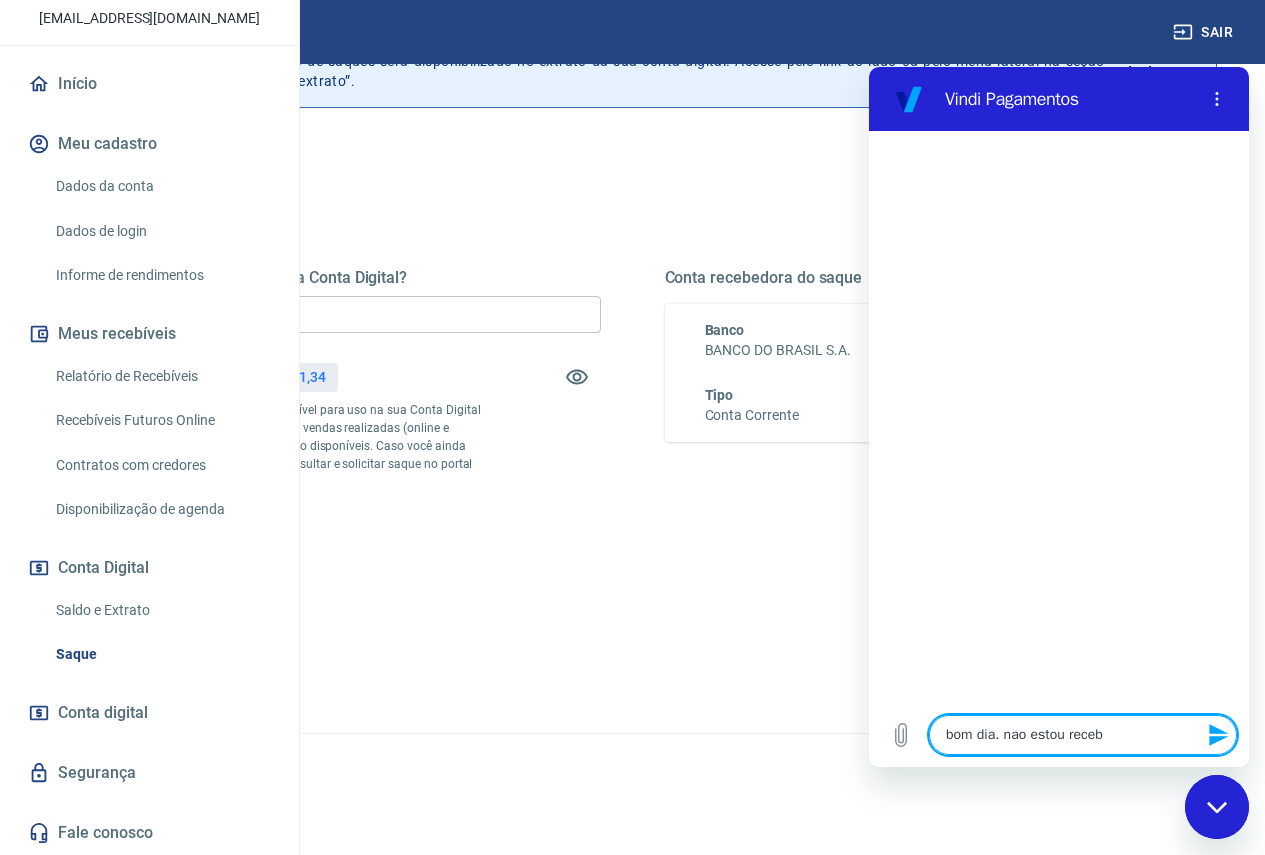 type on "bom dia. nao estou recebe" 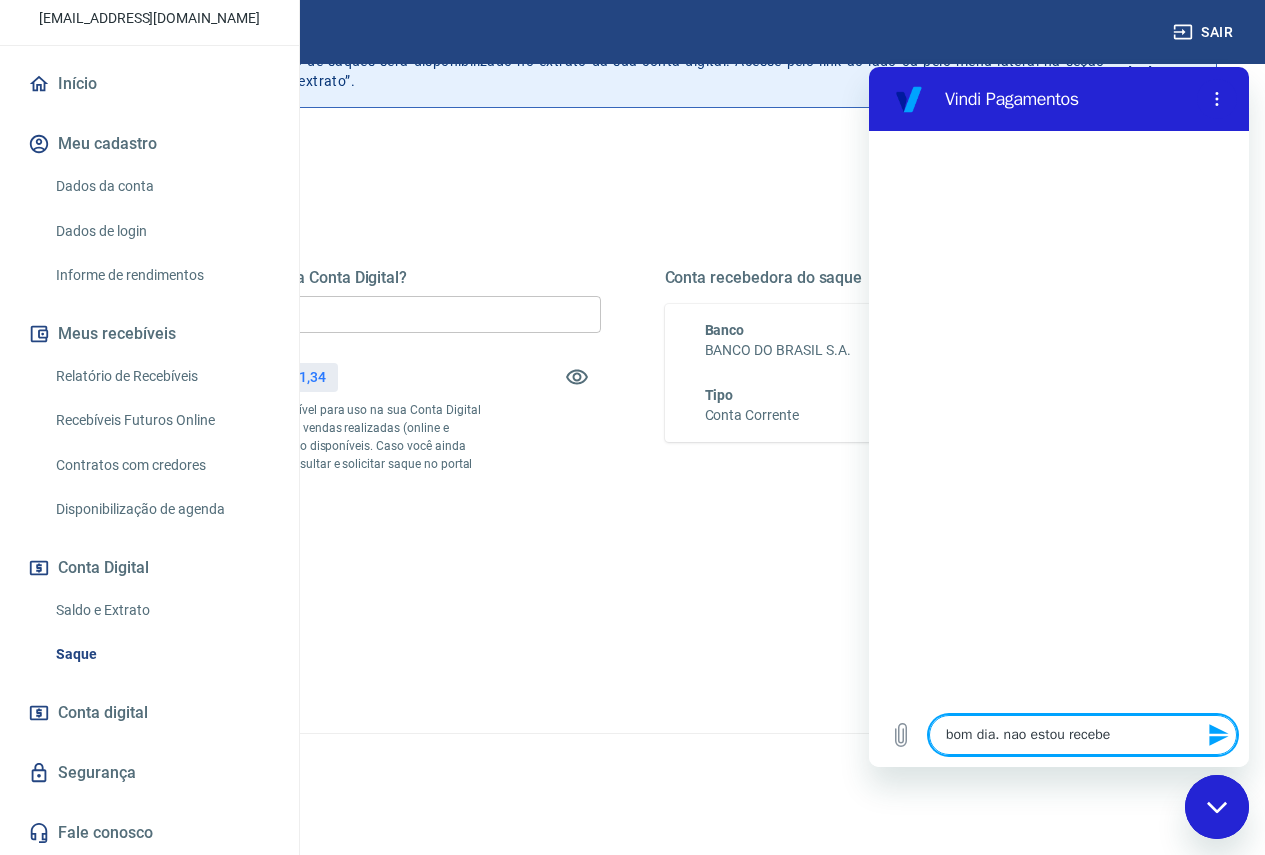 type on "bom dia. nao estou receben" 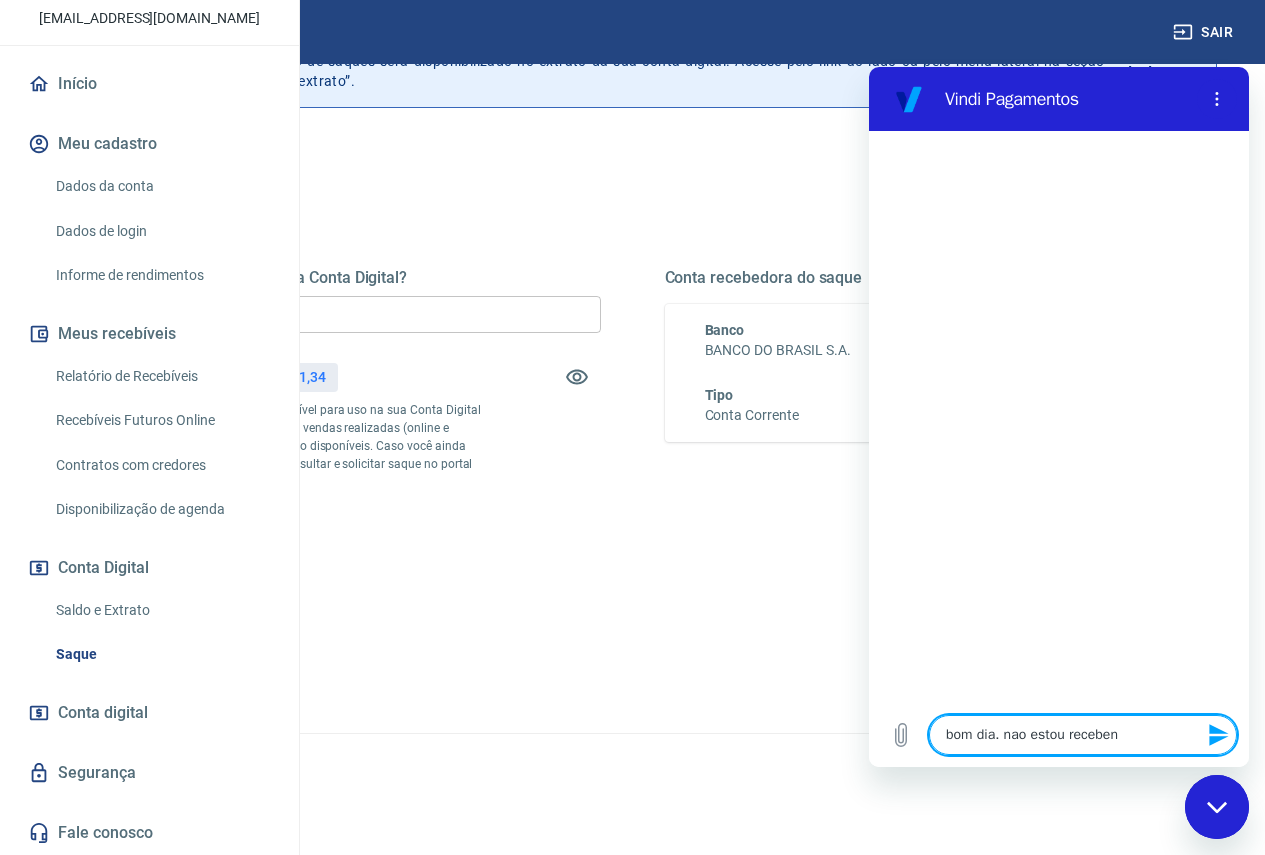 type on "bom dia. nao estou recebend" 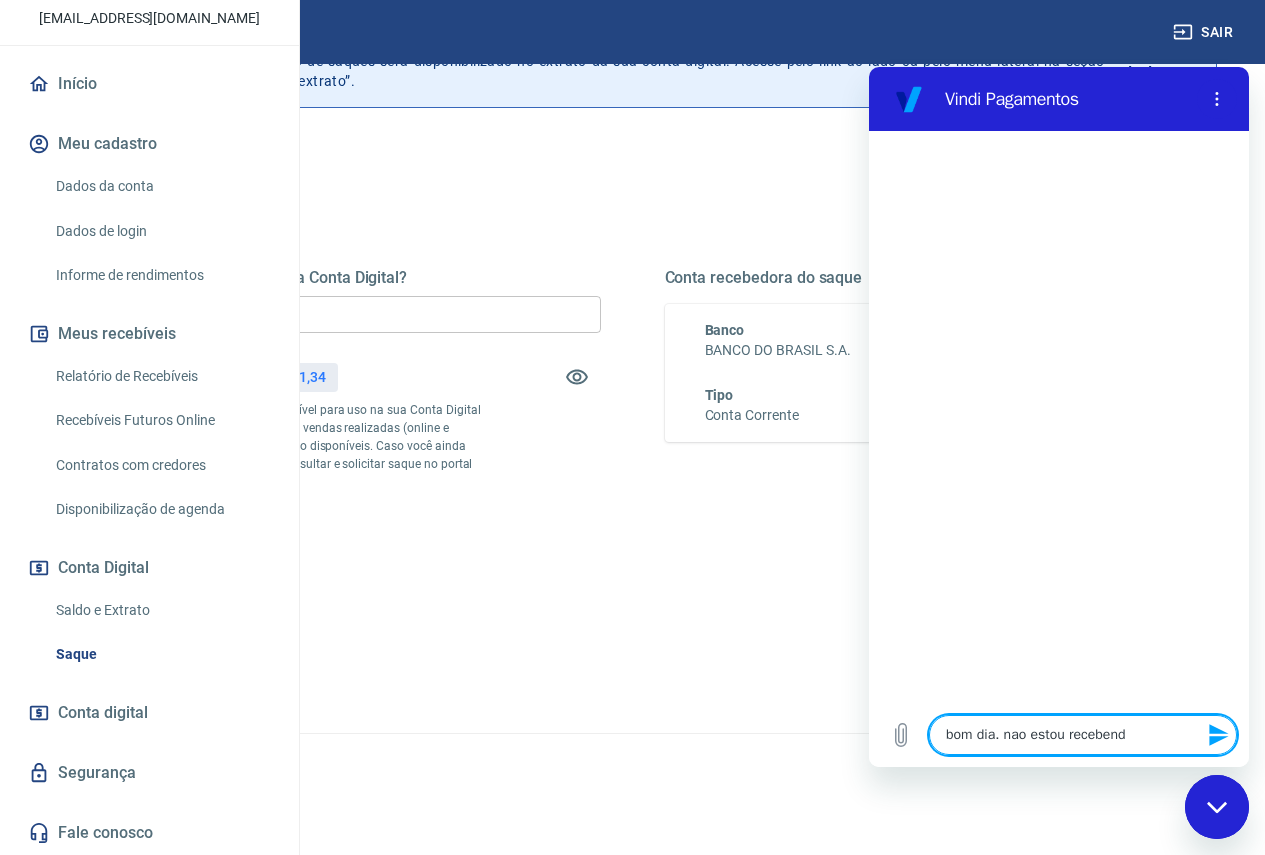 type on "bom dia. nao estou recebendo" 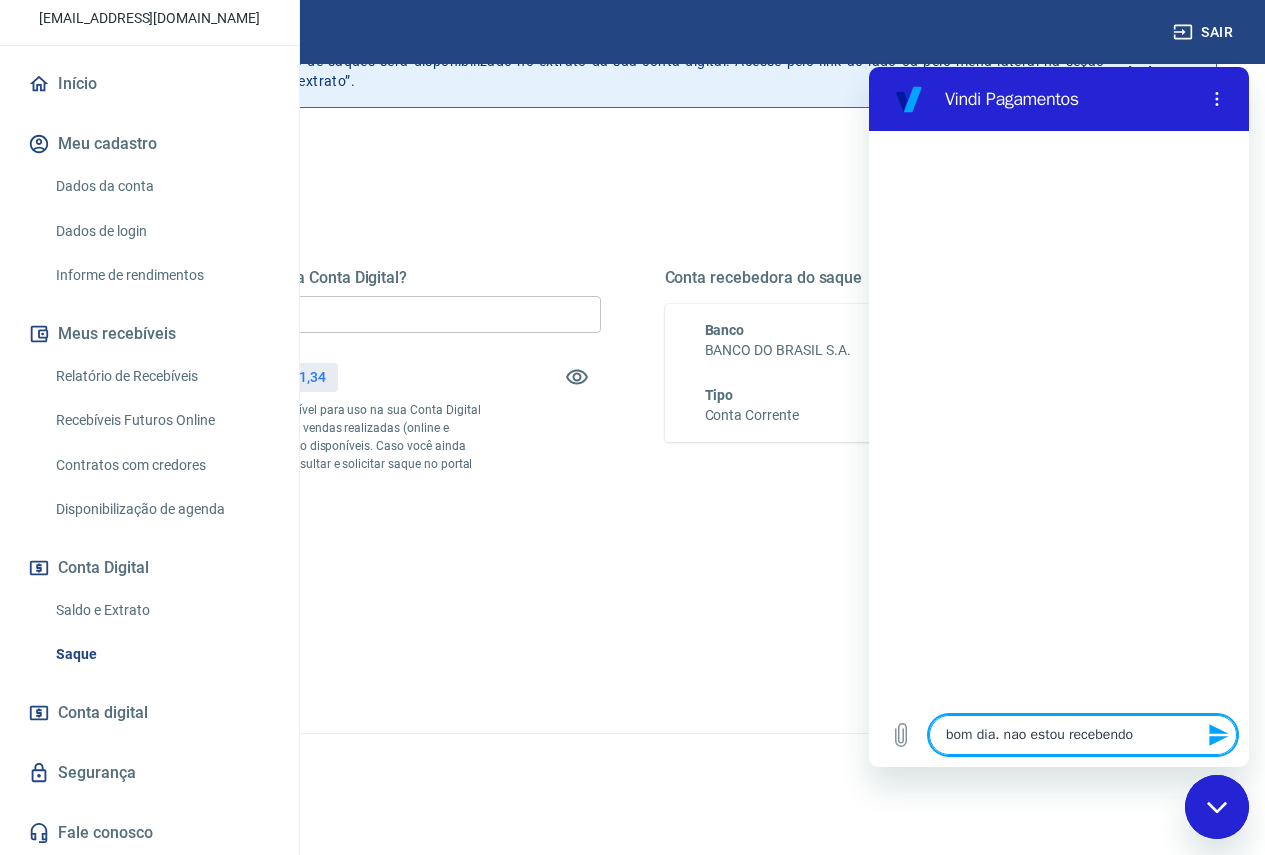 type on "bom dia. nao estou recebendo" 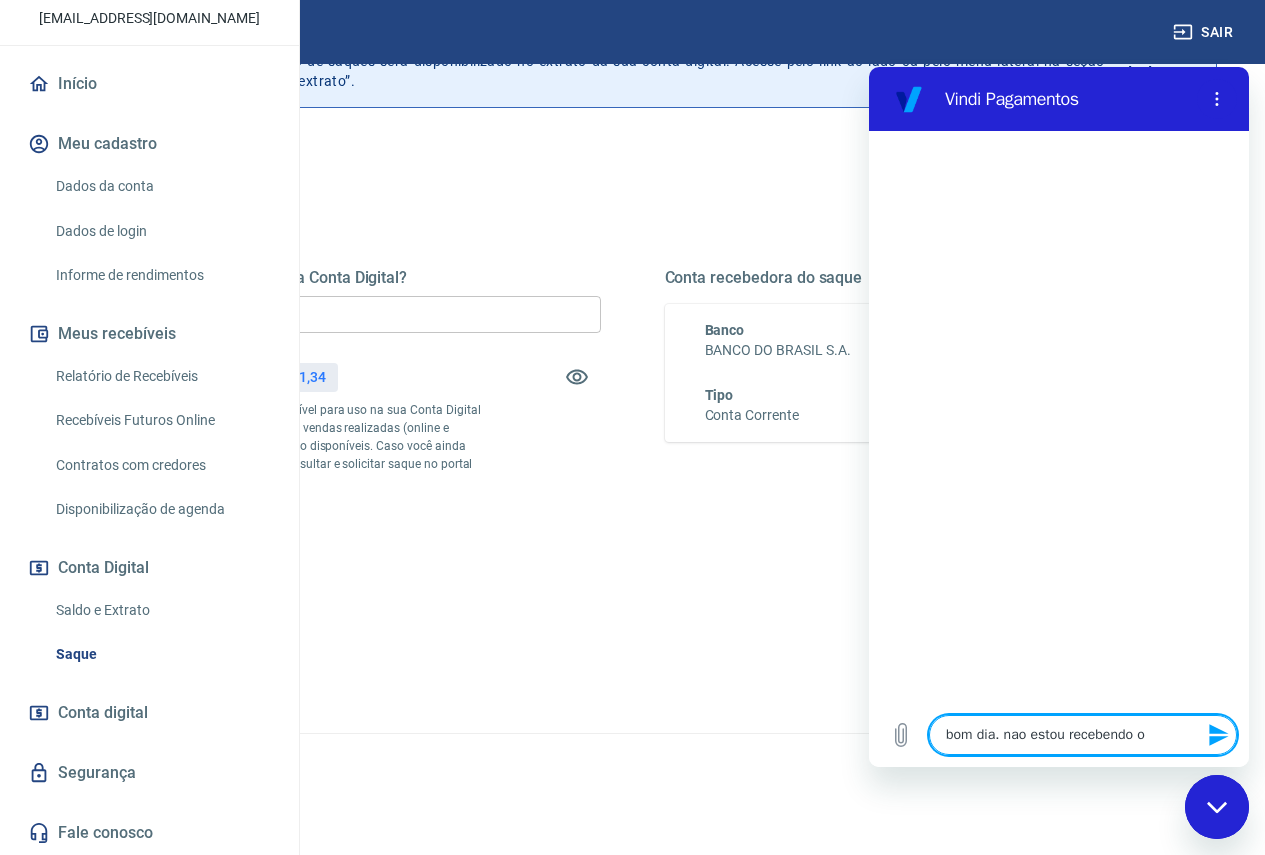 type on "bom dia. nao estou recebendo o" 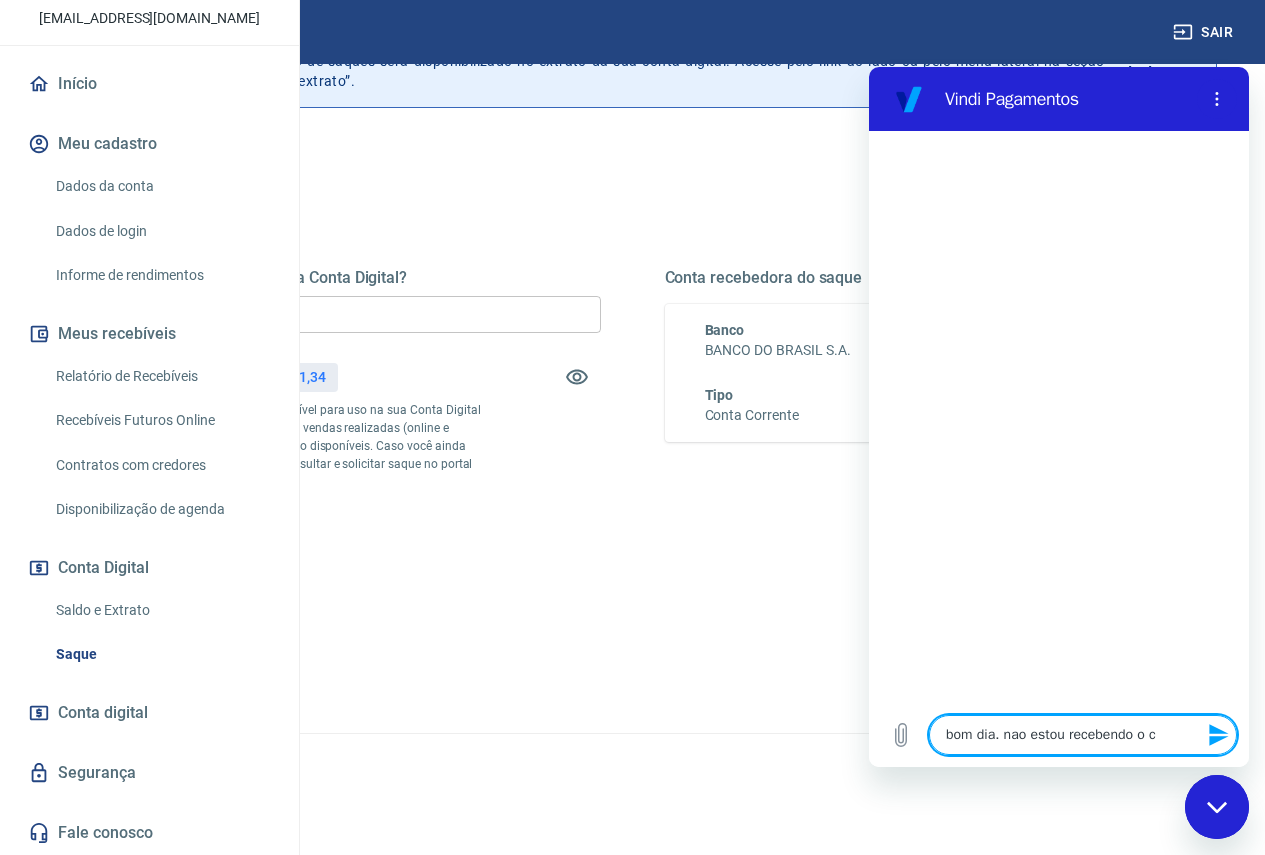 type on "bom dia. nao estou recebendo o co" 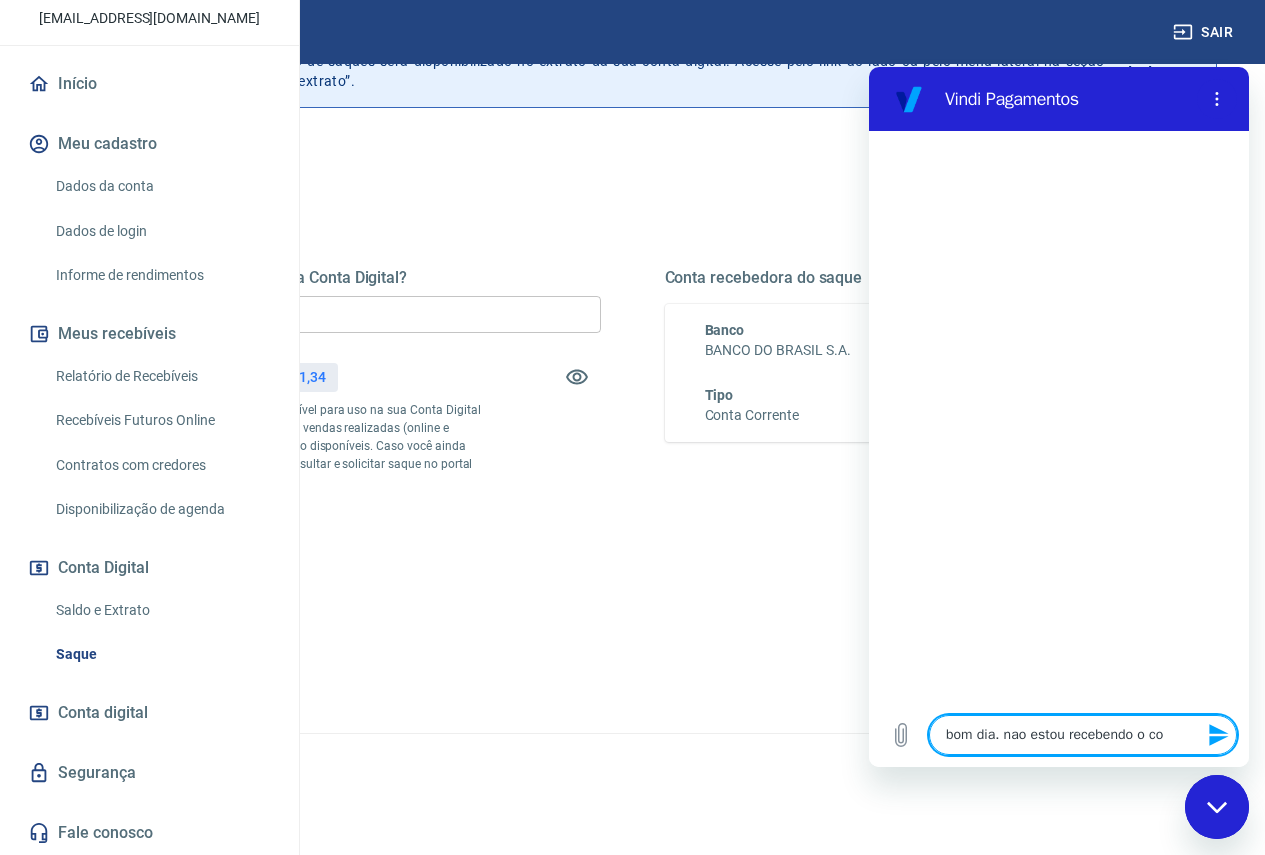 type on "bom dia. nao estou recebendo o cod" 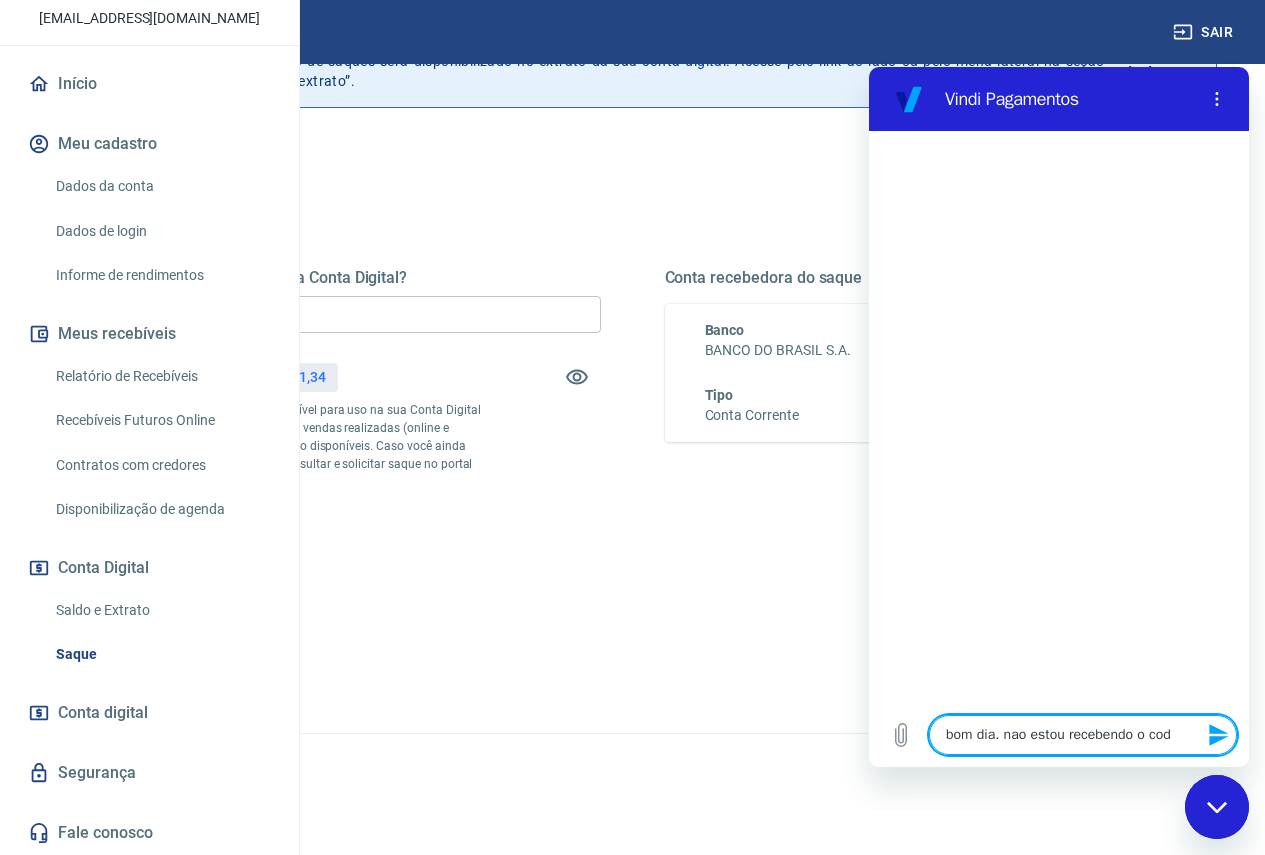 type on "bom dia. nao estou recebendo o codi" 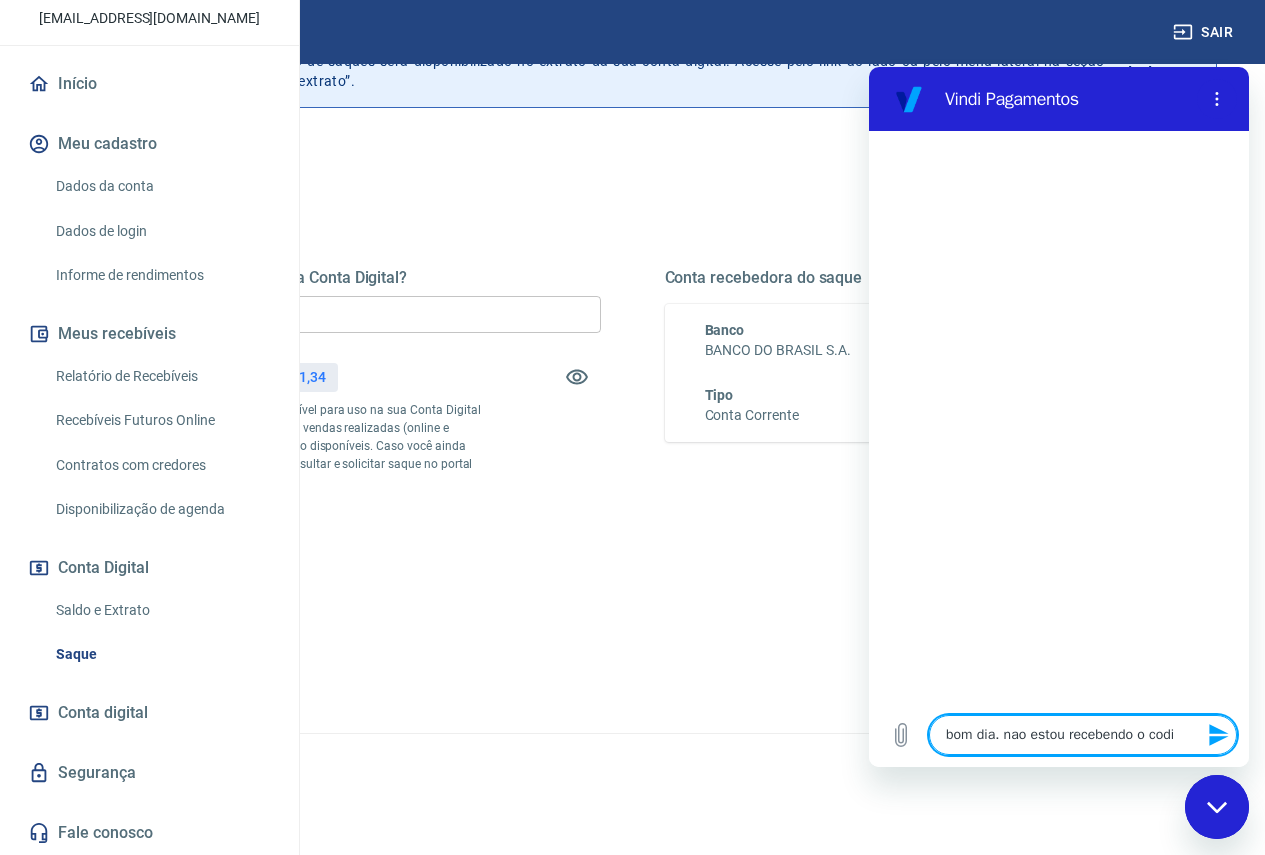 type on "bom dia. nao estou recebendo o codig" 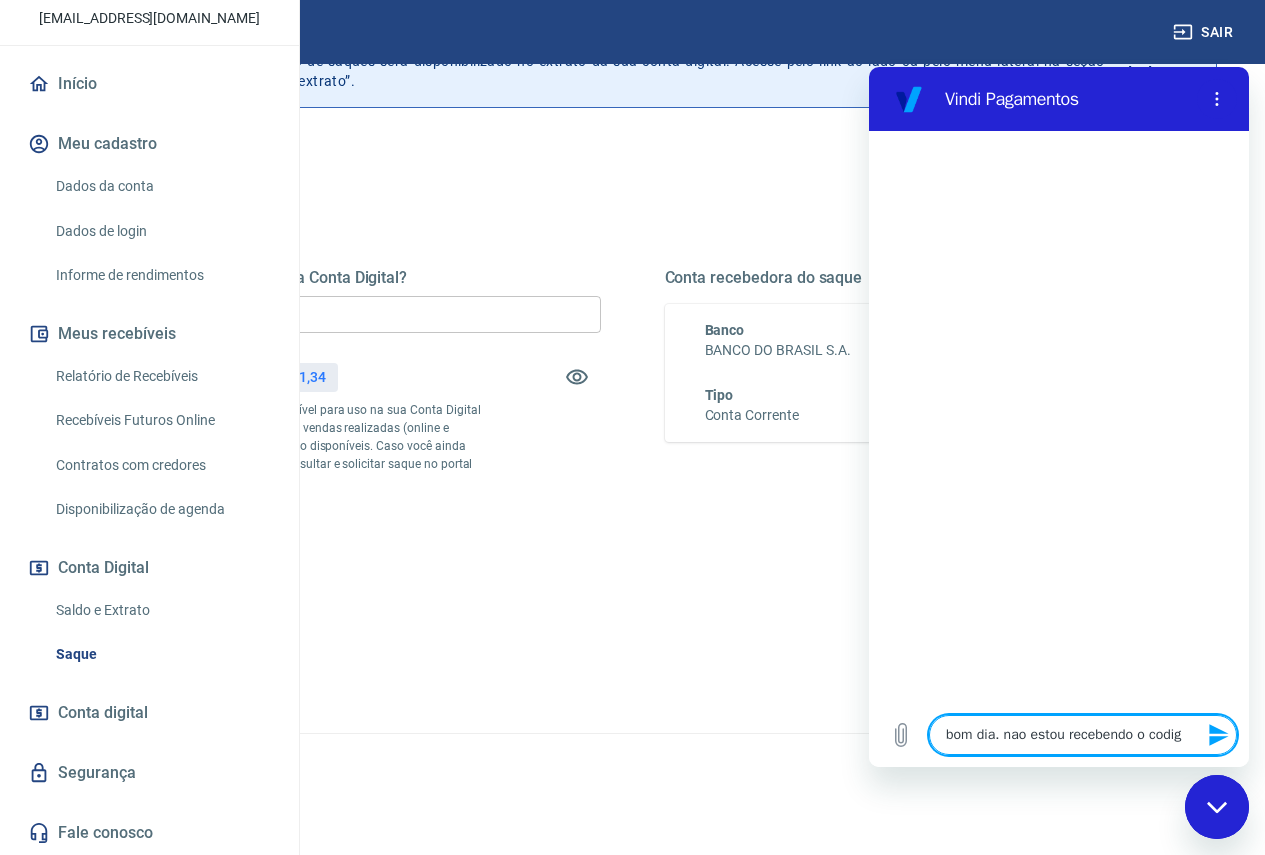 type on "bom dia. nao estou recebendo o codigo" 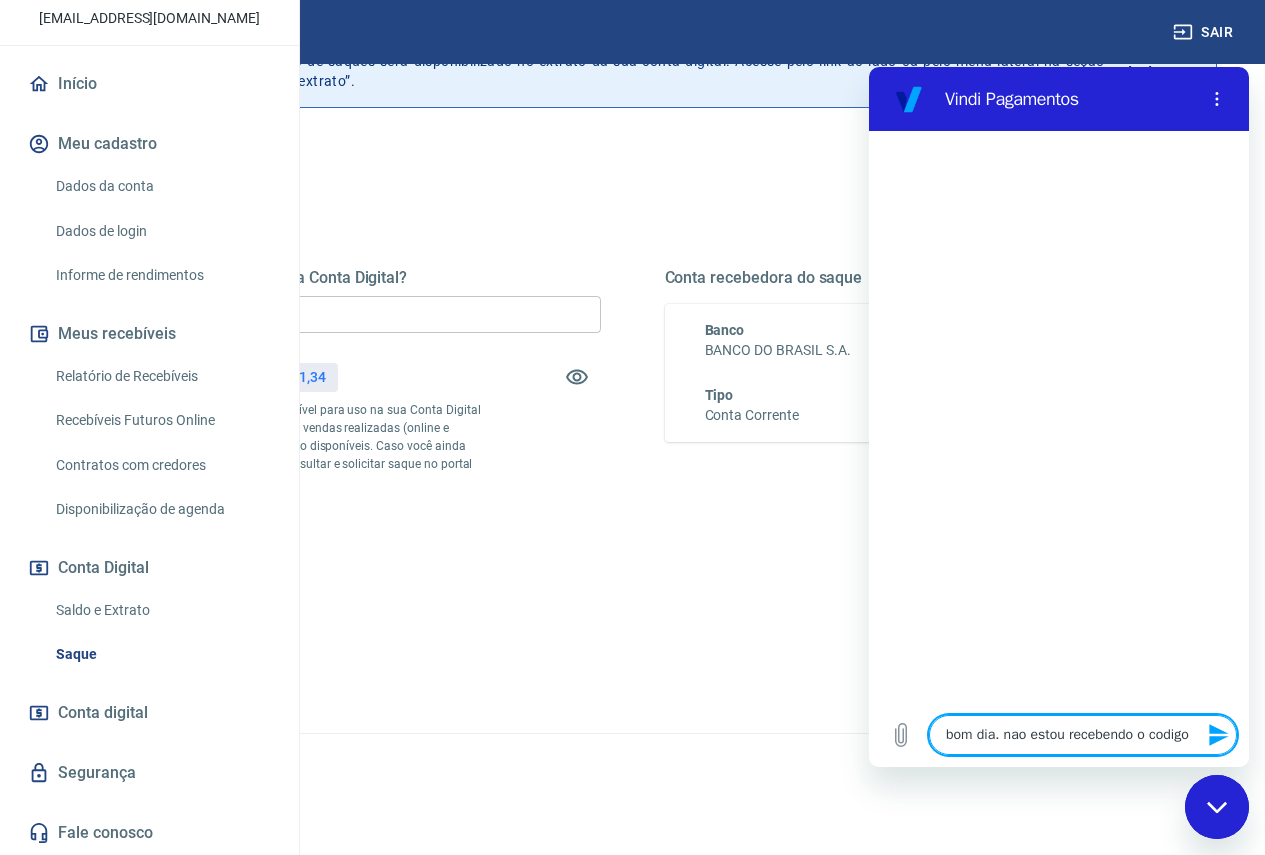 type on "bom dia. nao estou recebendo o codigo" 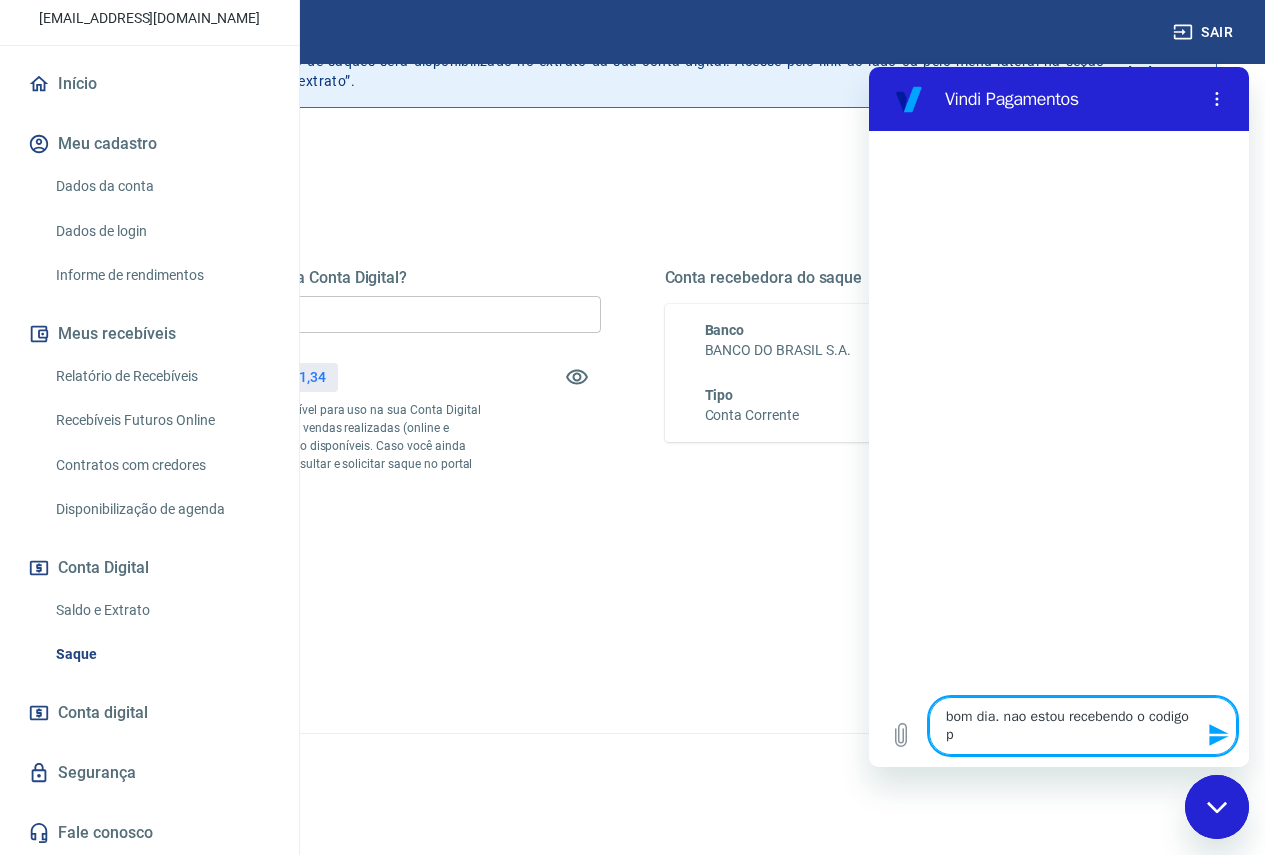type on "bom dia. nao estou recebendo o codigo pa" 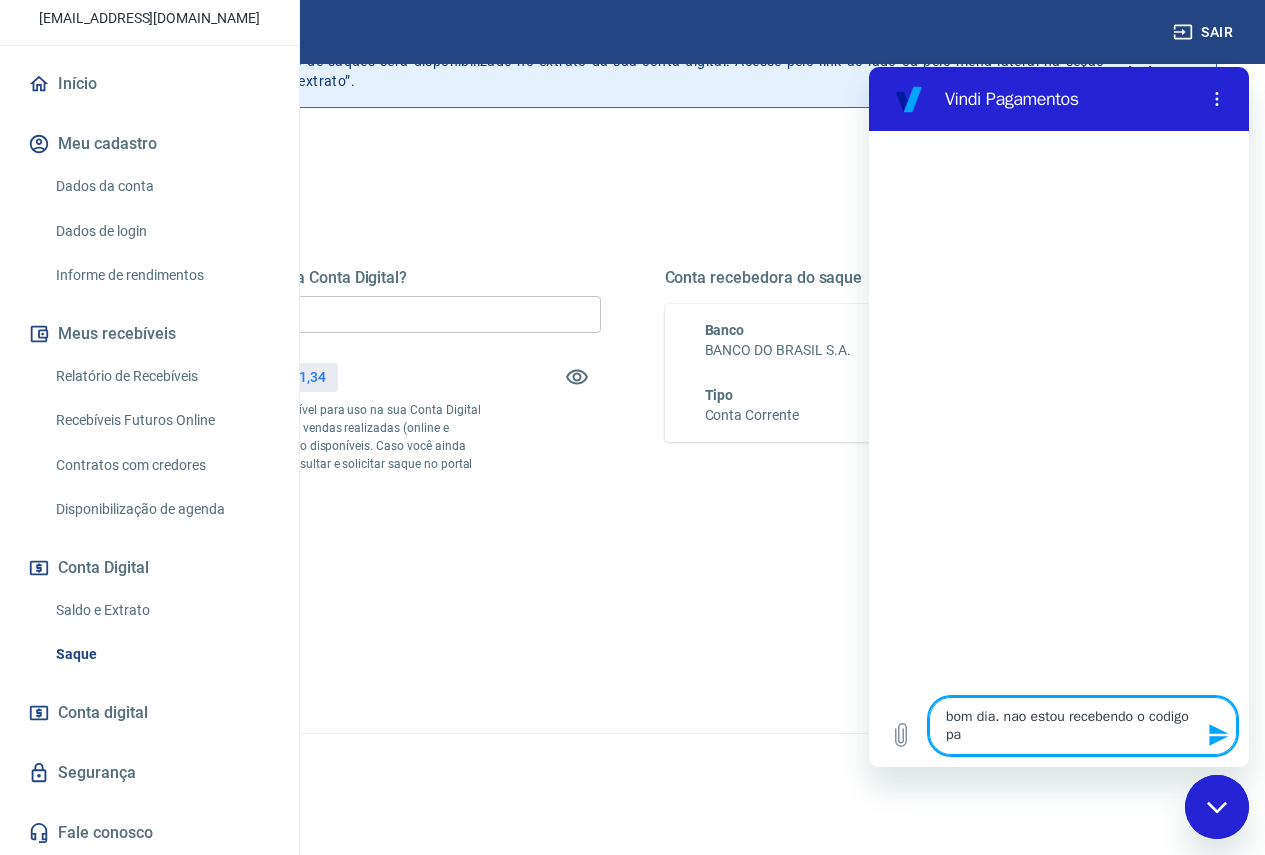 type on "bom dia. nao estou recebendo o codigo par" 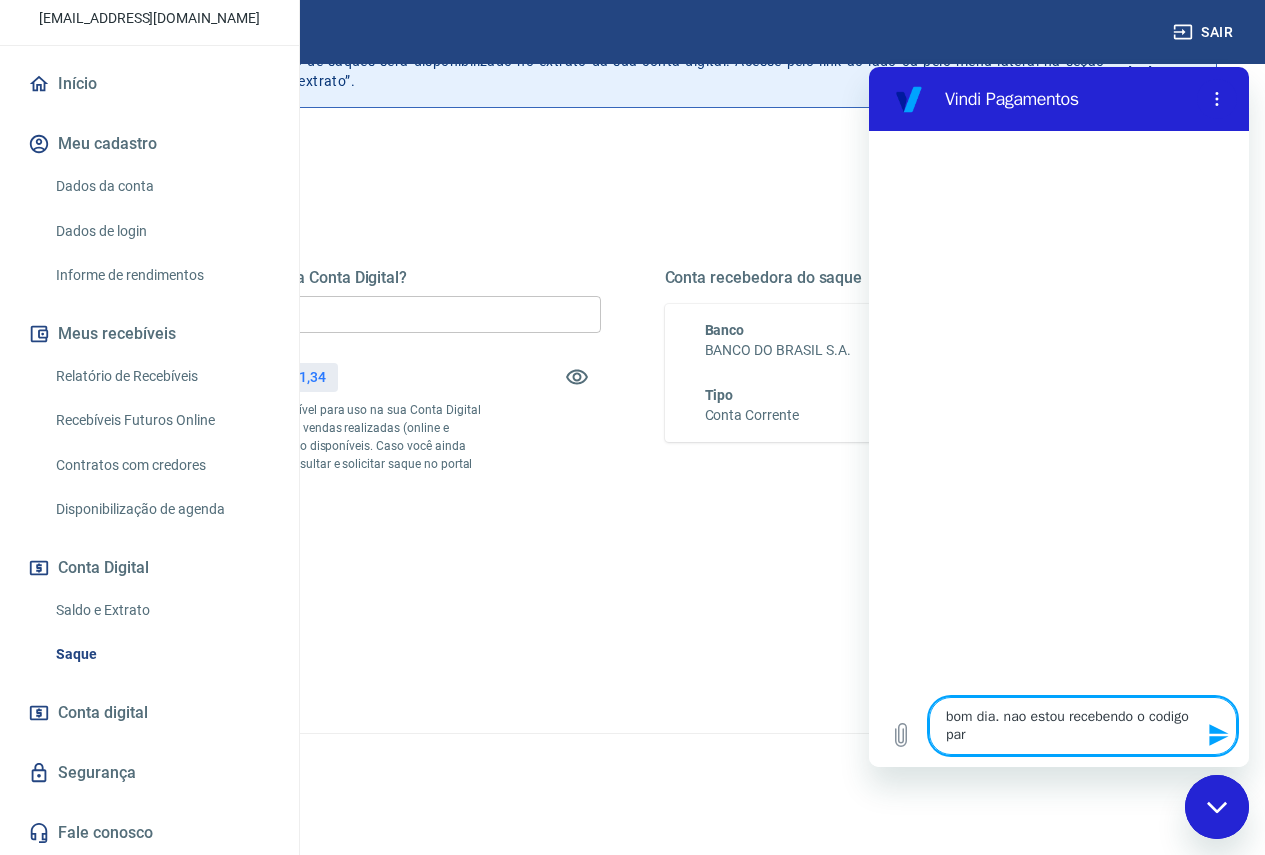 type on "bom dia. nao estou recebendo o codigo para" 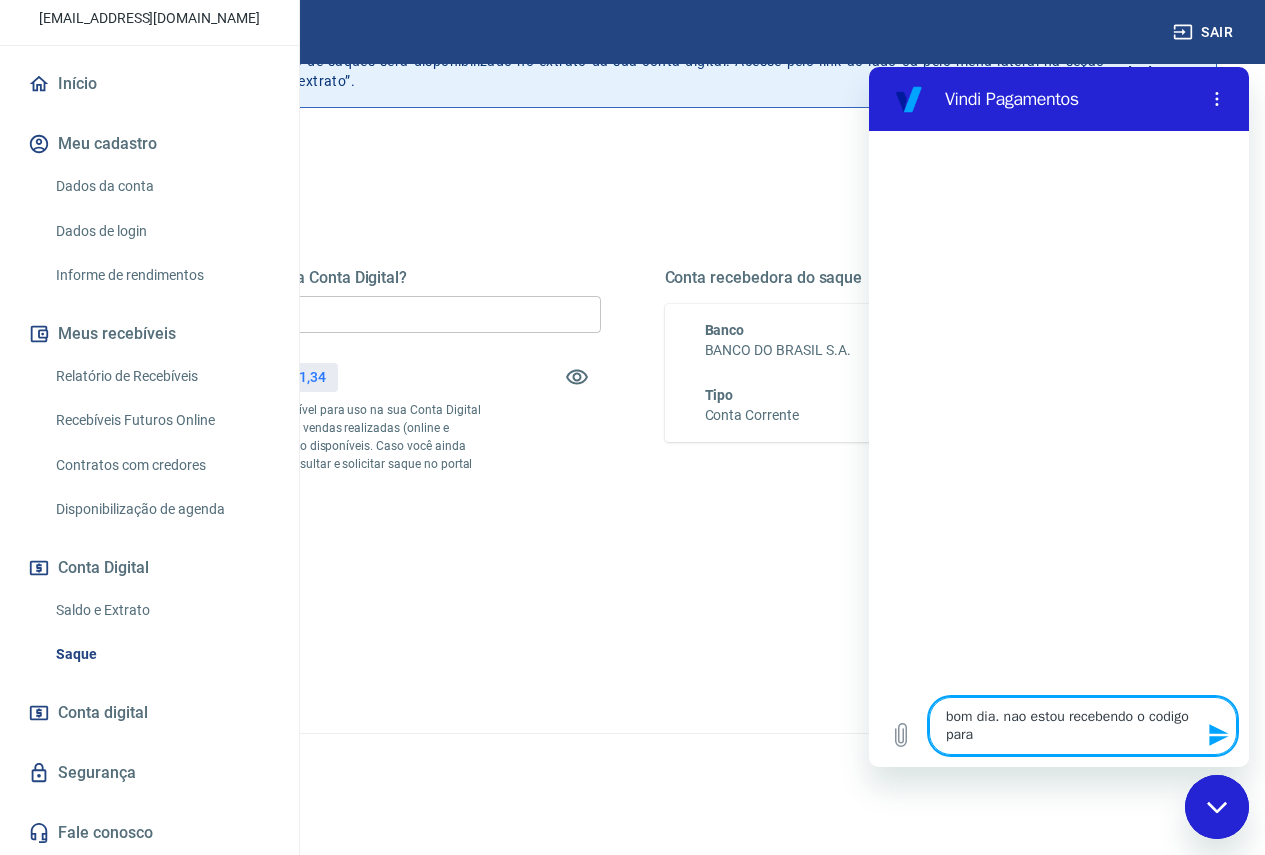 type on "bom dia. nao estou recebendo o codigo para" 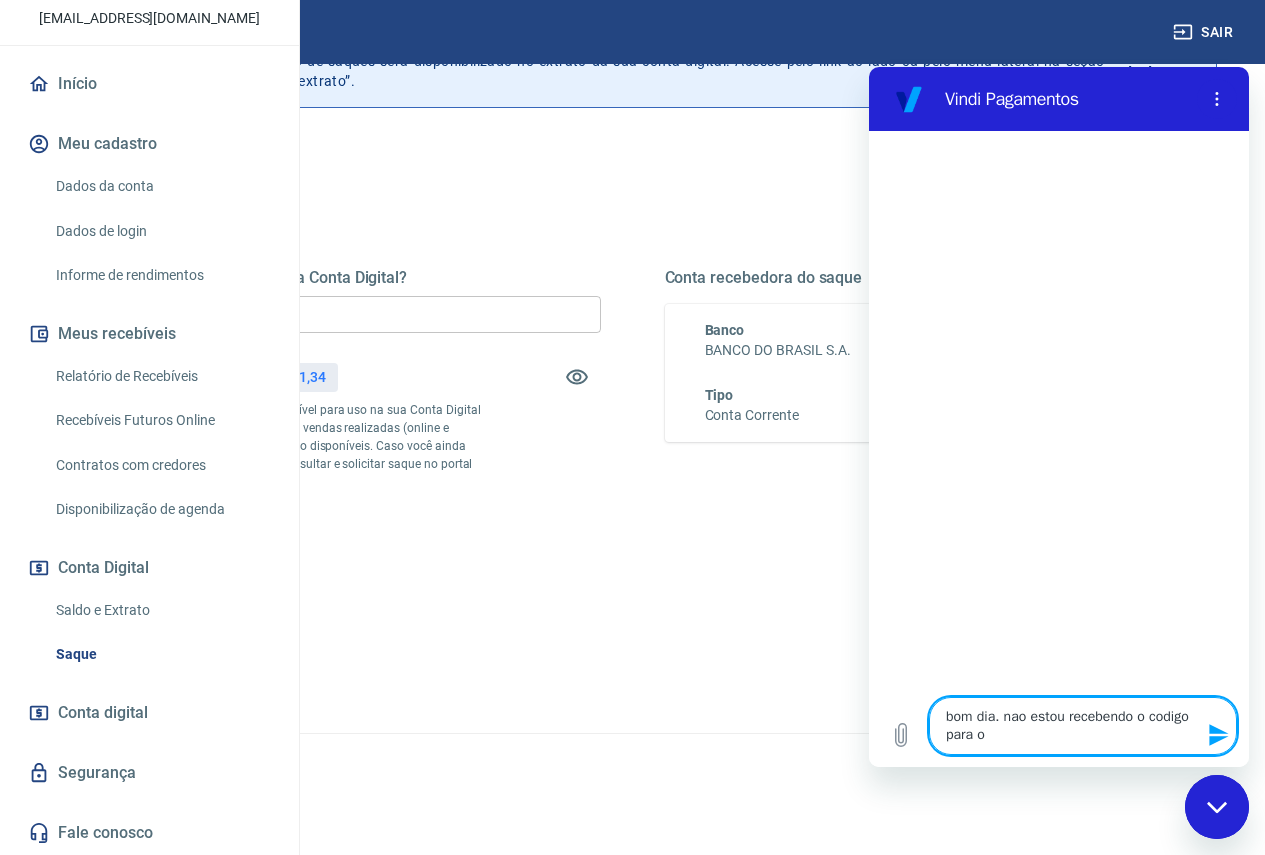 type on "bom dia. nao estou recebendo o codigo para o" 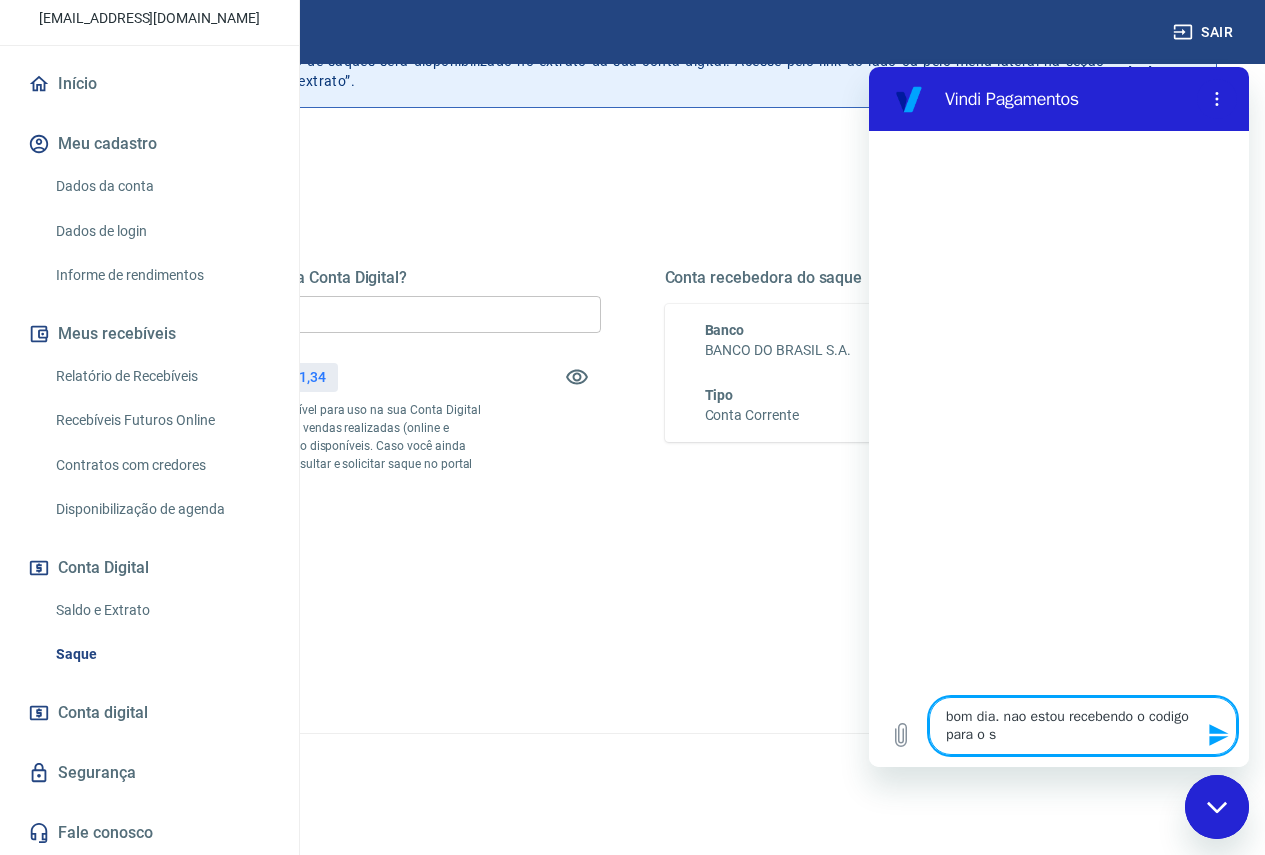 type on "bom dia. nao estou recebendo o codigo para o sa" 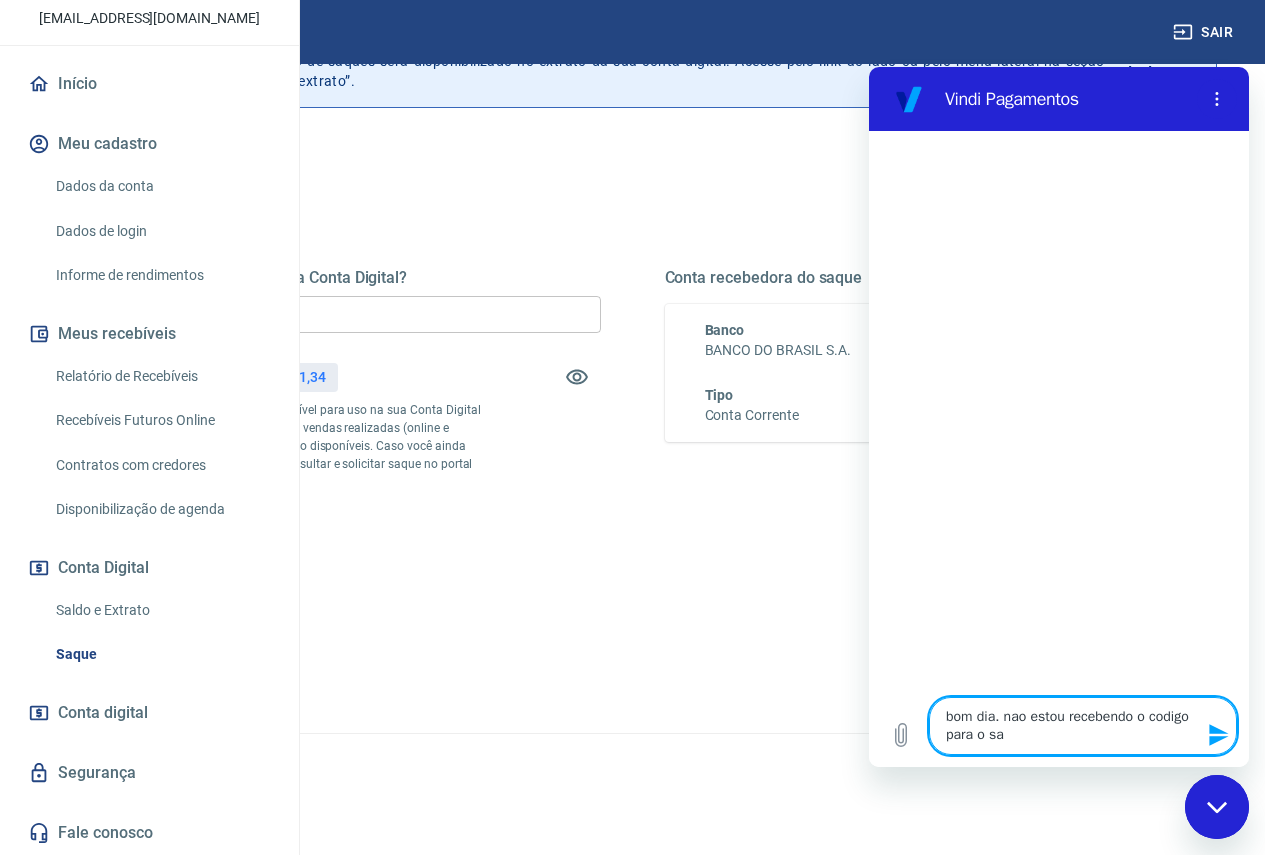 type on "bom dia. nao estou recebendo o codigo para o saq" 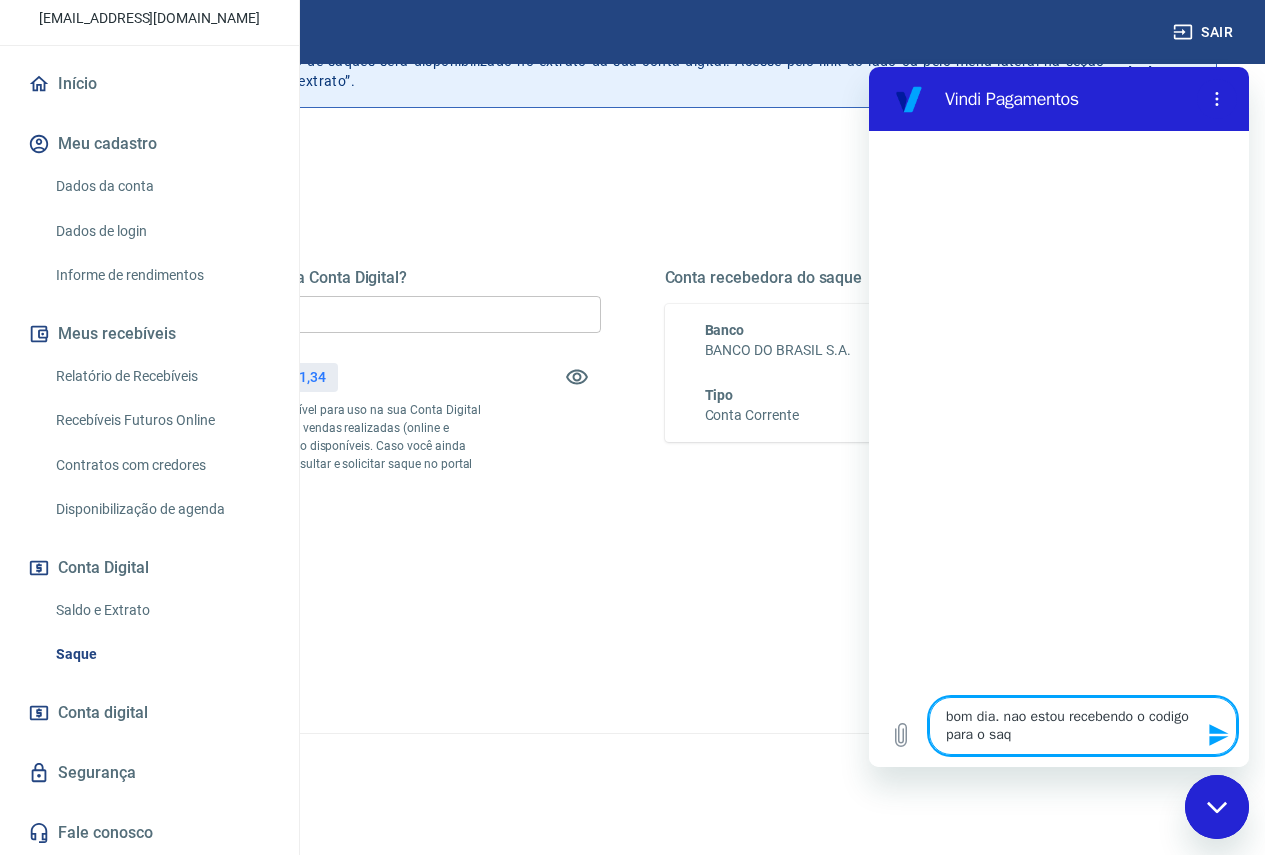 type on "bom dia. nao estou recebendo o codigo para o saqu" 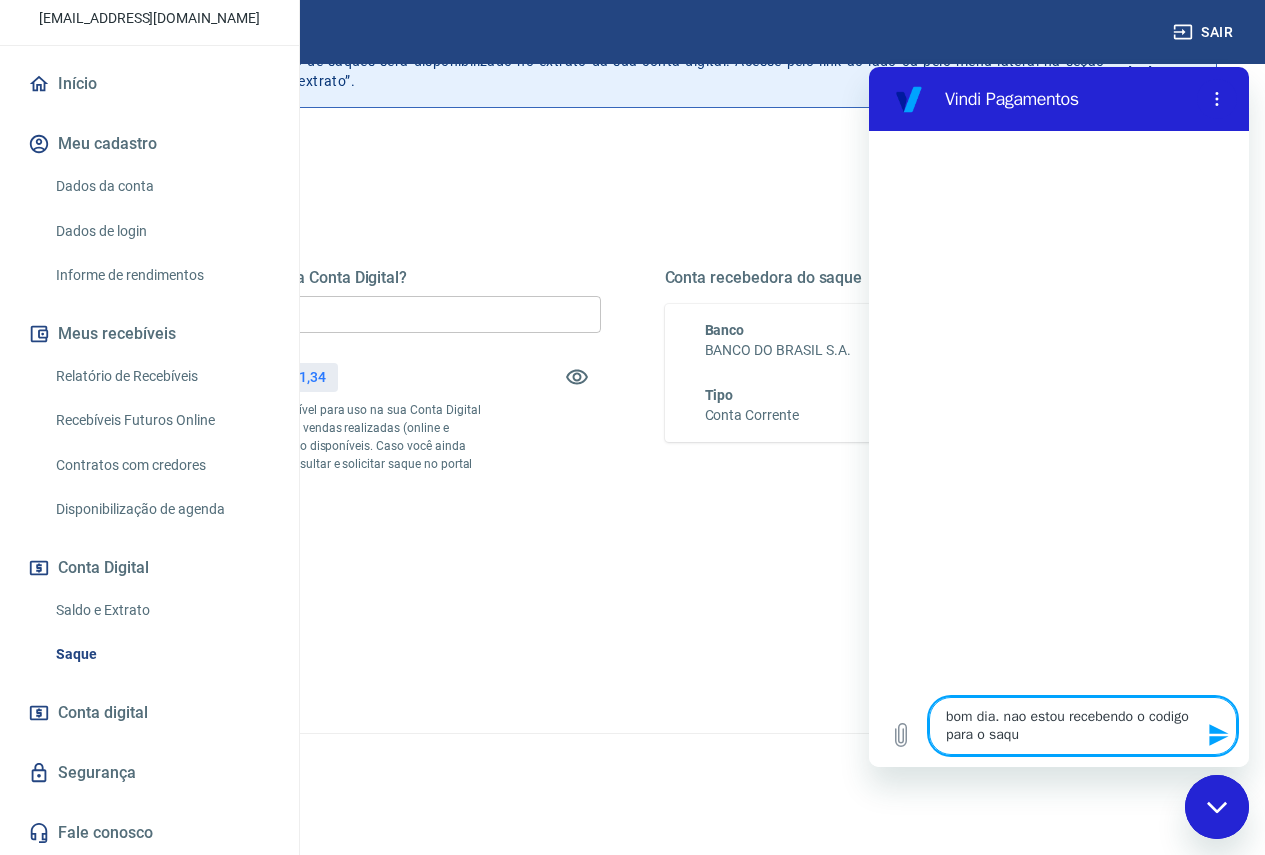 type on "bom dia. nao estou recebendo o codigo para o saque" 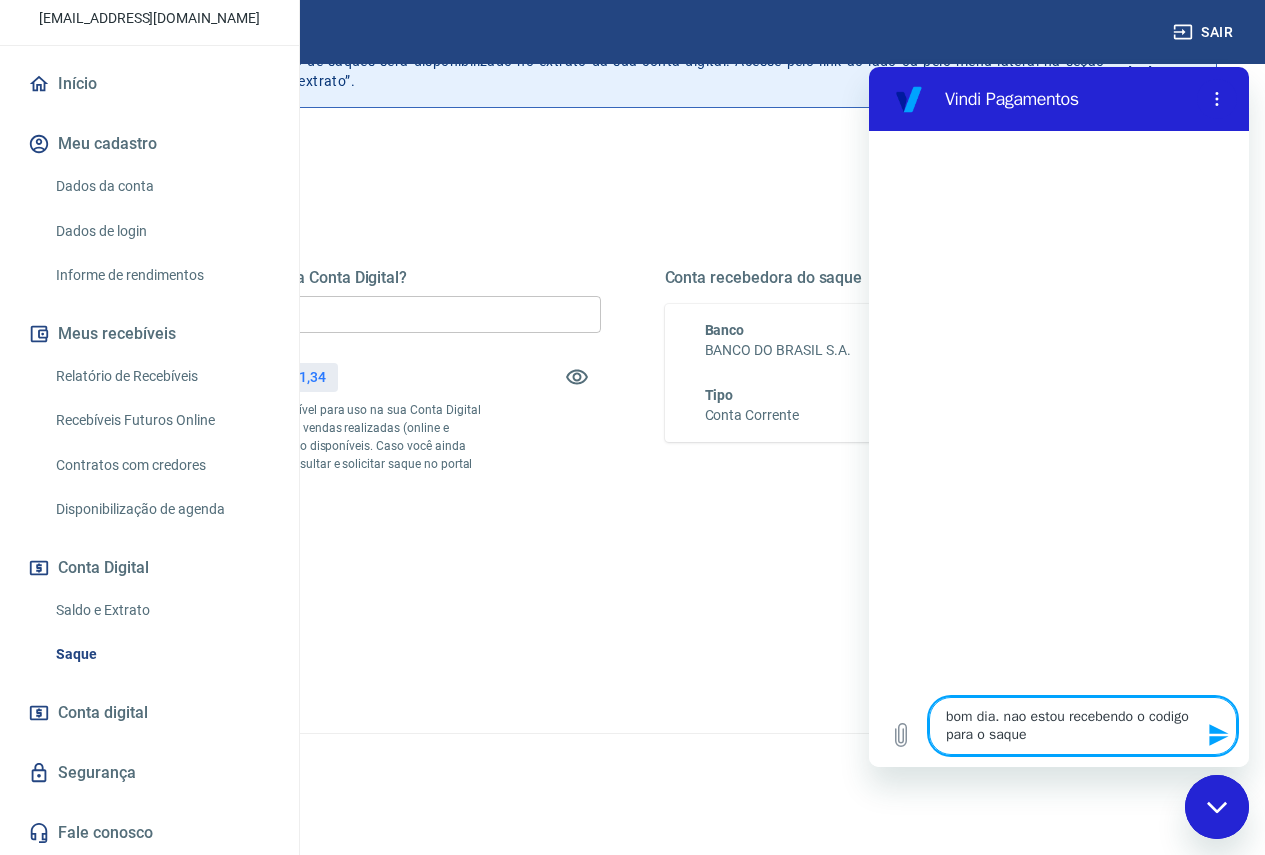 type on "x" 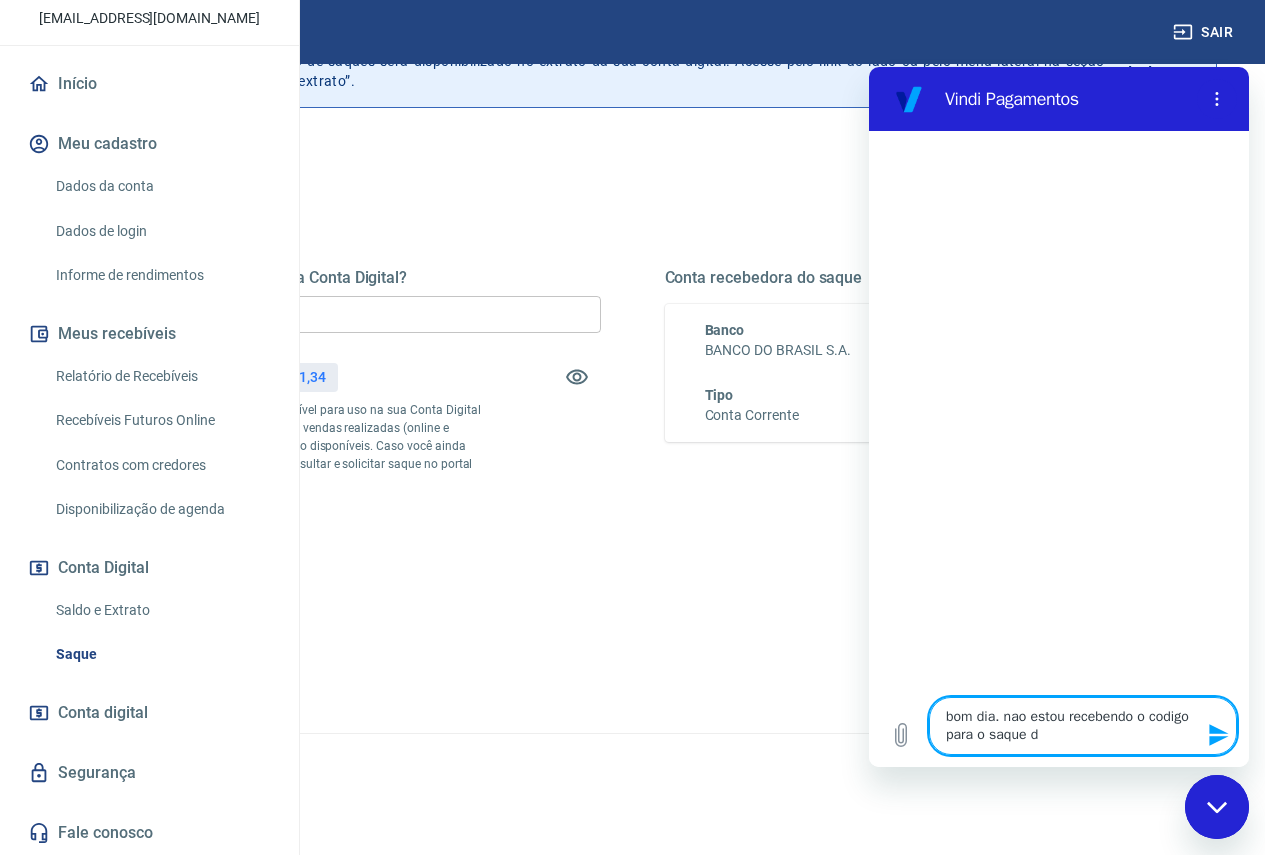 type on "bom dia. nao estou recebendo o codigo para o saque do" 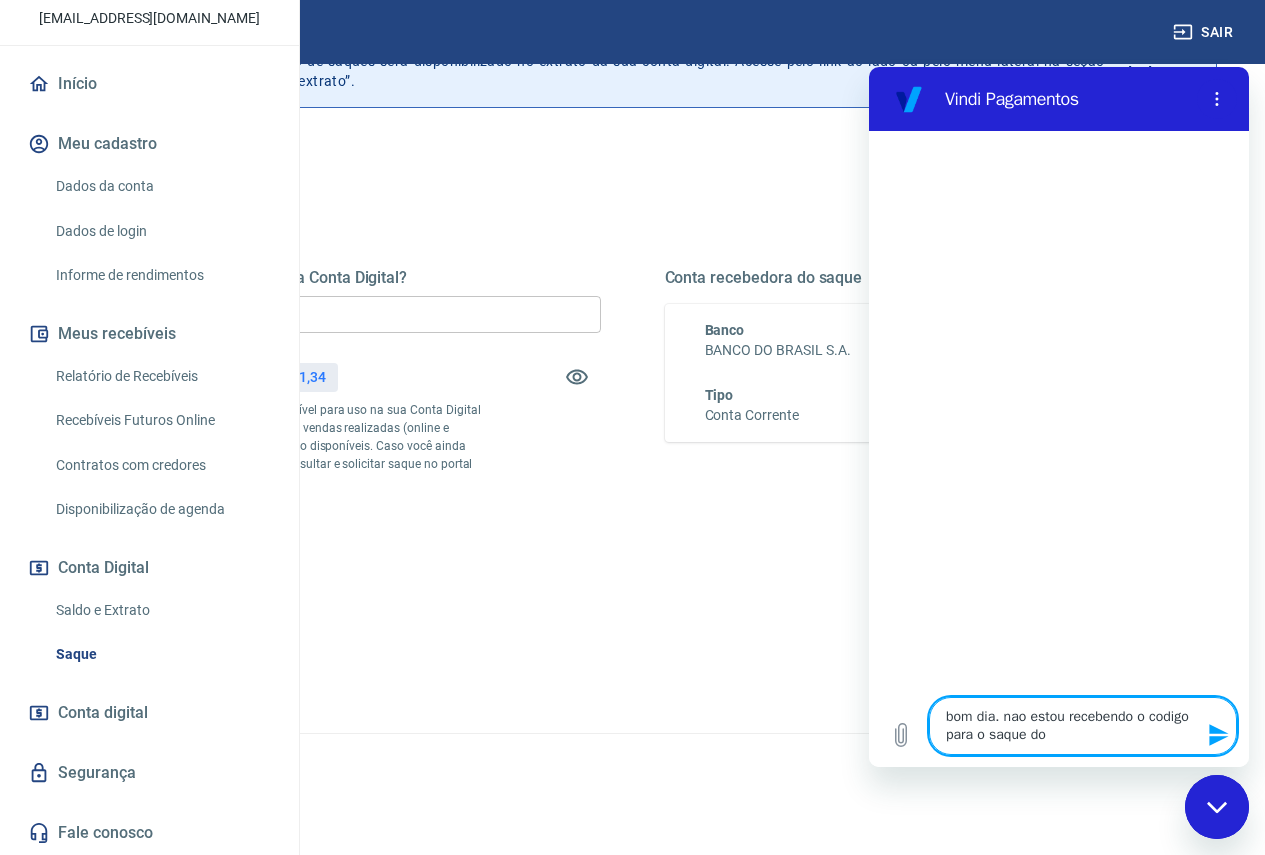 type on "bom dia. nao estou recebendo o codigo para o saque do" 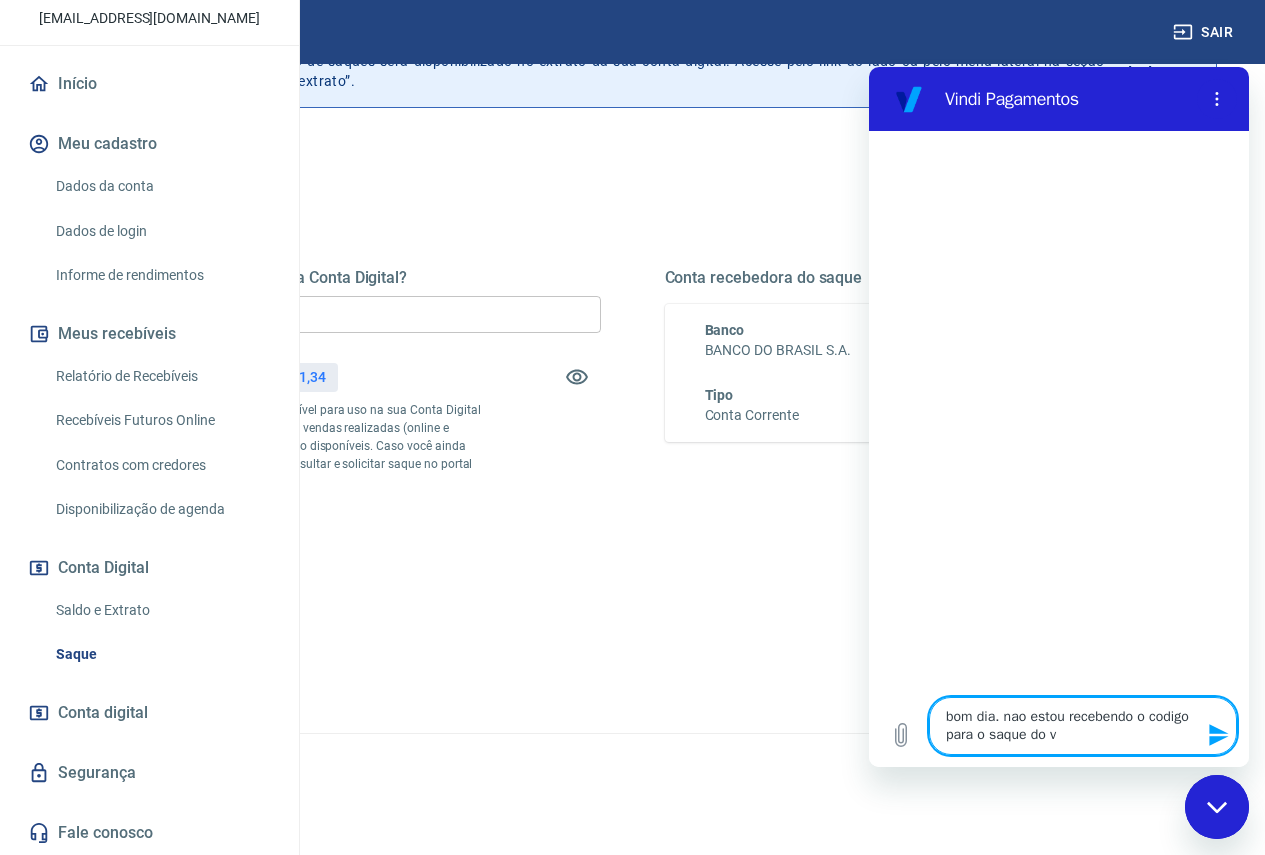 type on "bom dia. nao estou recebendo o codigo para o saque do va" 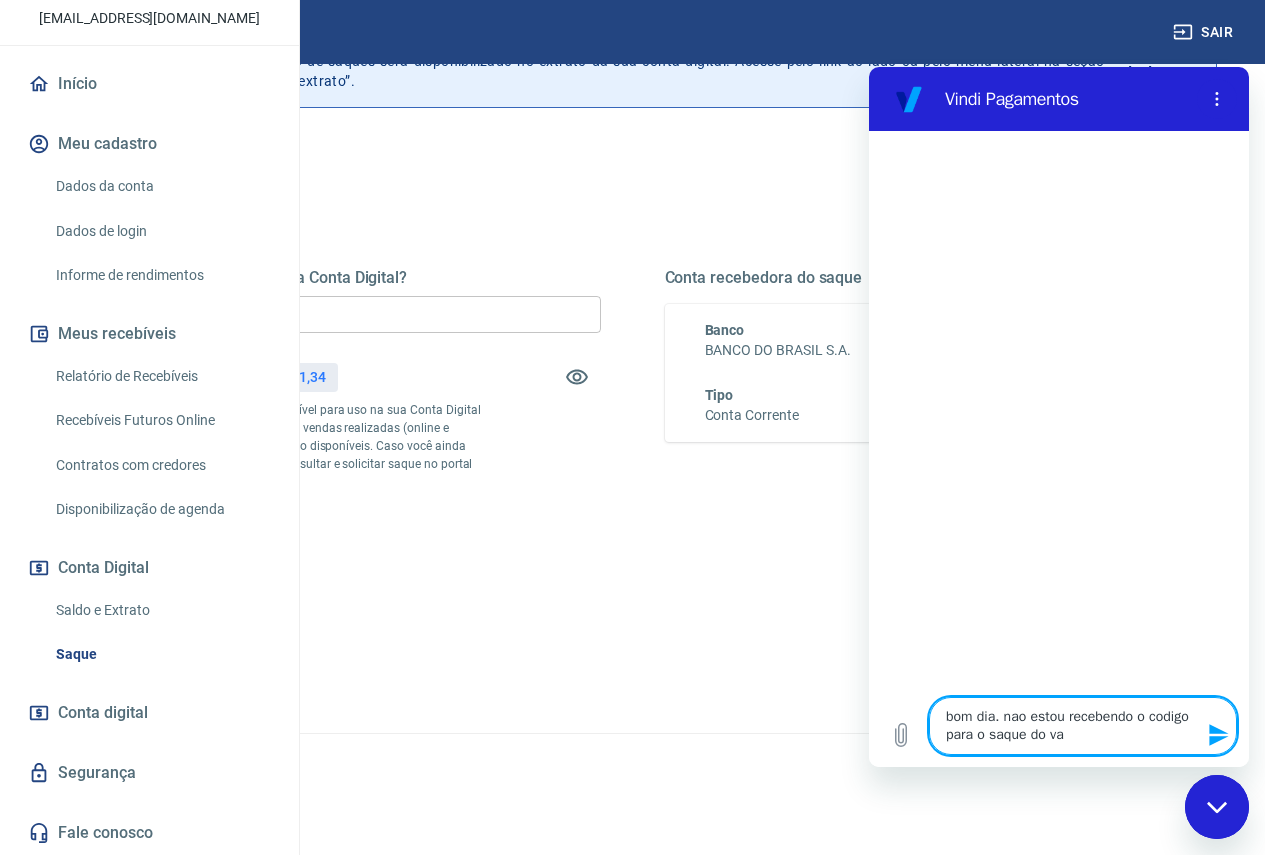 type on "bom dia. nao estou recebendo o codigo para o saque do val" 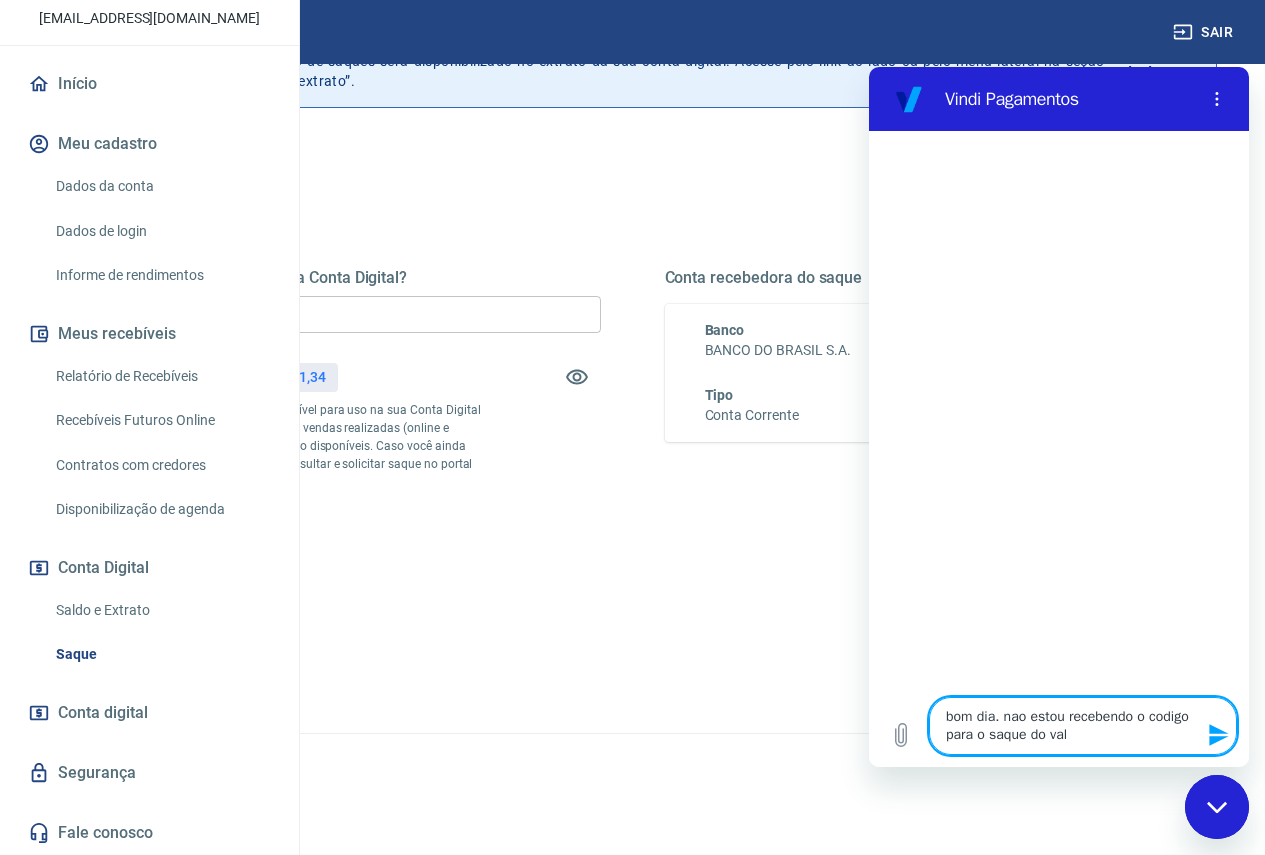 type on "bom dia. nao estou recebendo o codigo para o saque do valo" 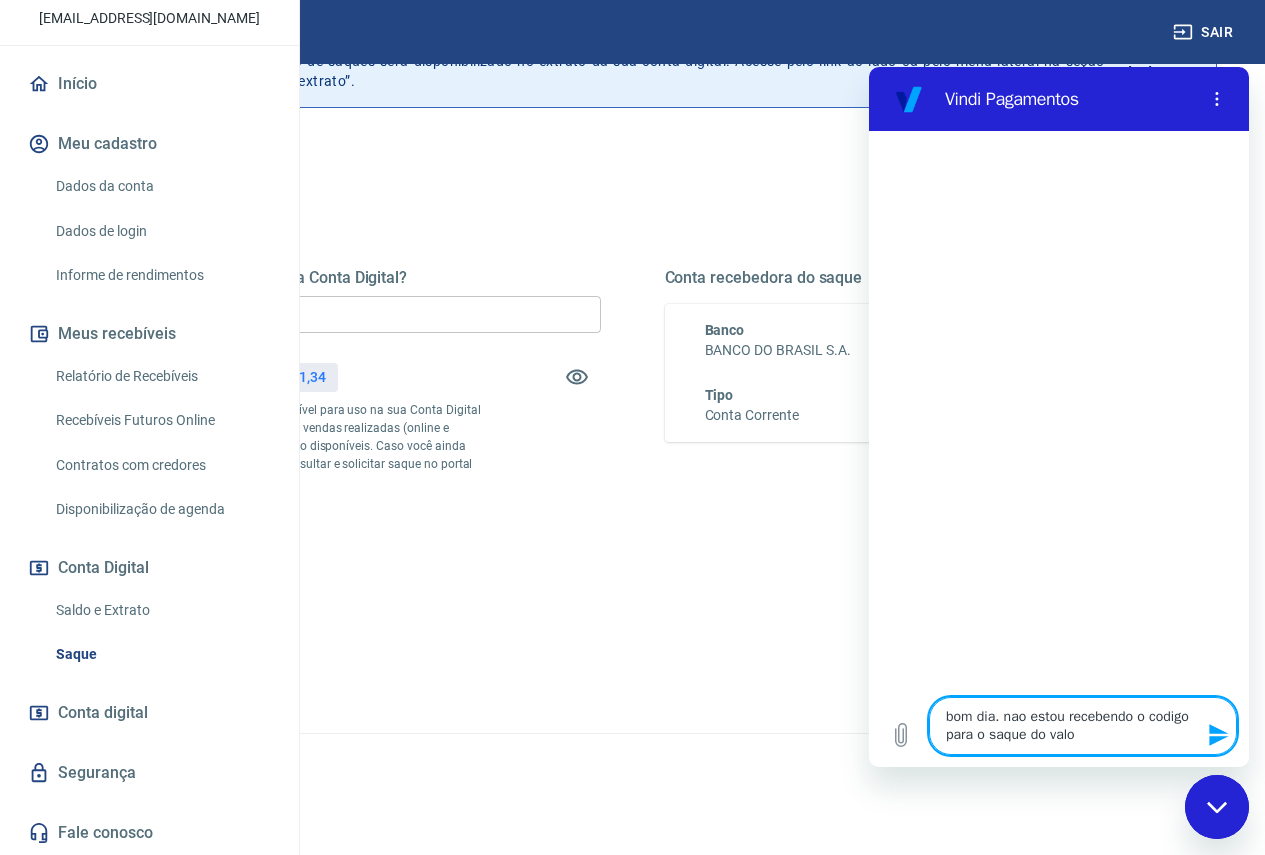type on "bom dia. nao estou recebendo o codigo para o saque do valor" 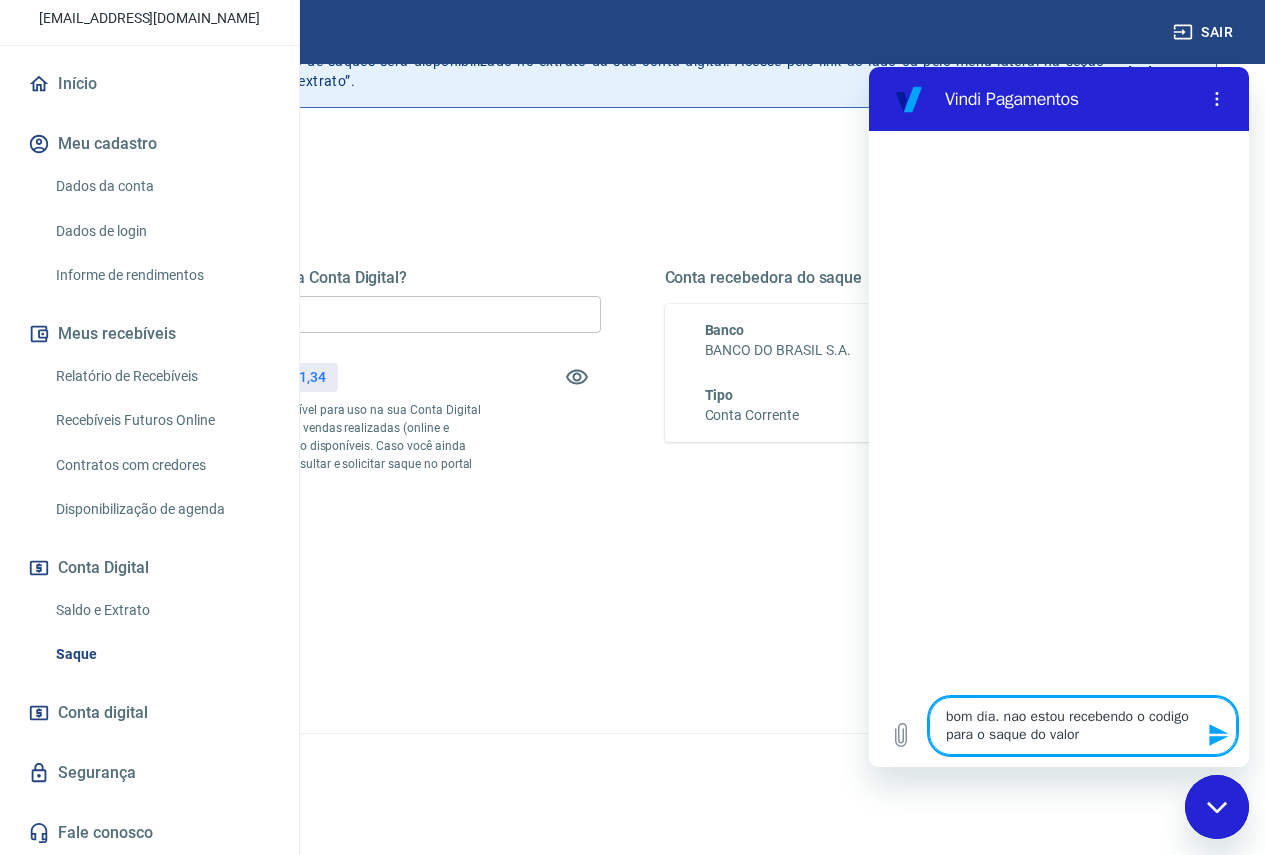 type on "bom dia. nao estou recebendo o codigo para o saque do valor" 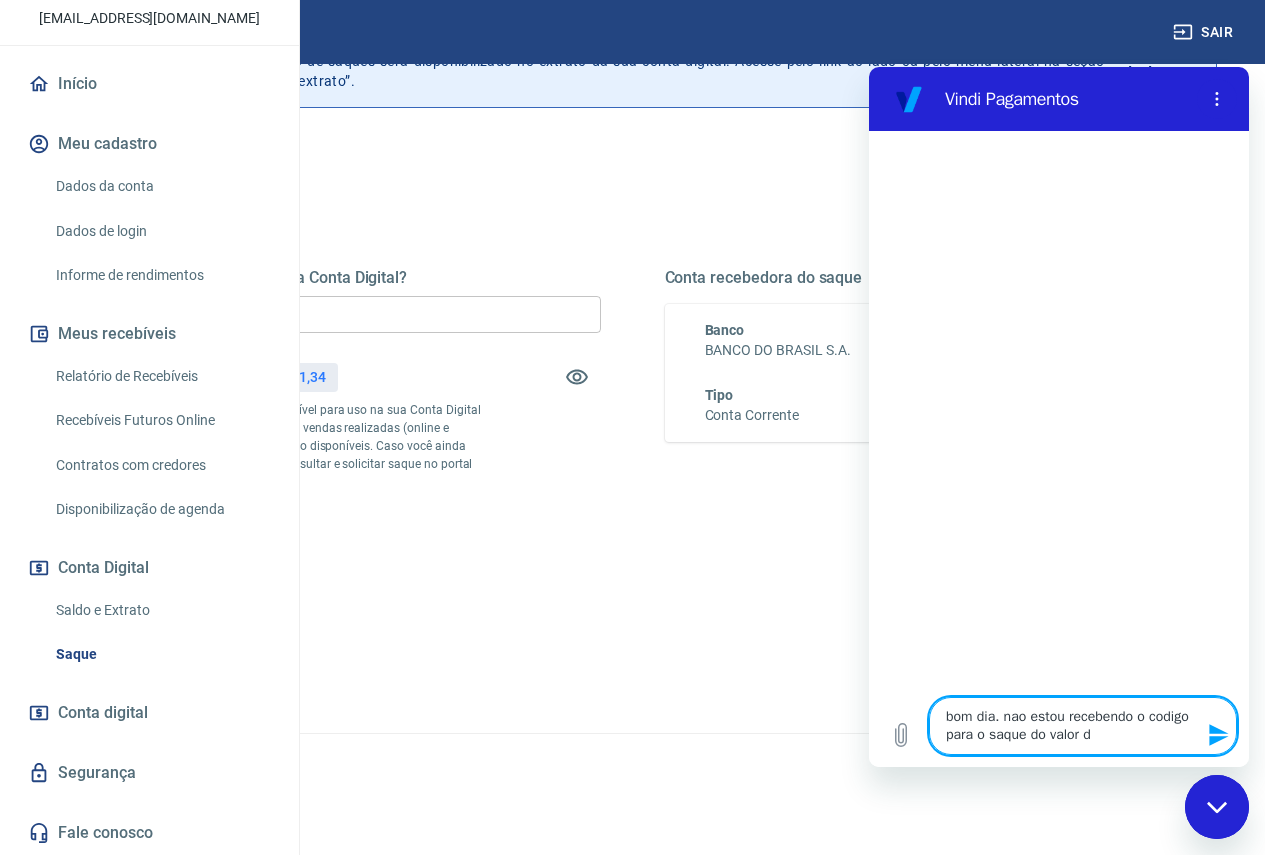 type on "bom dia. nao estou recebendo o codigo para o saque do valor di" 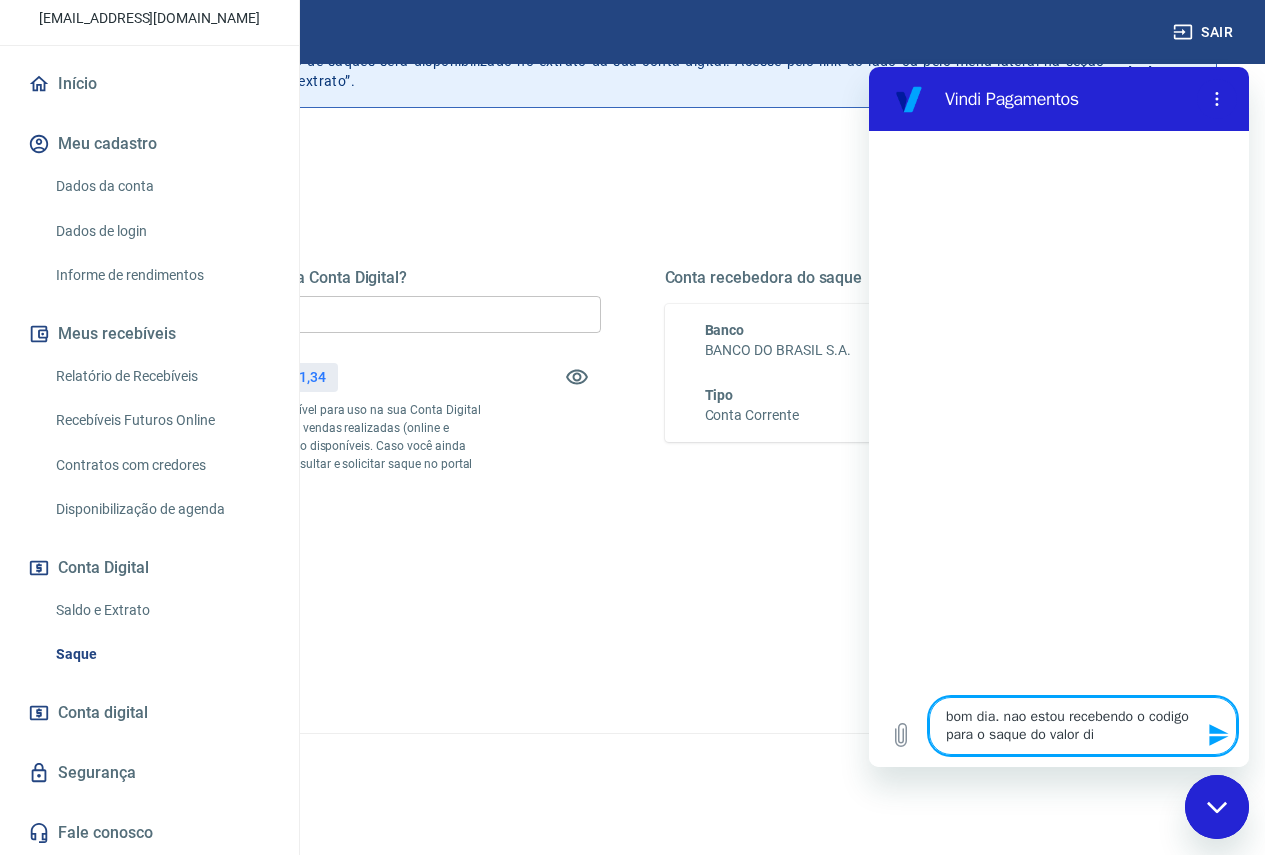 type on "bom dia. nao estou recebendo o codigo para o saque do valor dis" 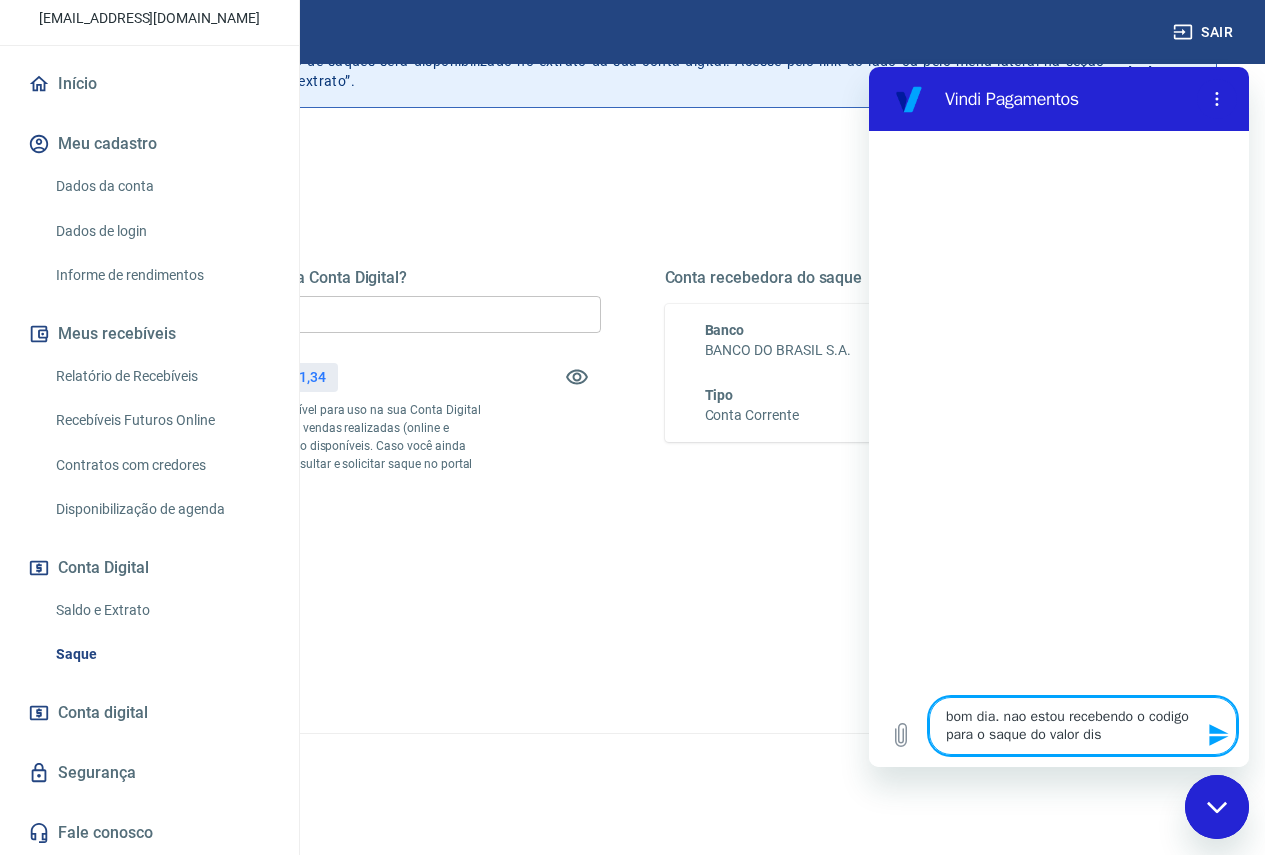 type on "bom dia. nao estou recebendo o codigo para o saque do valor disp" 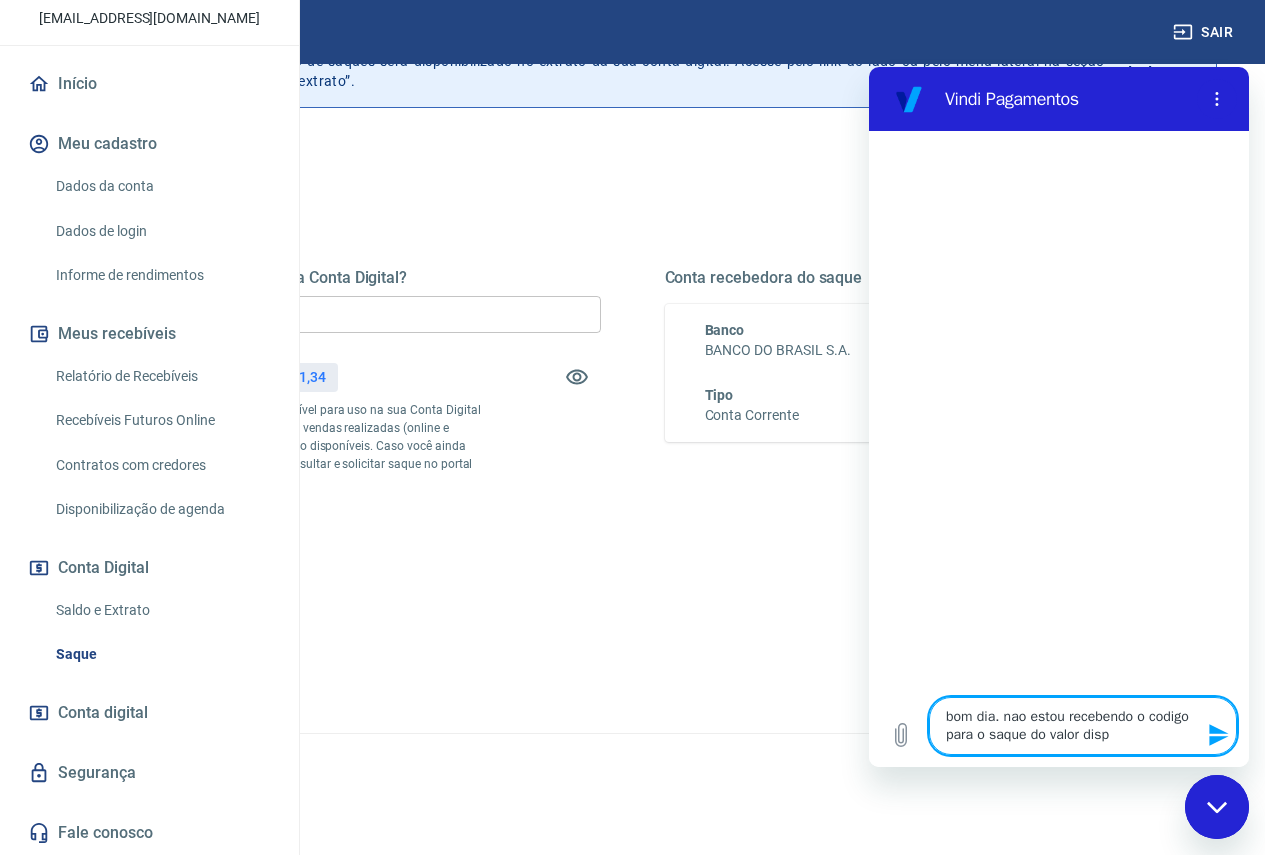 type on "bom dia. nao estou recebendo o codigo para o saque do valor dispo" 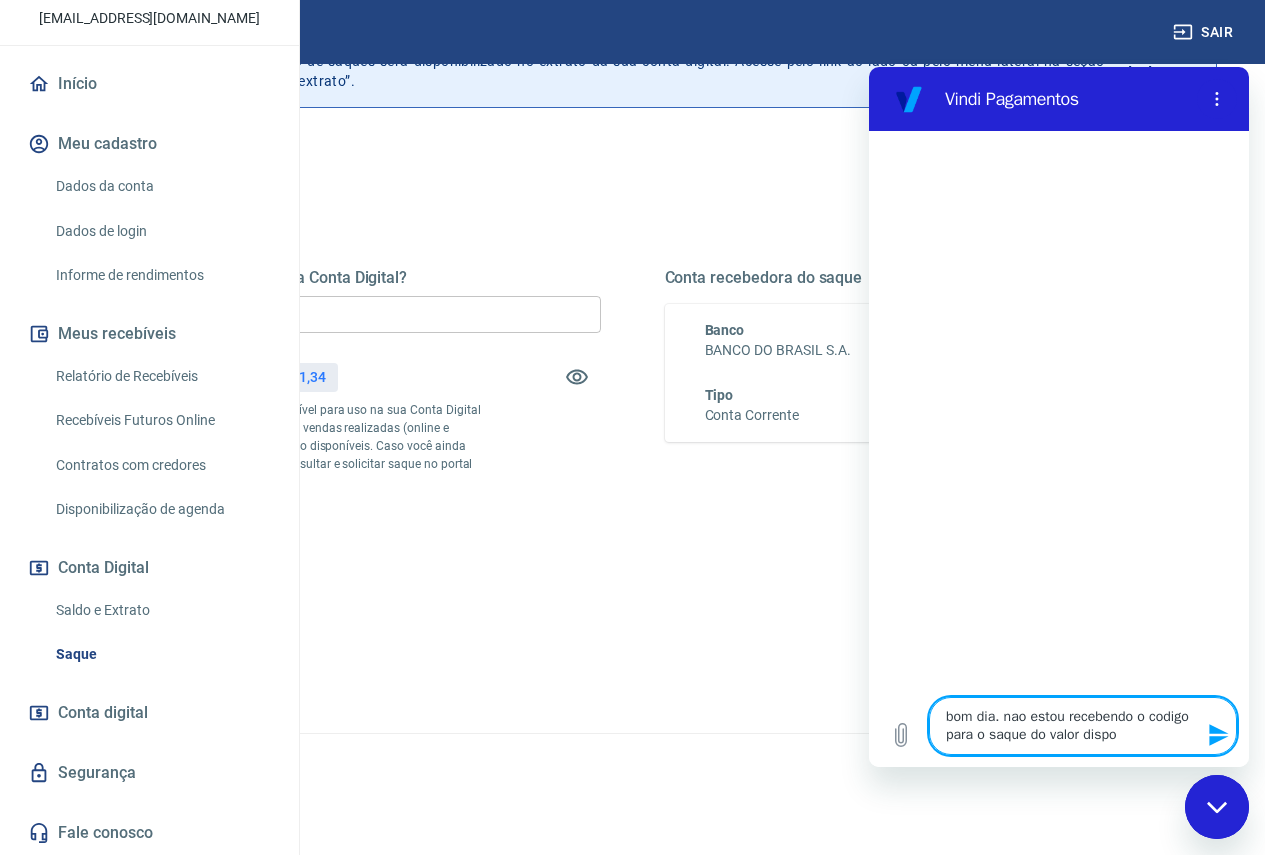 type on "bom dia. nao estou recebendo o codigo para o saque do valor dispon" 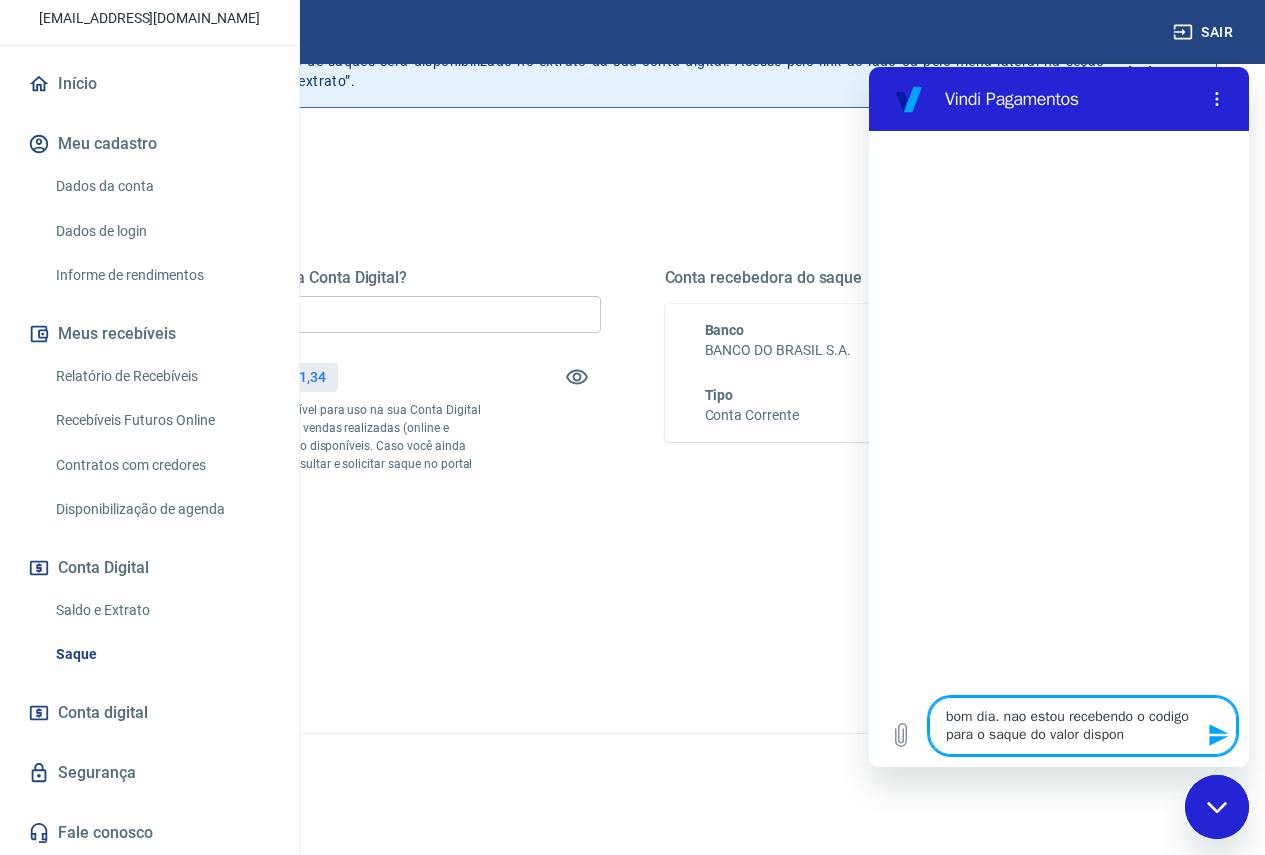 type on "bom dia. nao estou recebendo o codigo para o saque do valor disponi" 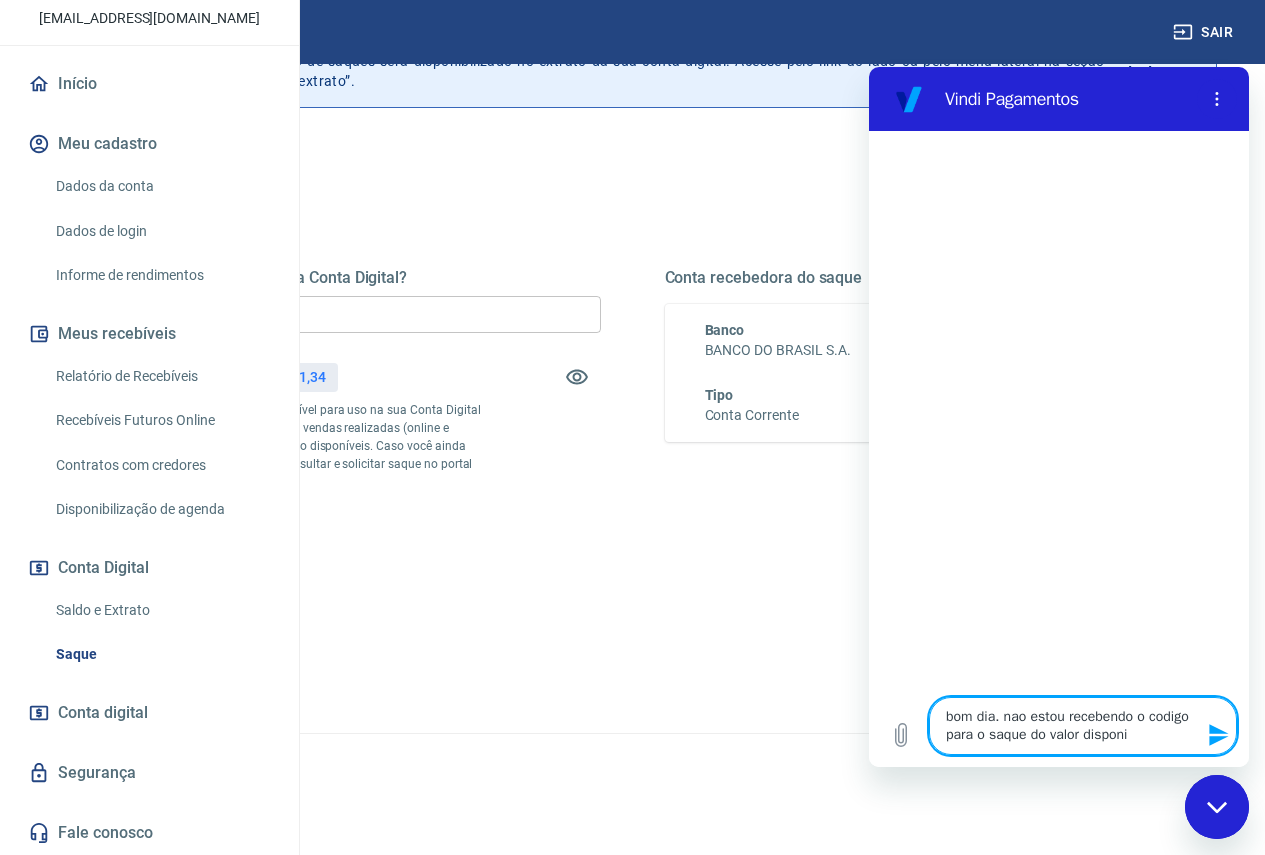 type on "bom dia. nao estou recebendo o codigo para o saque do valor disponiv" 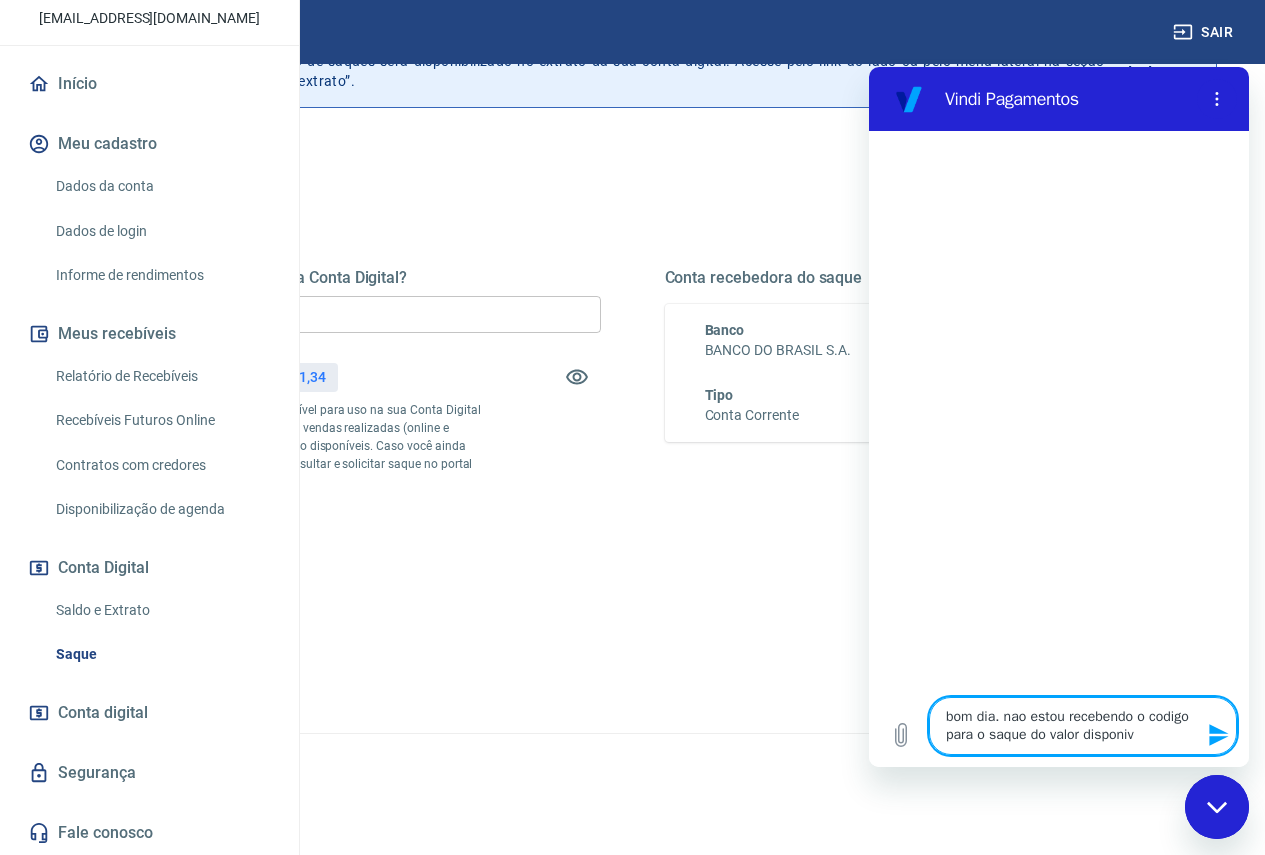 type on "bom dia. nao estou recebendo o codigo para o saque do valor disponive" 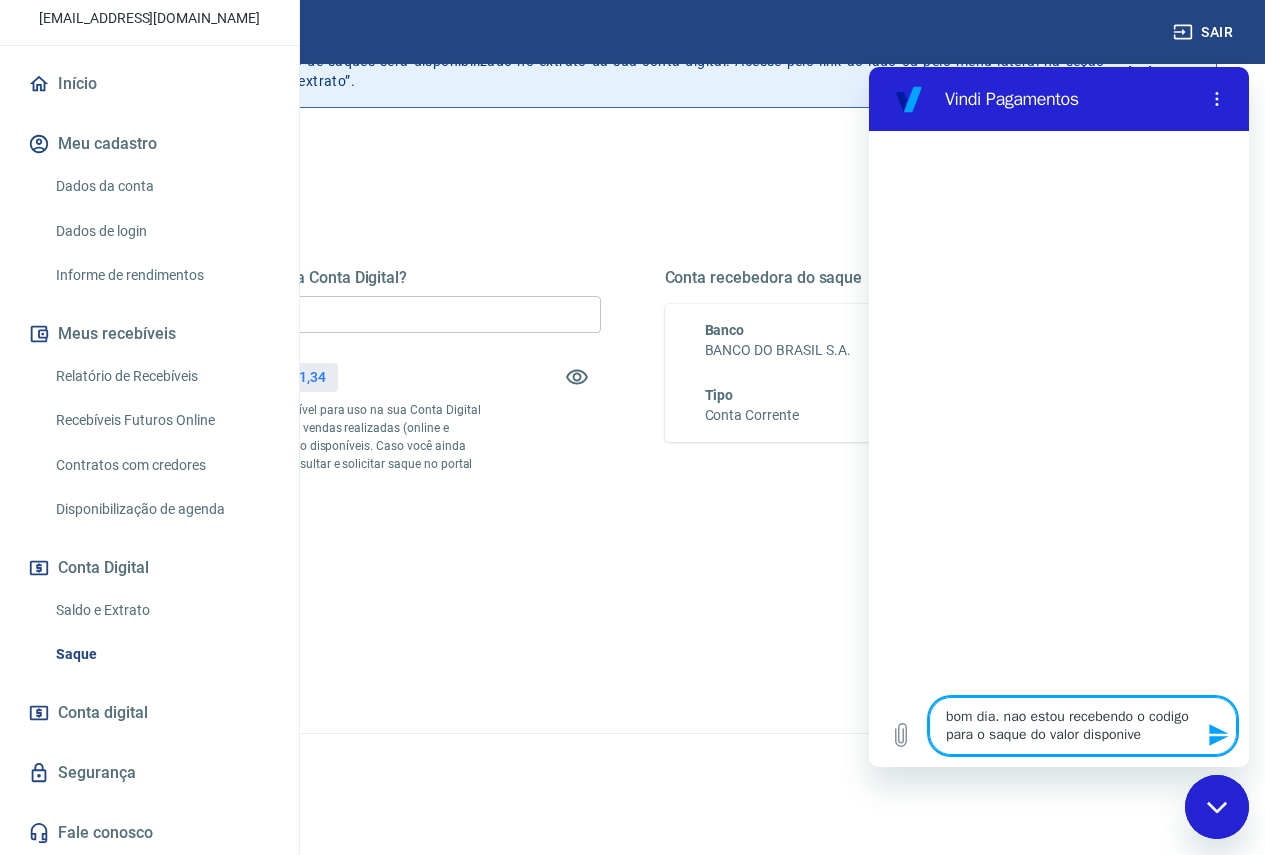 type on "bom dia. nao estou recebendo o codigo para o saque do valor disponivel" 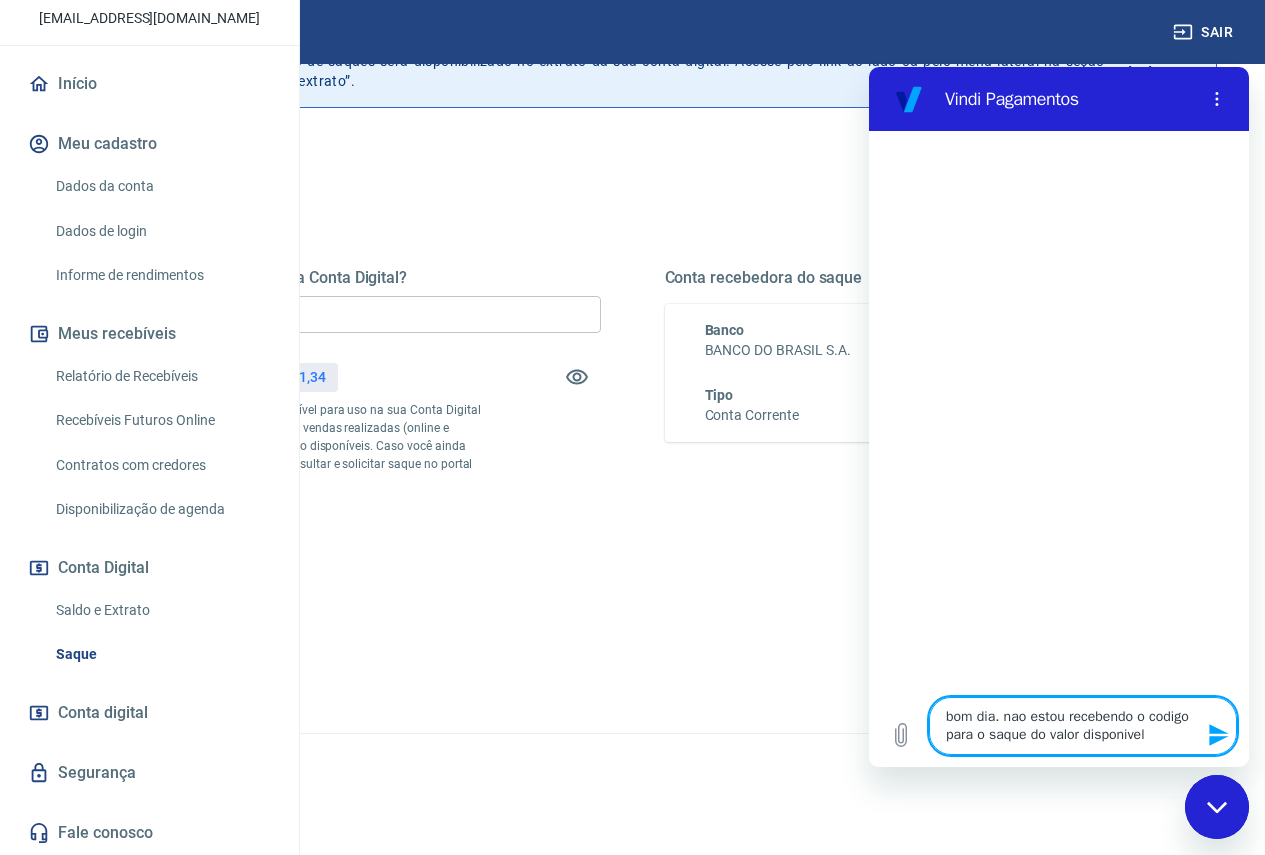 type on "bom dia. nao estou recebendo o codigo para o saque do valor disponivel." 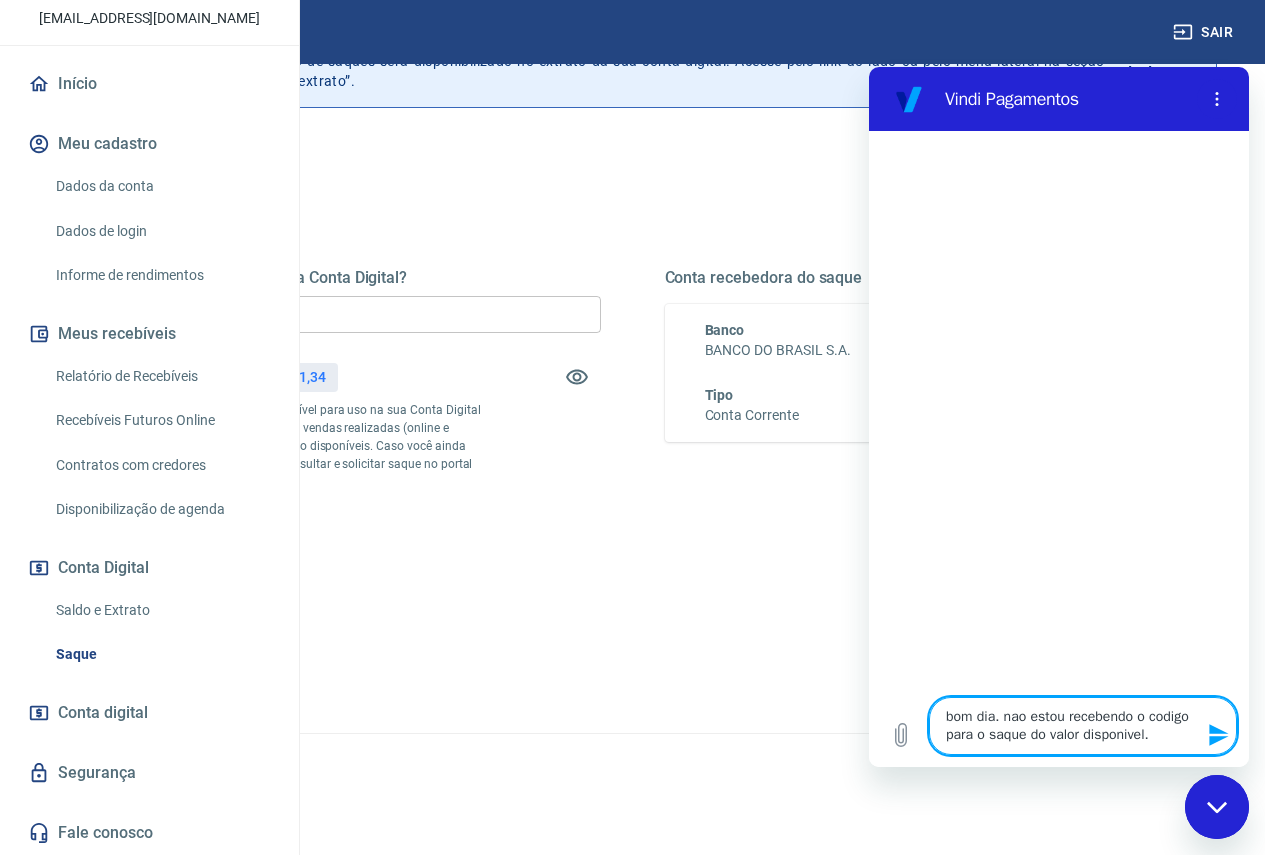 type 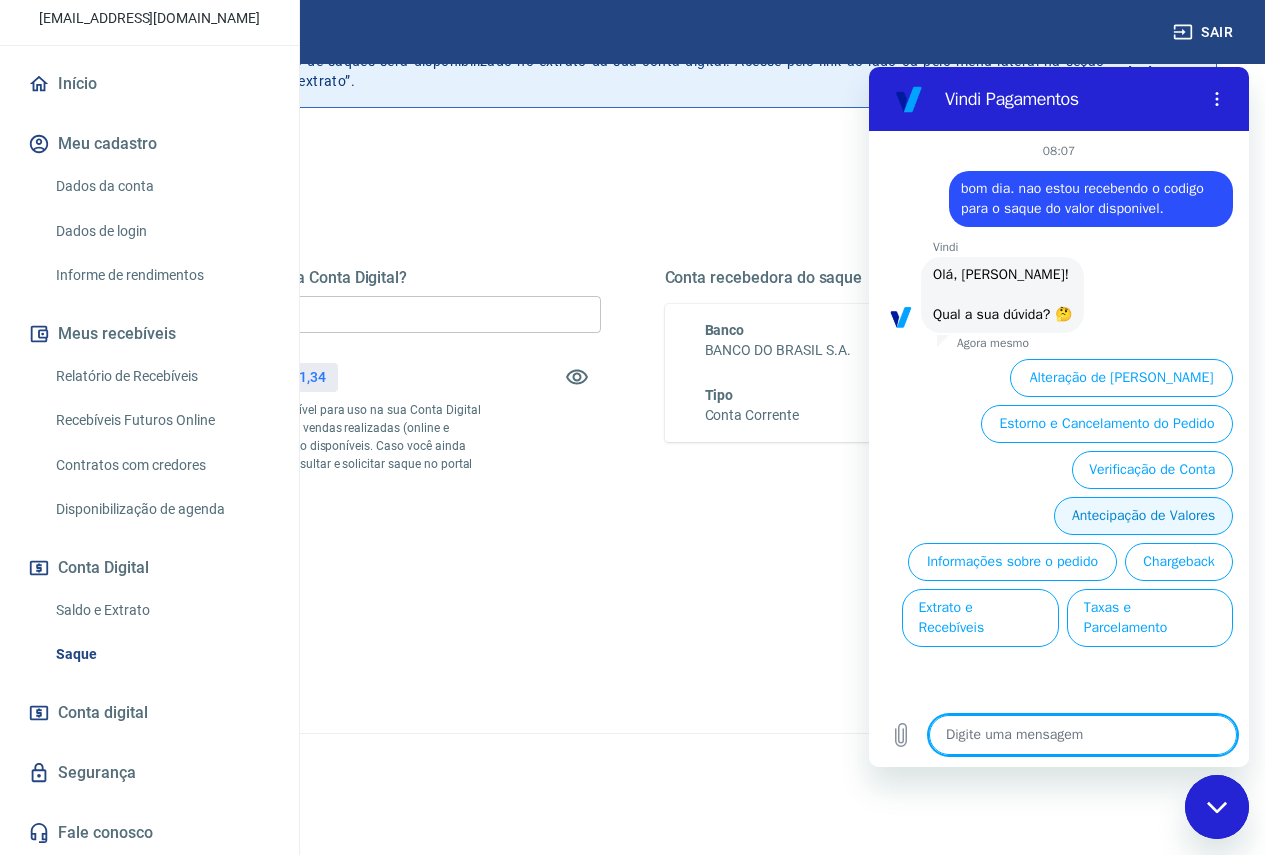 click on "Antecipação de Valores" at bounding box center [1143, 516] 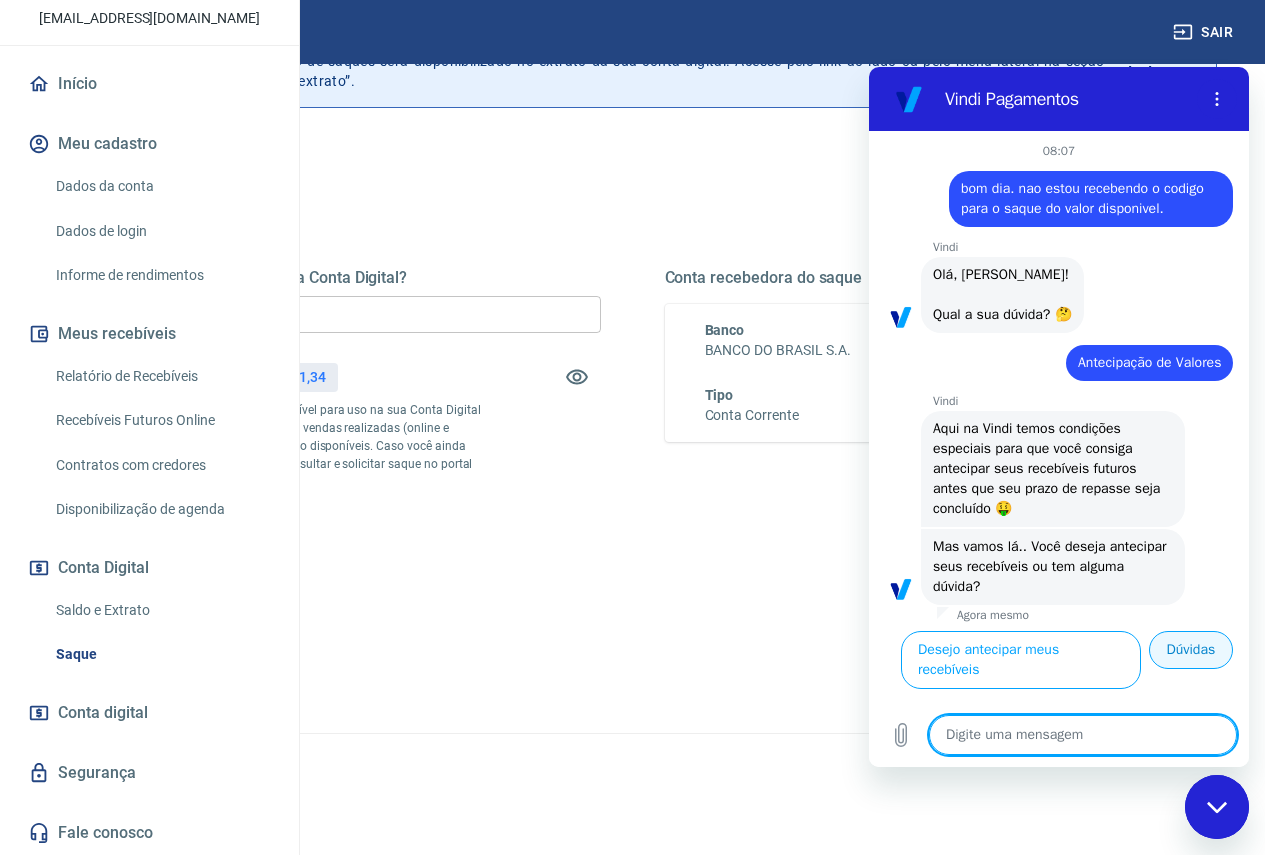 click on "Dúvidas" at bounding box center [1191, 650] 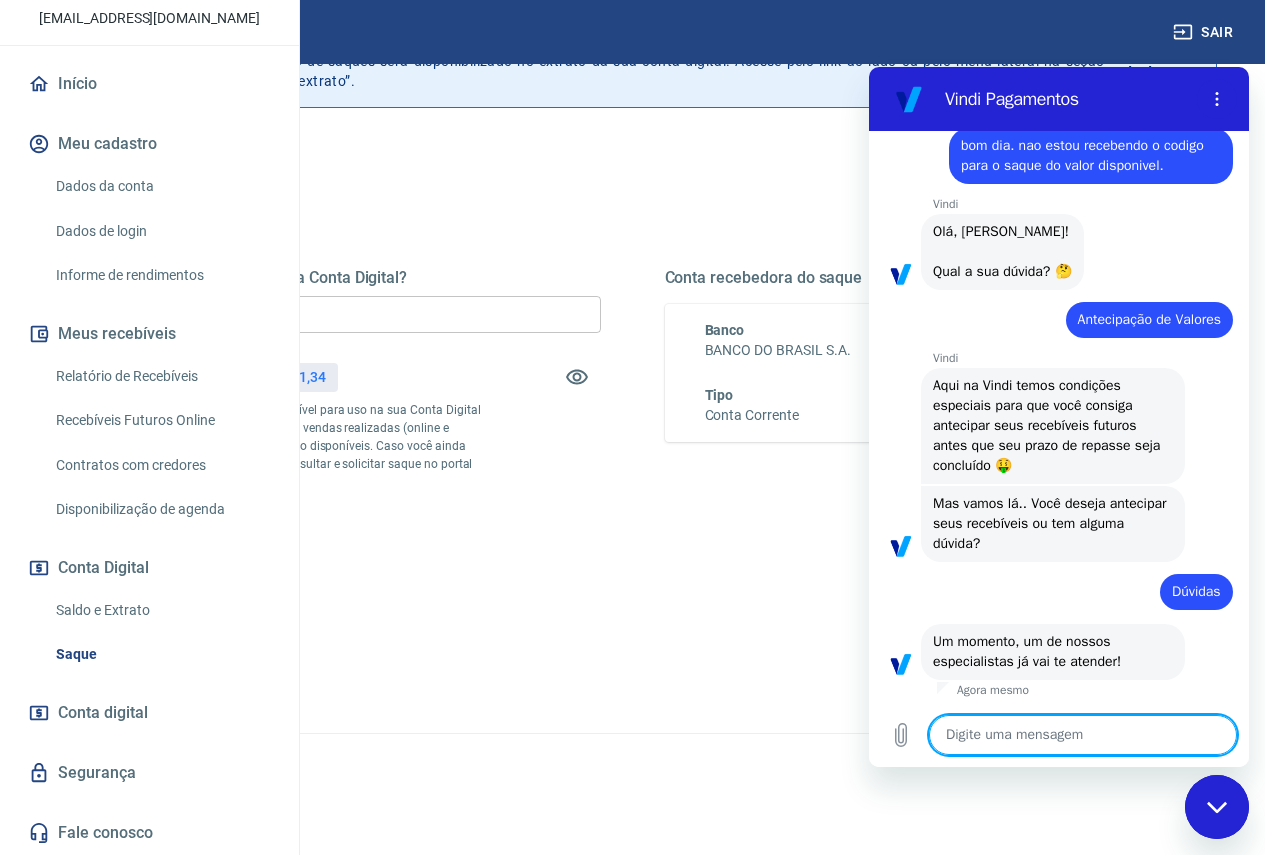 type on "x" 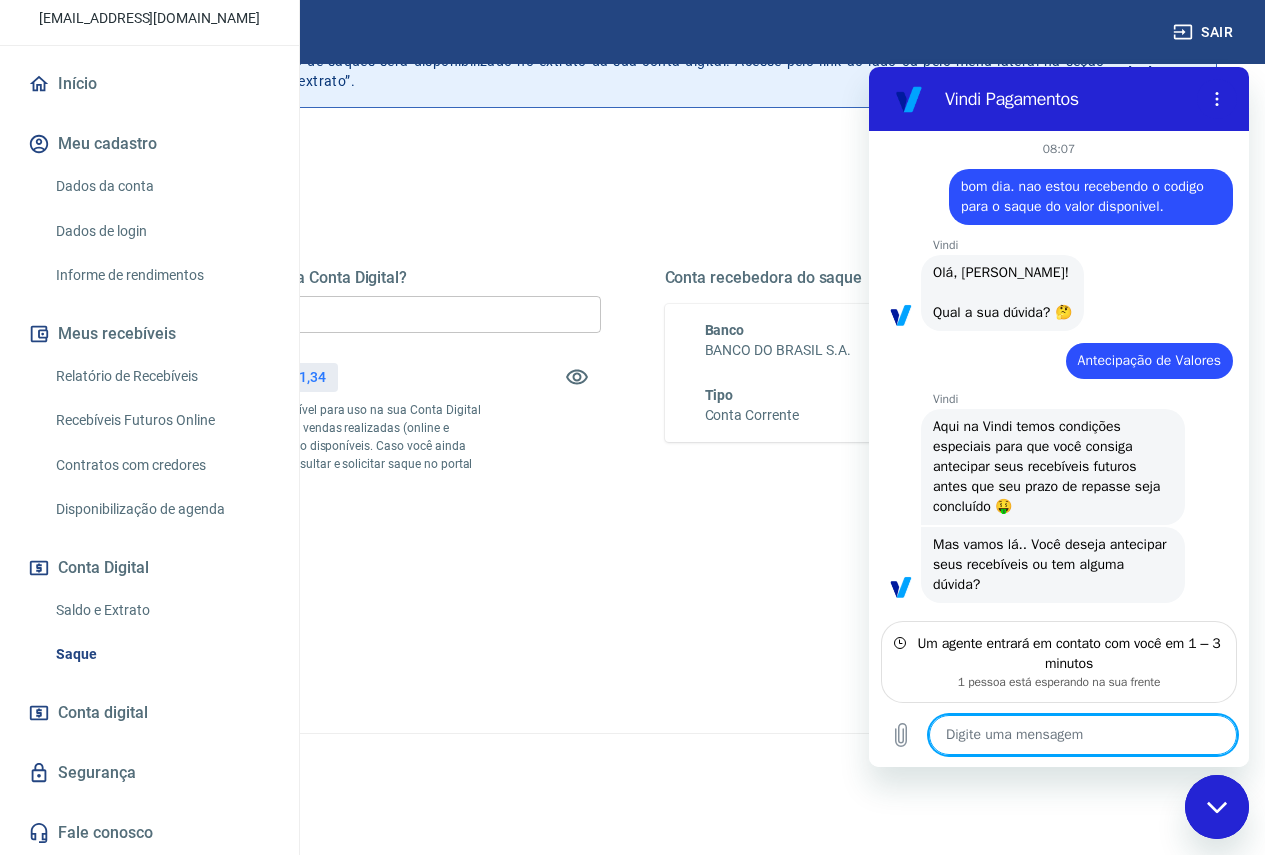 scroll, scrollTop: 0, scrollLeft: 0, axis: both 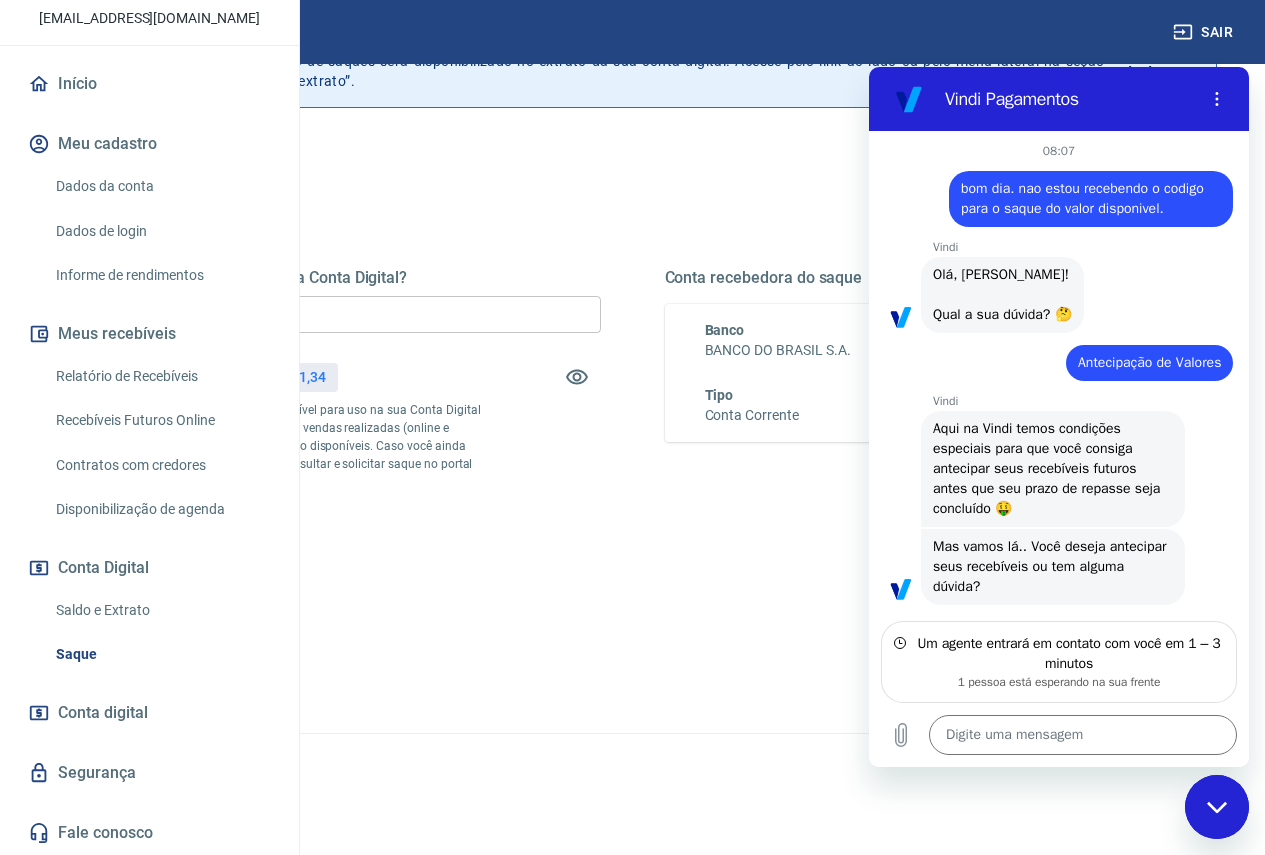 drag, startPoint x: 232, startPoint y: 130, endPoint x: 818, endPoint y: 151, distance: 586.37616 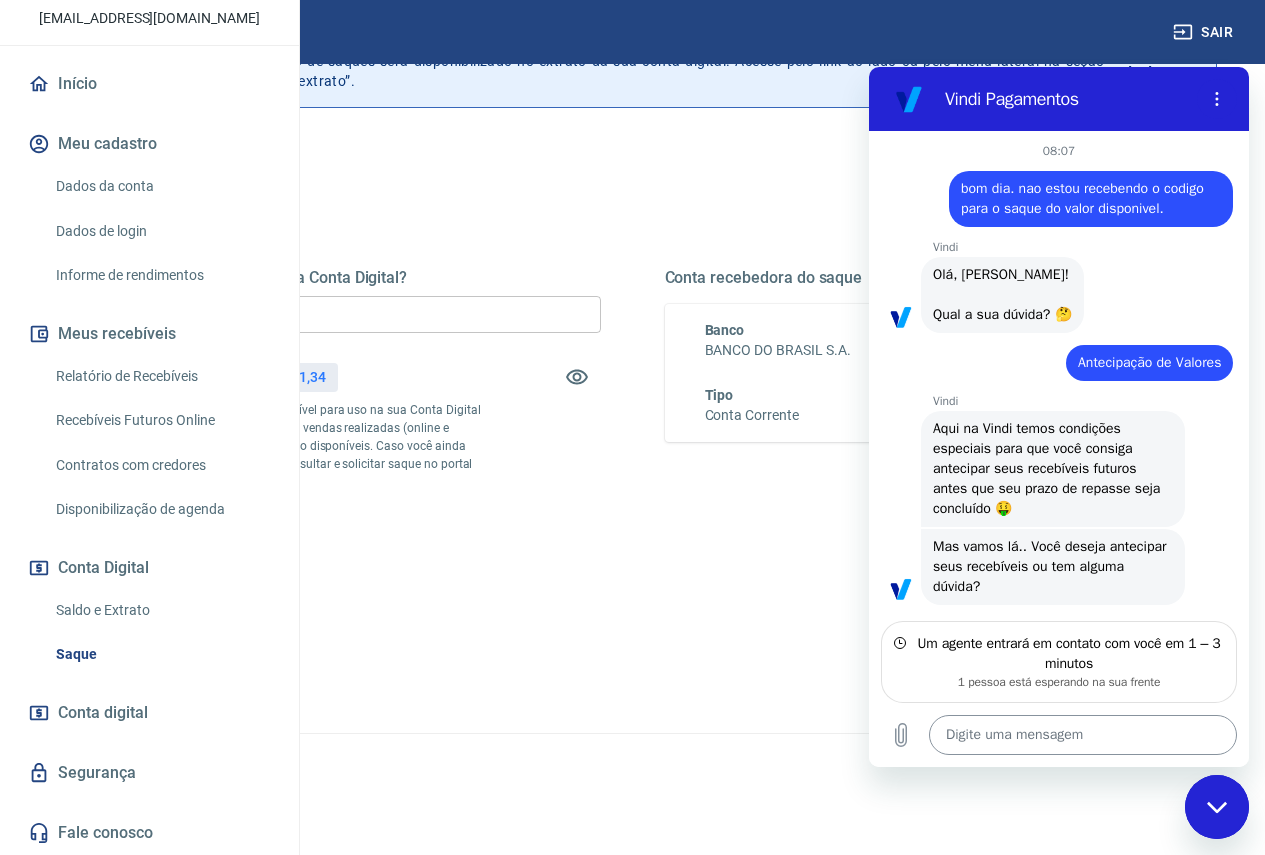 click at bounding box center [1083, 735] 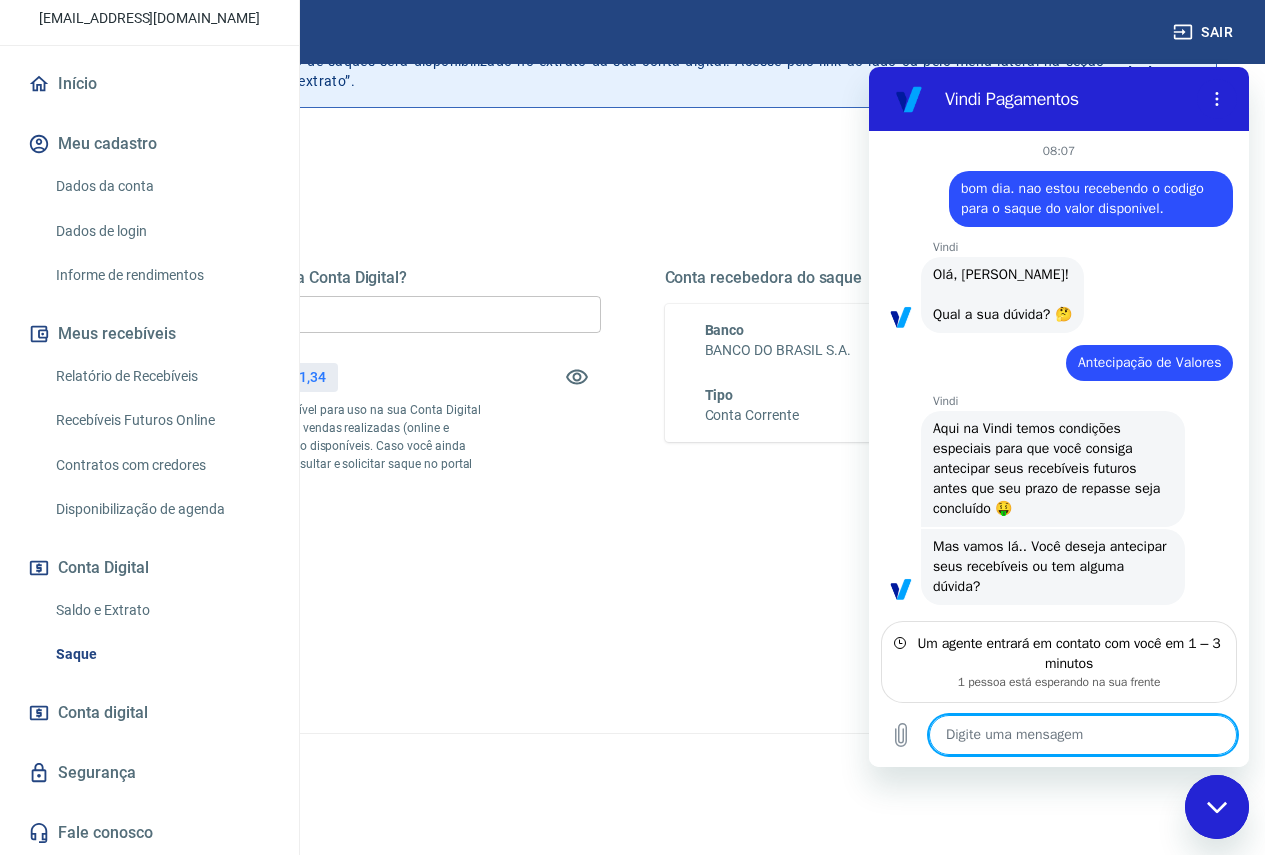type on "n" 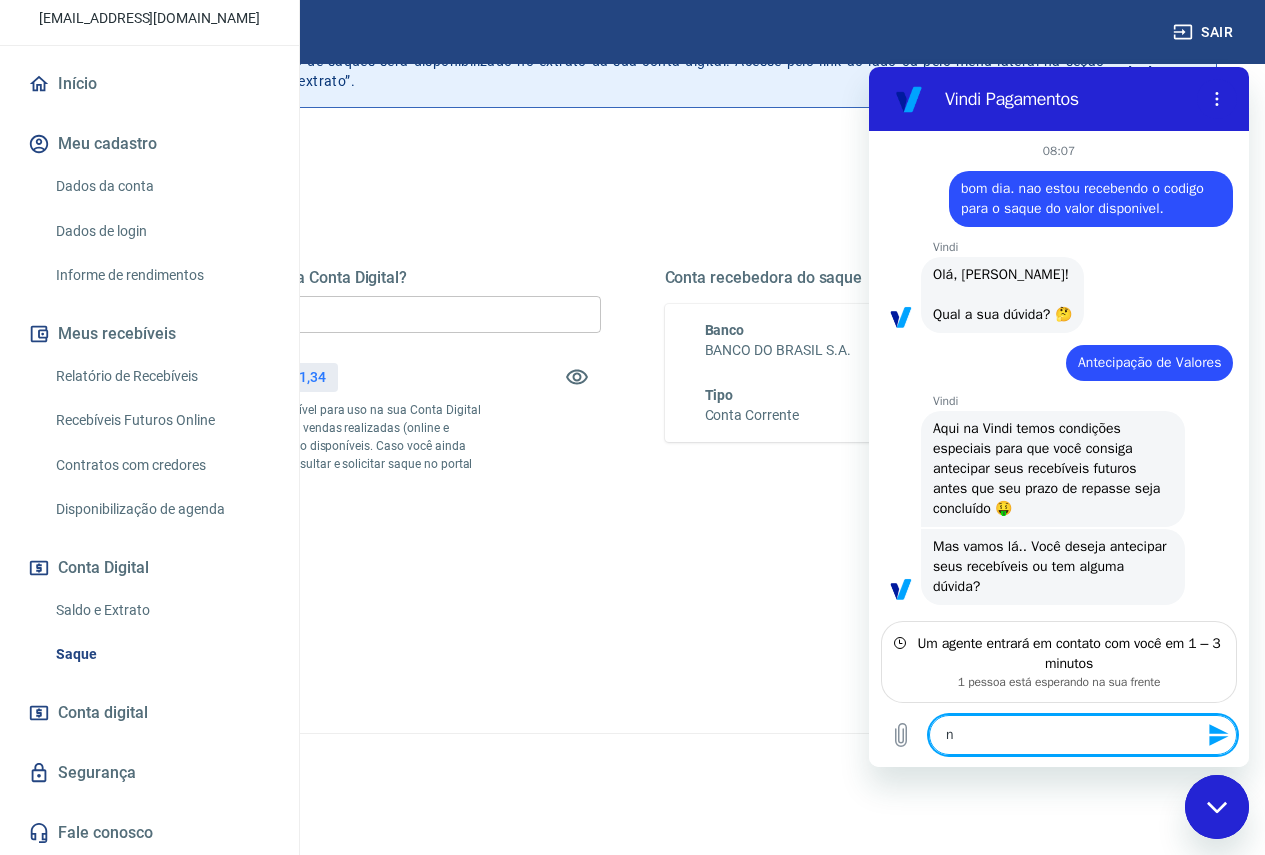 type on "na" 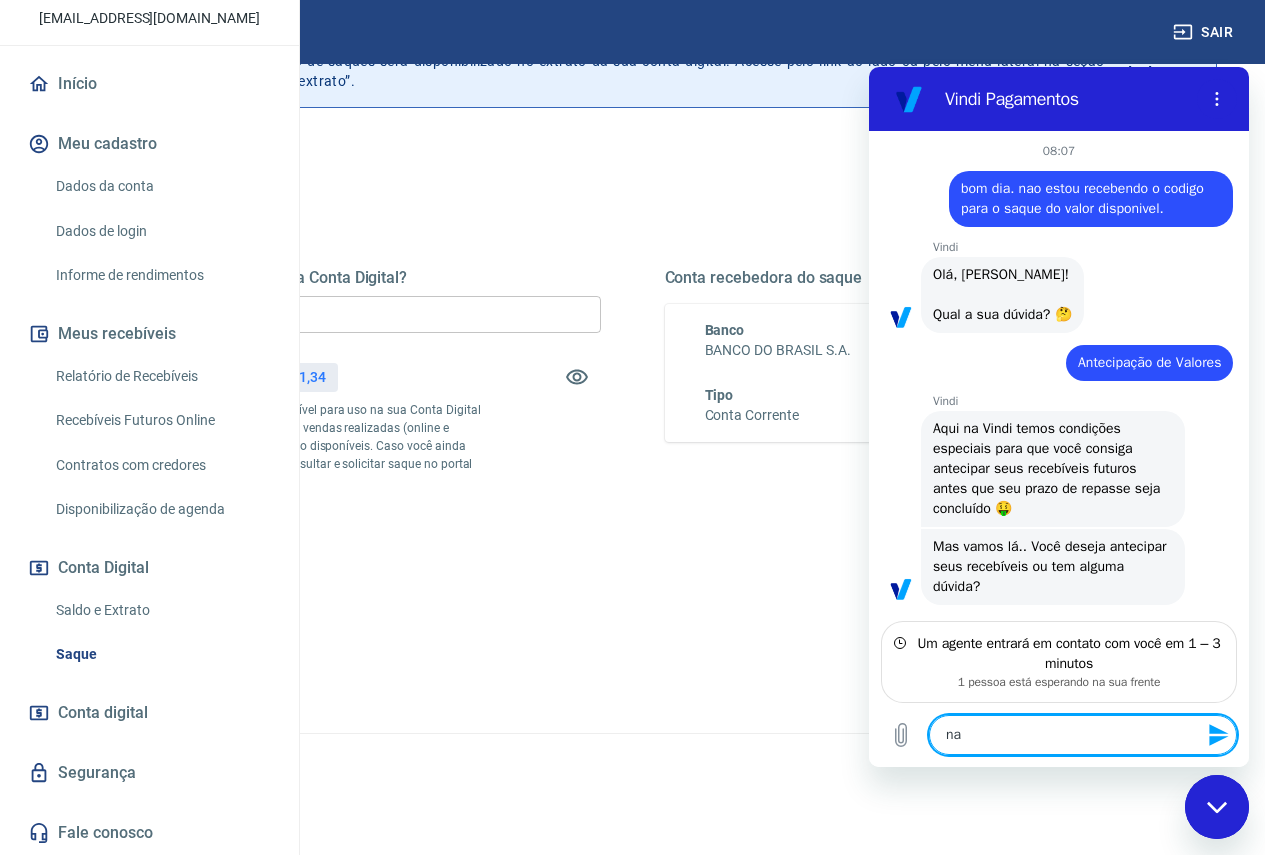 type on "nao" 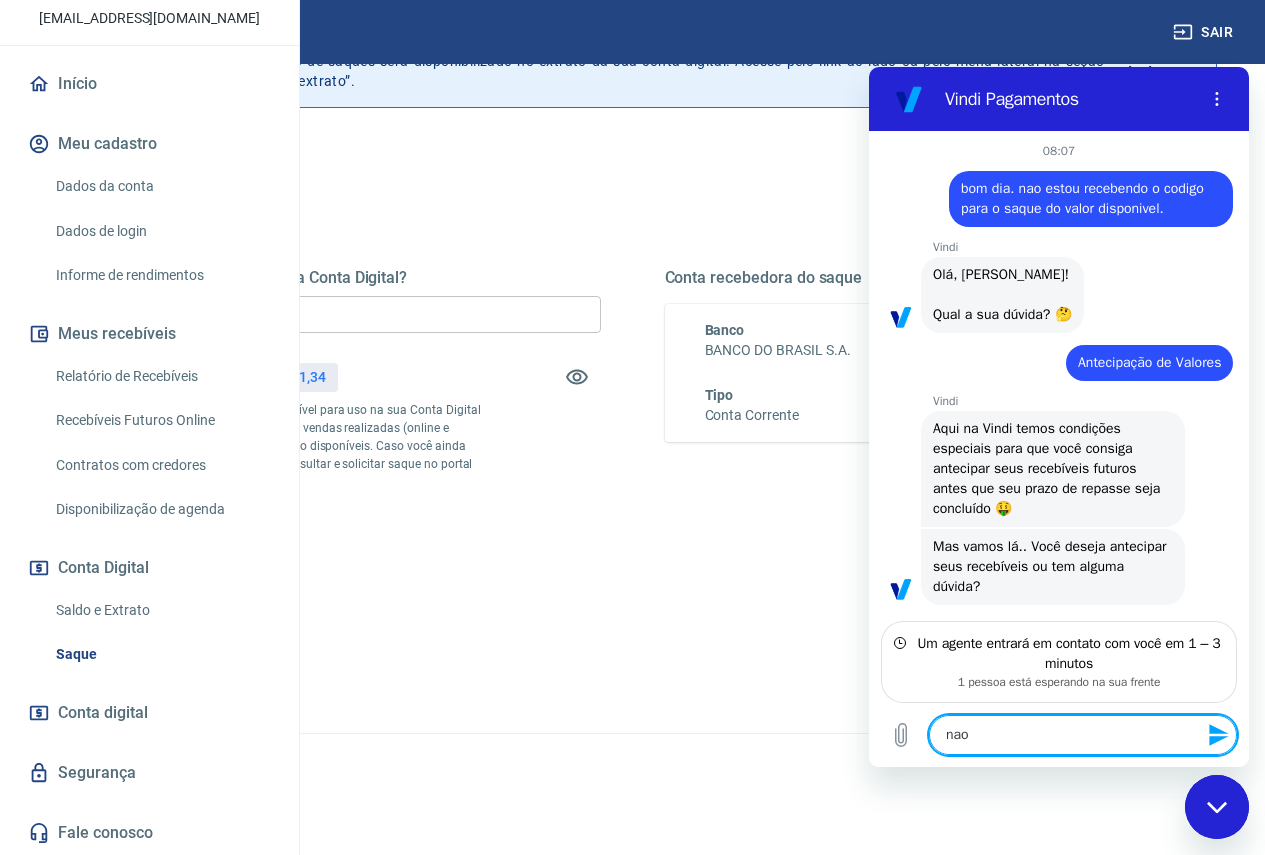 type on "nao" 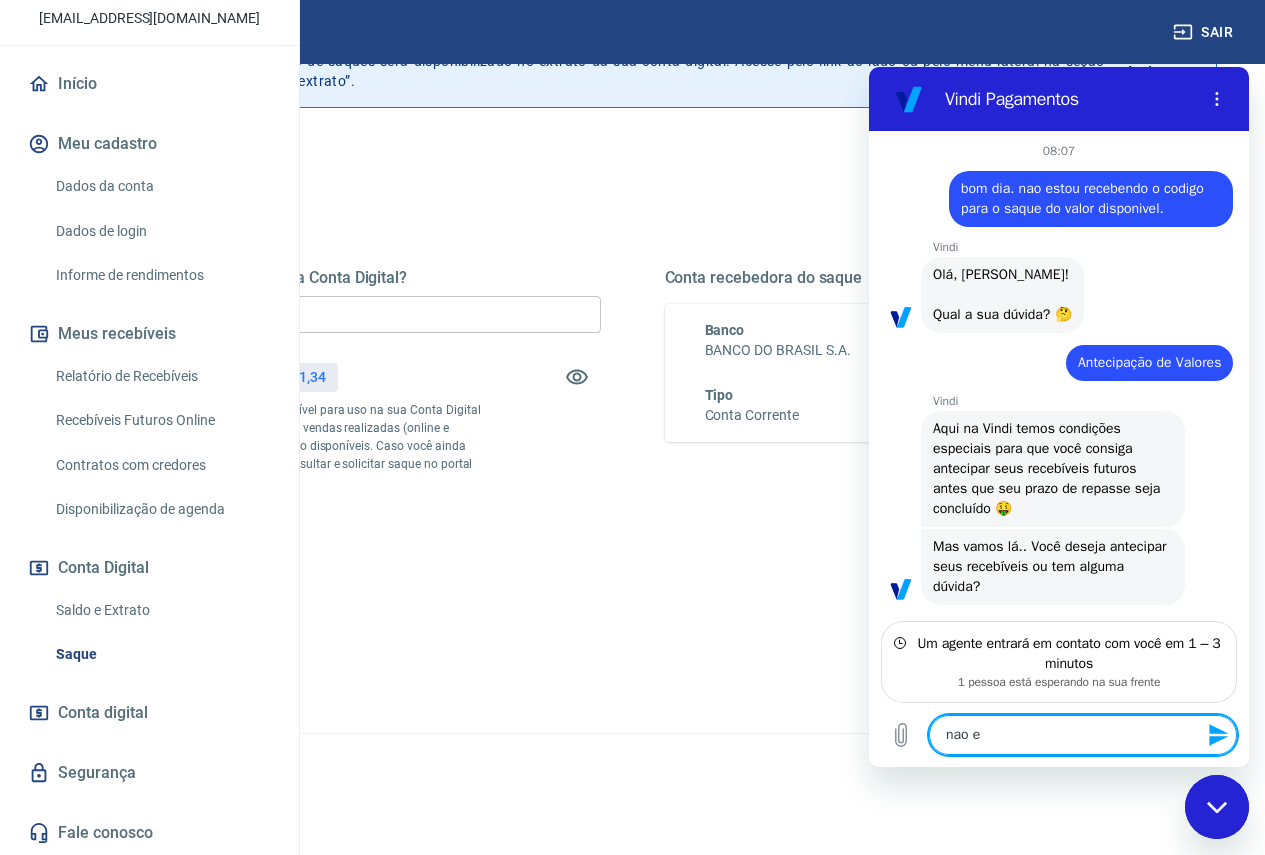 type on "nao es" 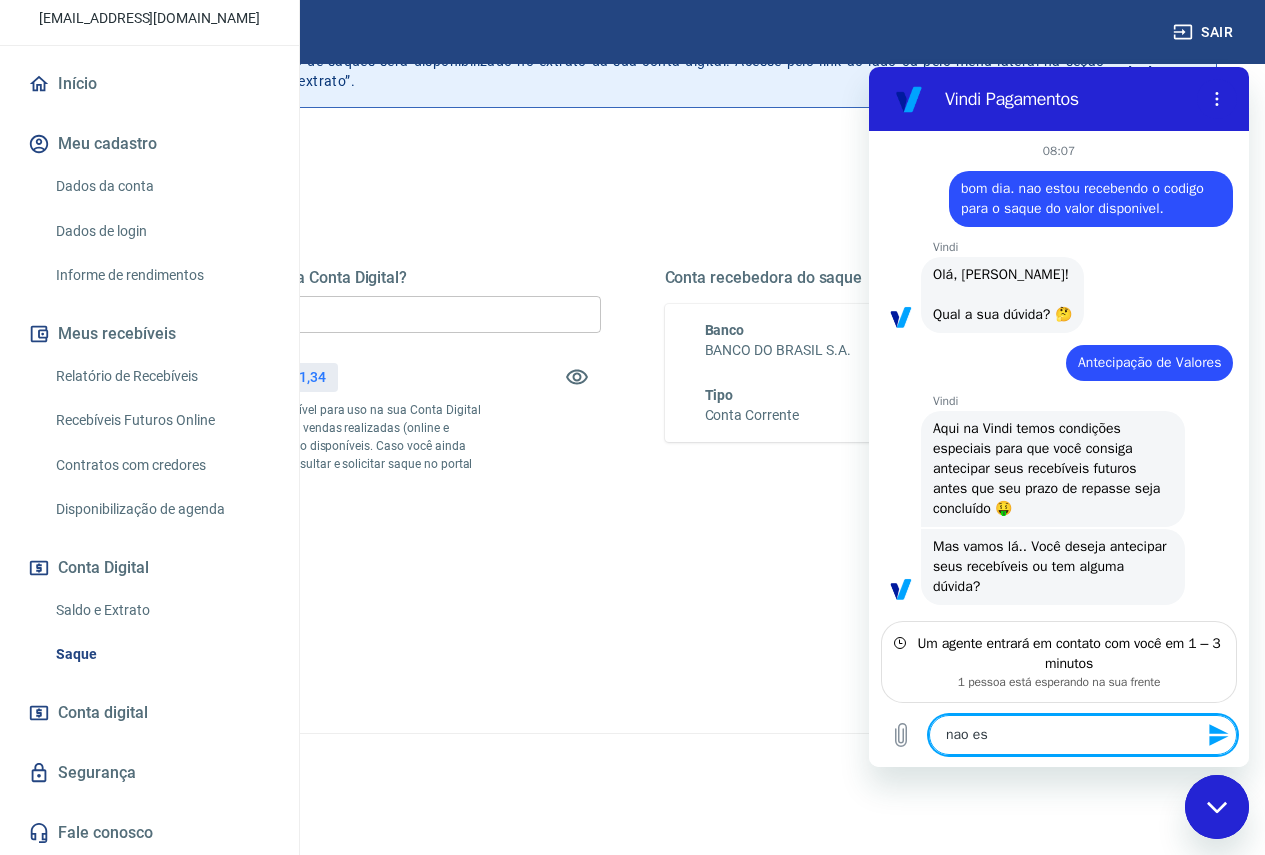 type on "nao est" 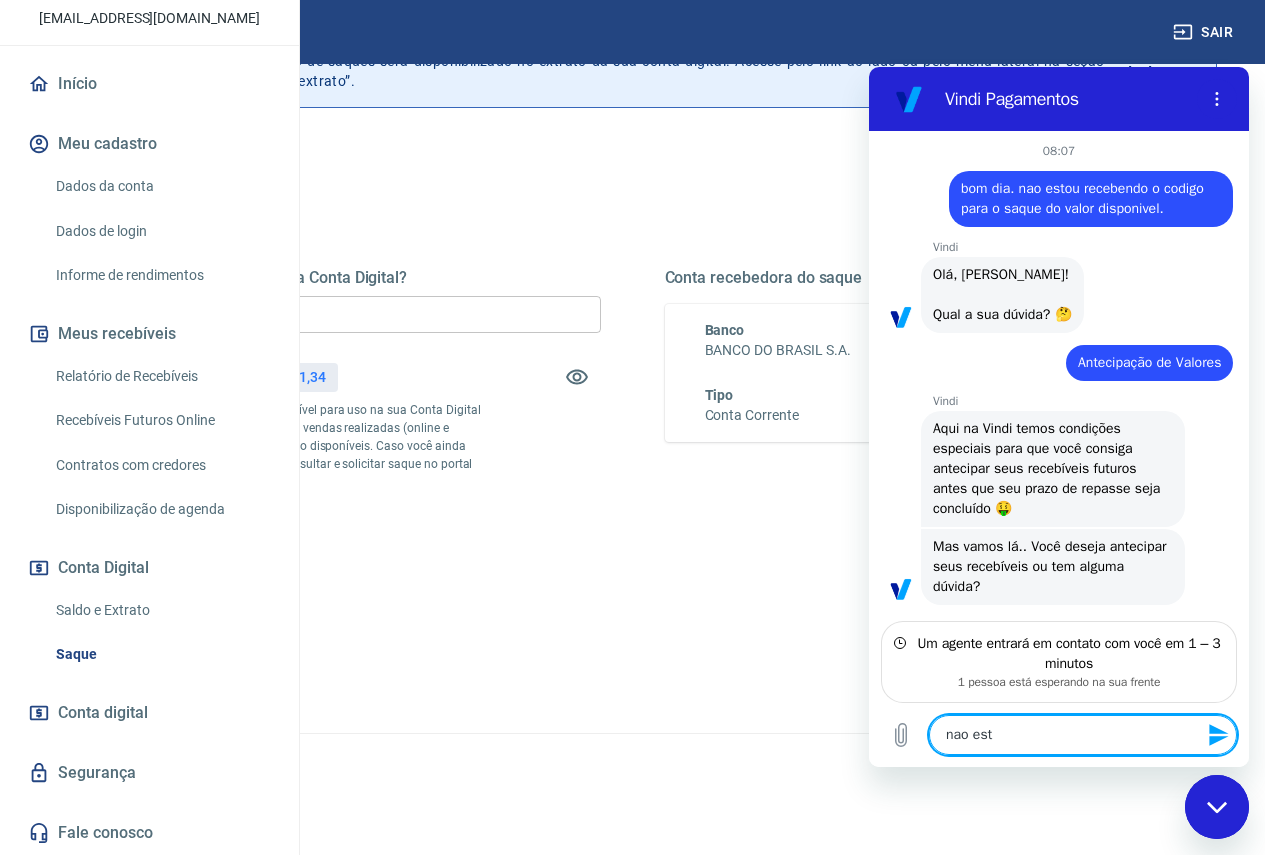 type on "nao esto" 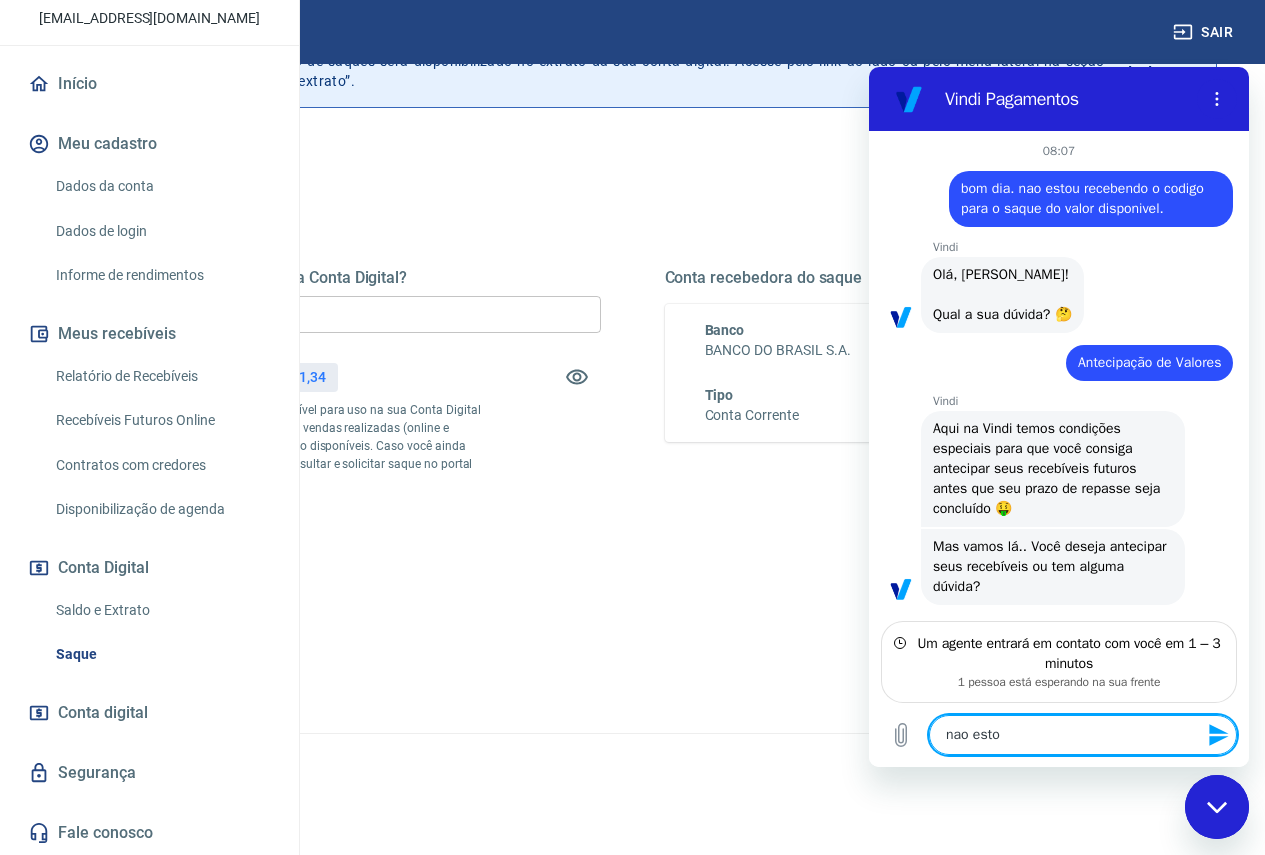 type on "nao estou" 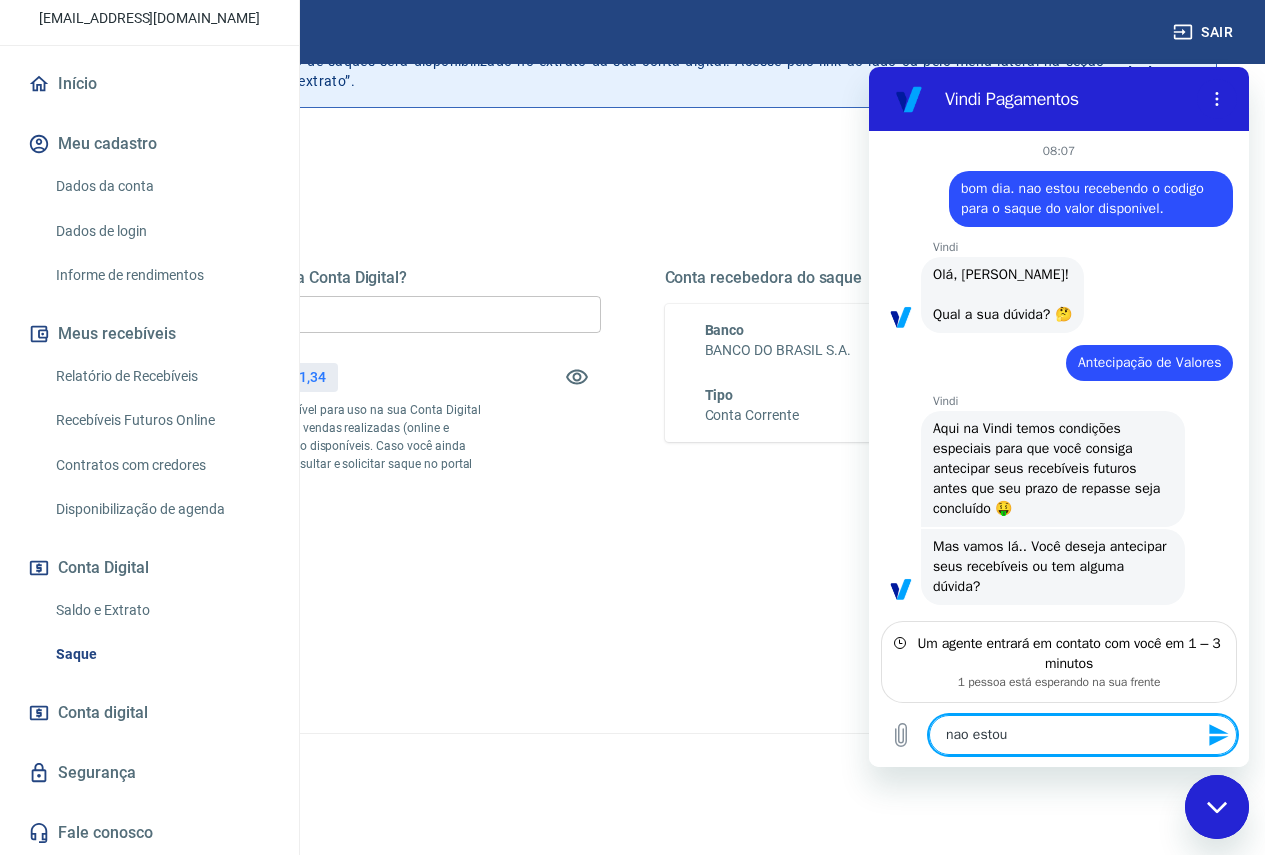 type on "x" 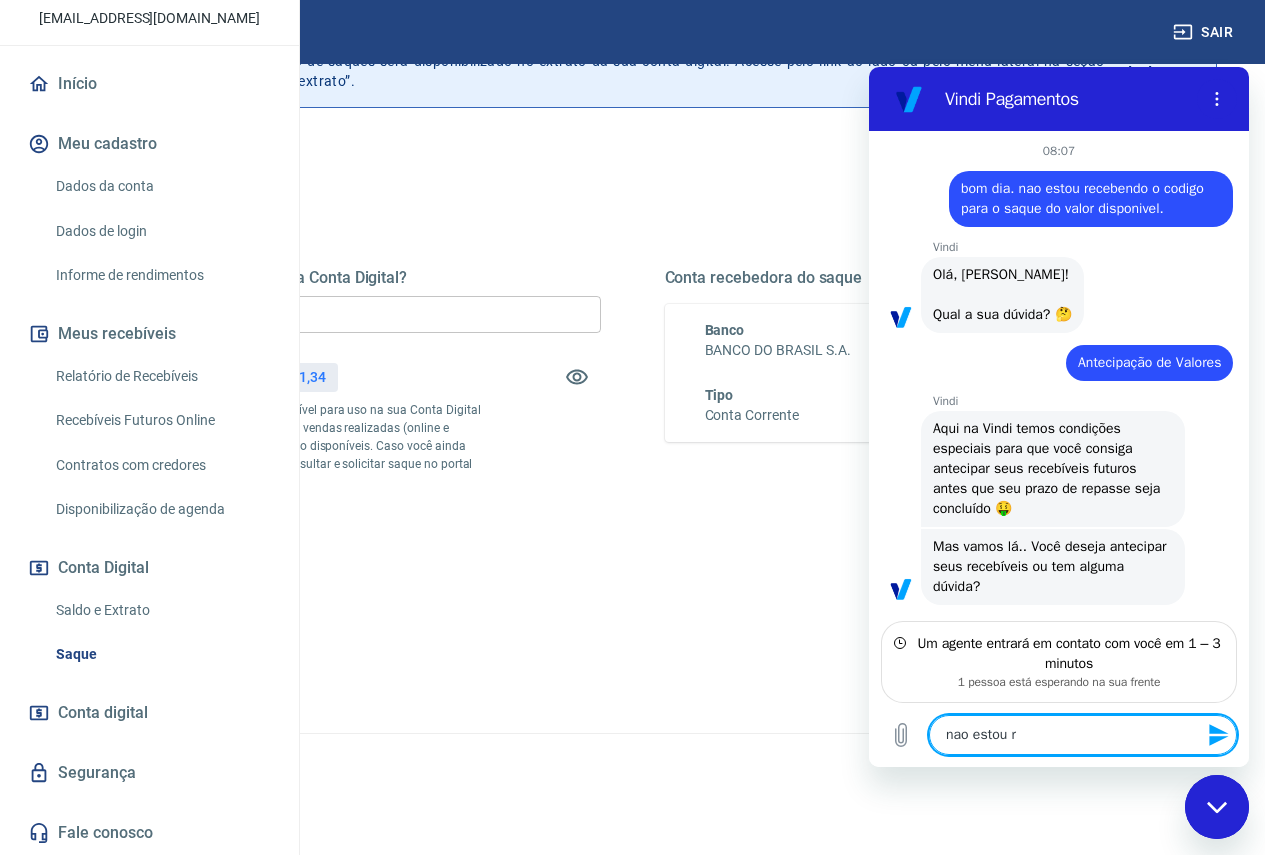 type on "nao estou re" 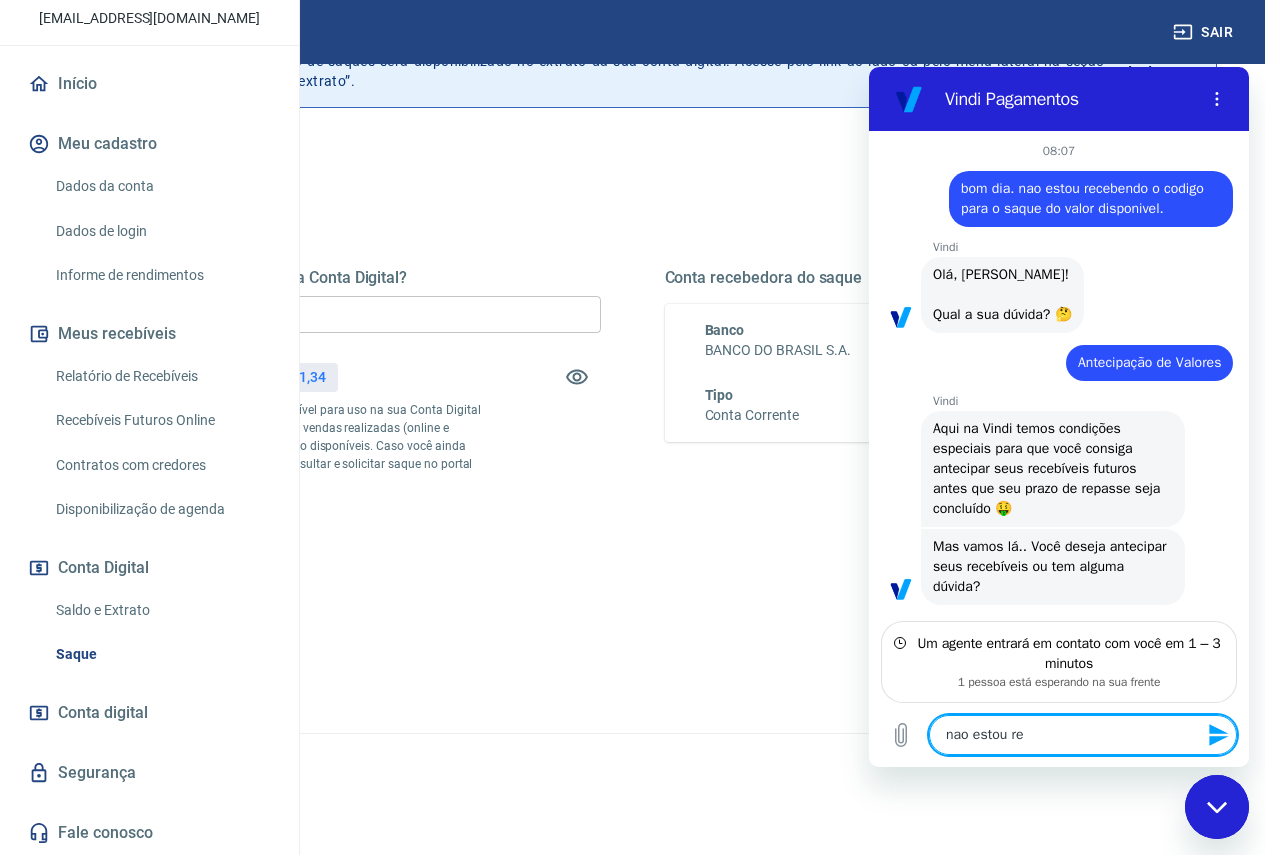 type on "nao estou rec" 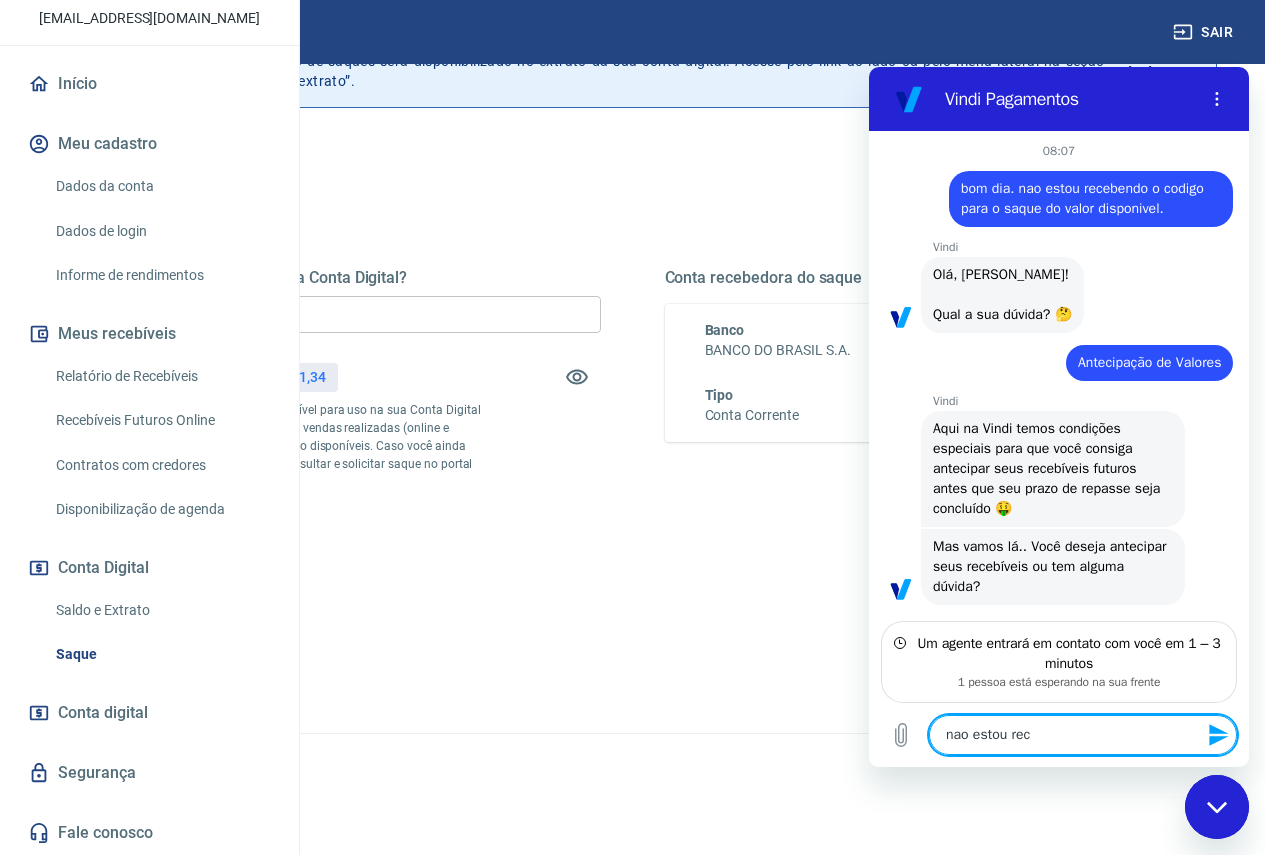 type on "nao estou rece" 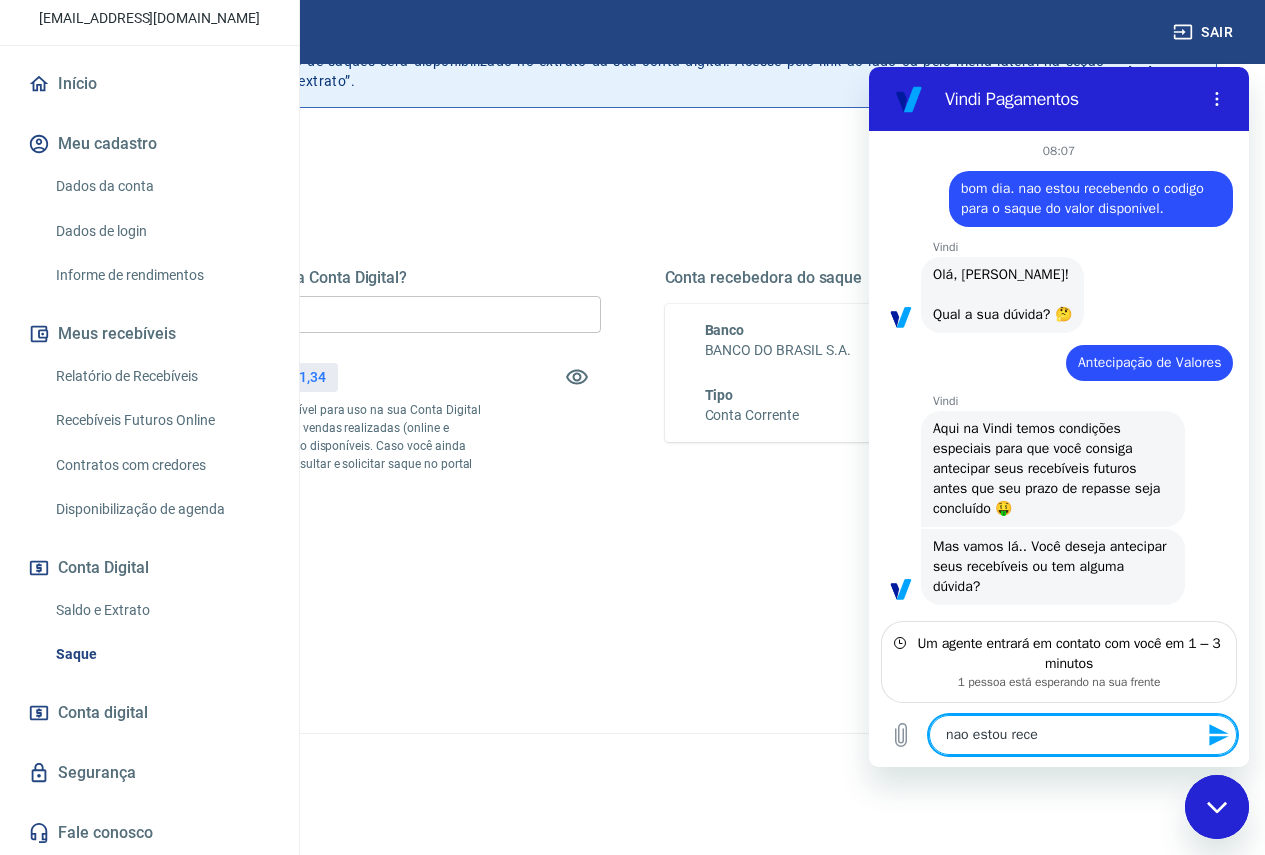 type on "nao estou receb" 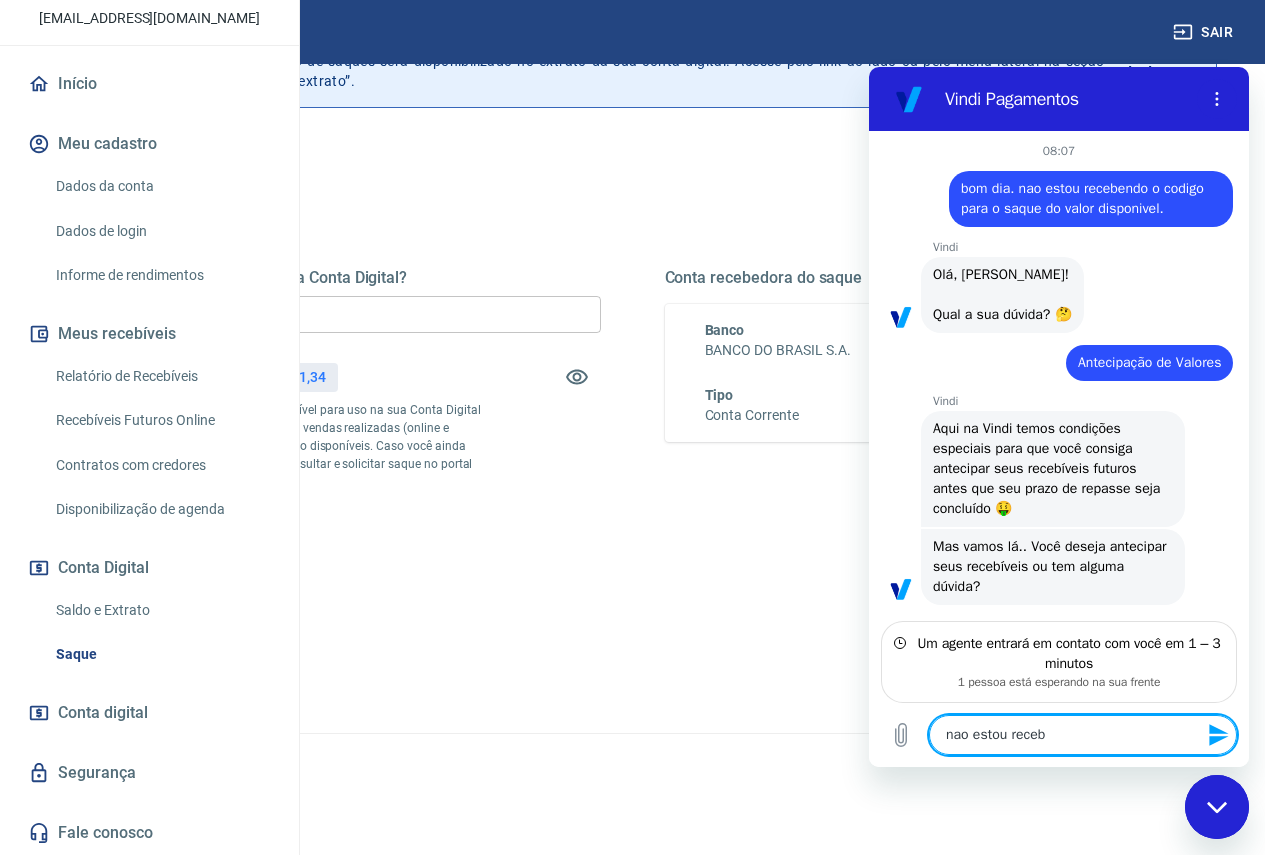 type on "[PERSON_NAME] recebe" 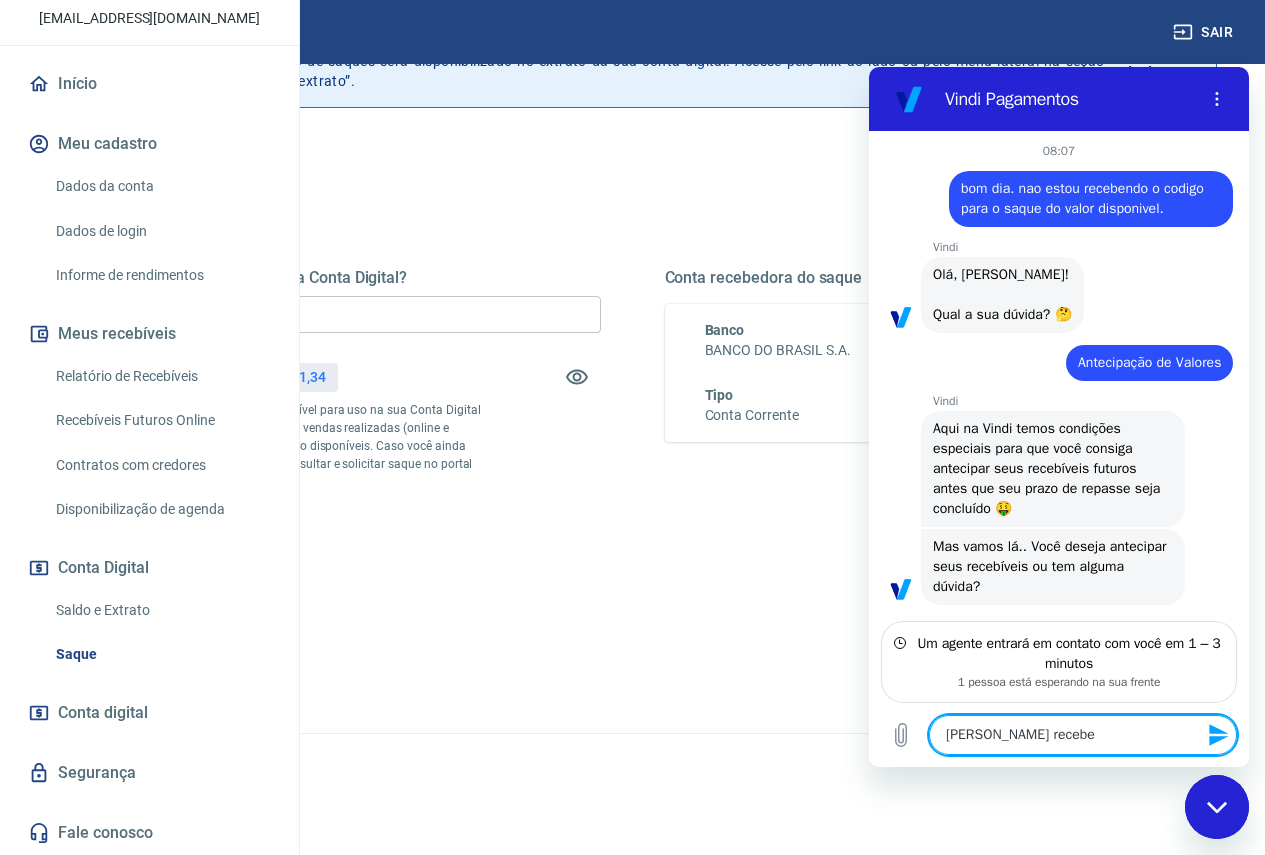 type on "[PERSON_NAME] receben" 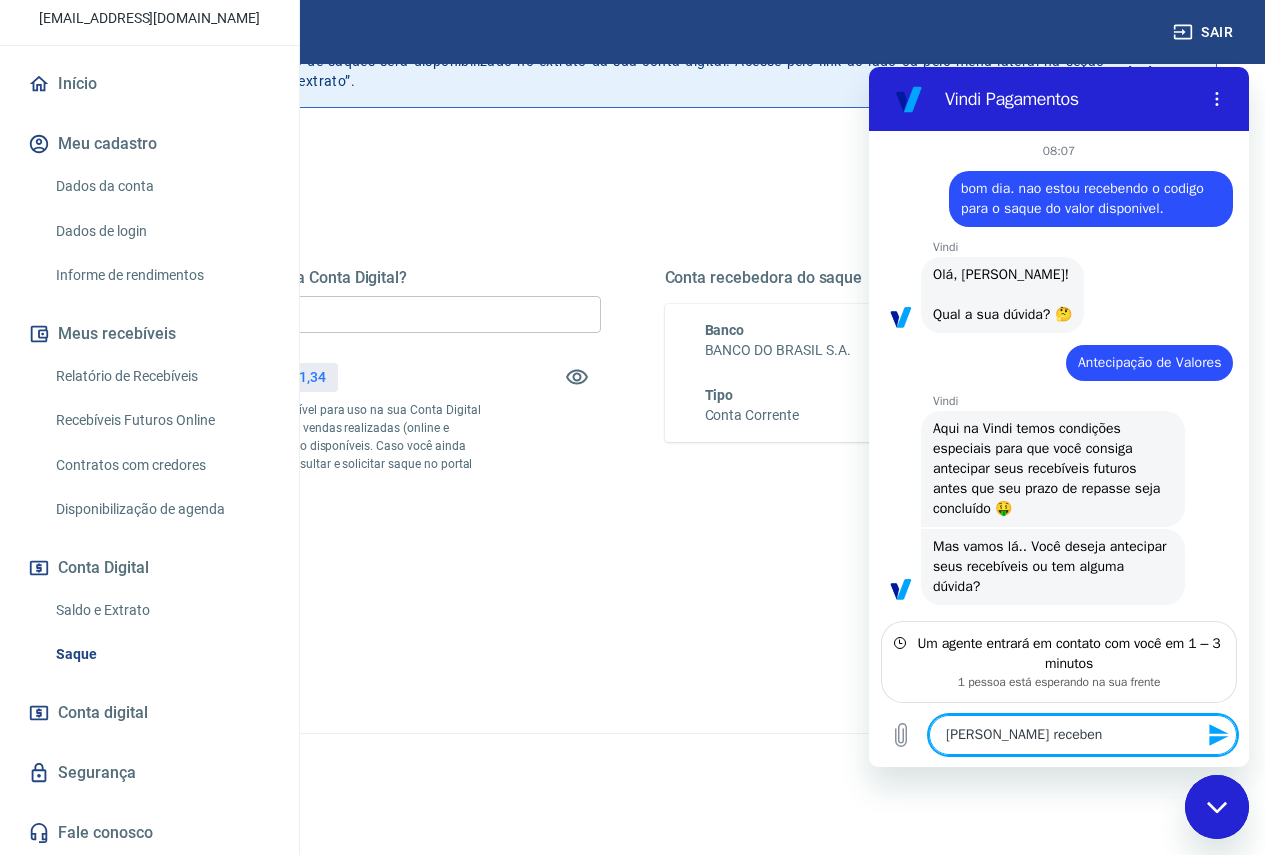 type on "[PERSON_NAME] recebend" 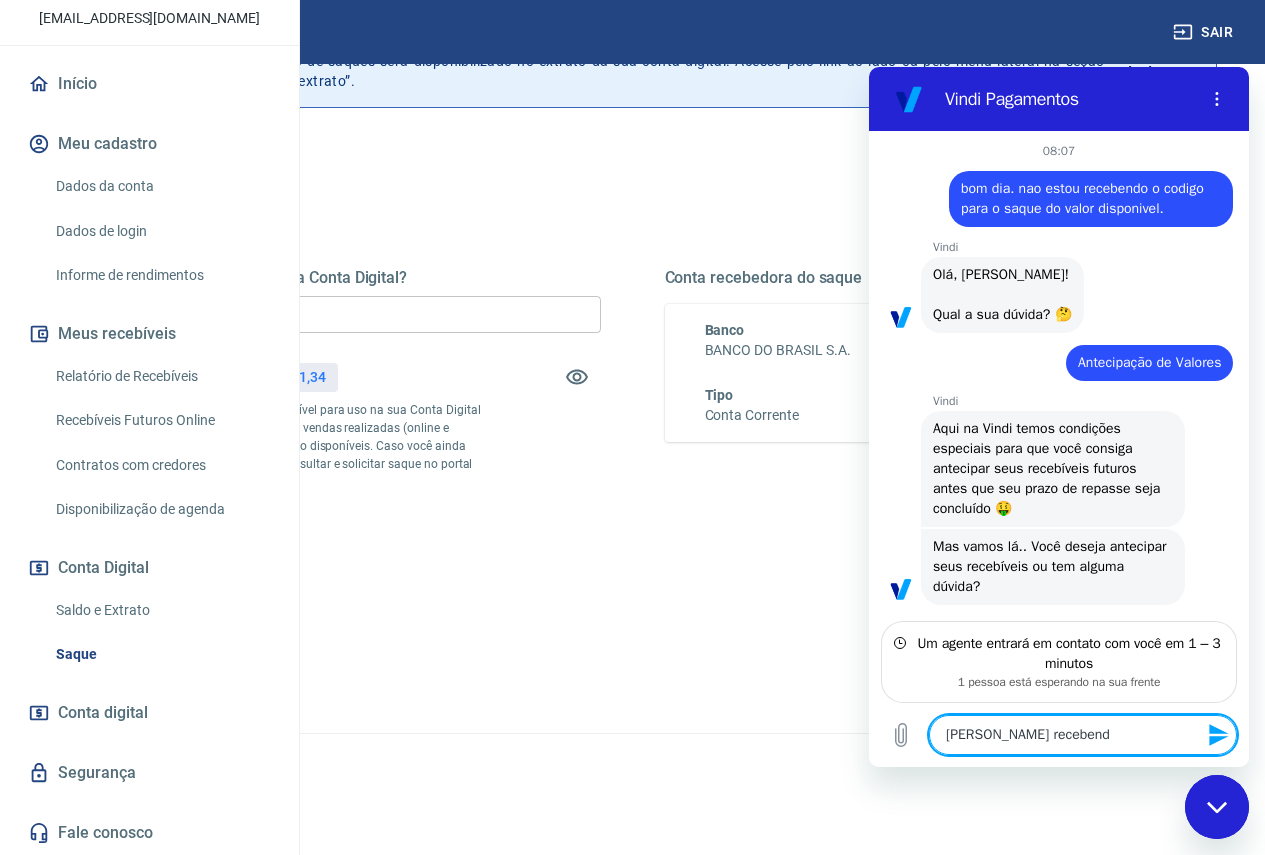 type on "nao estou recebendo" 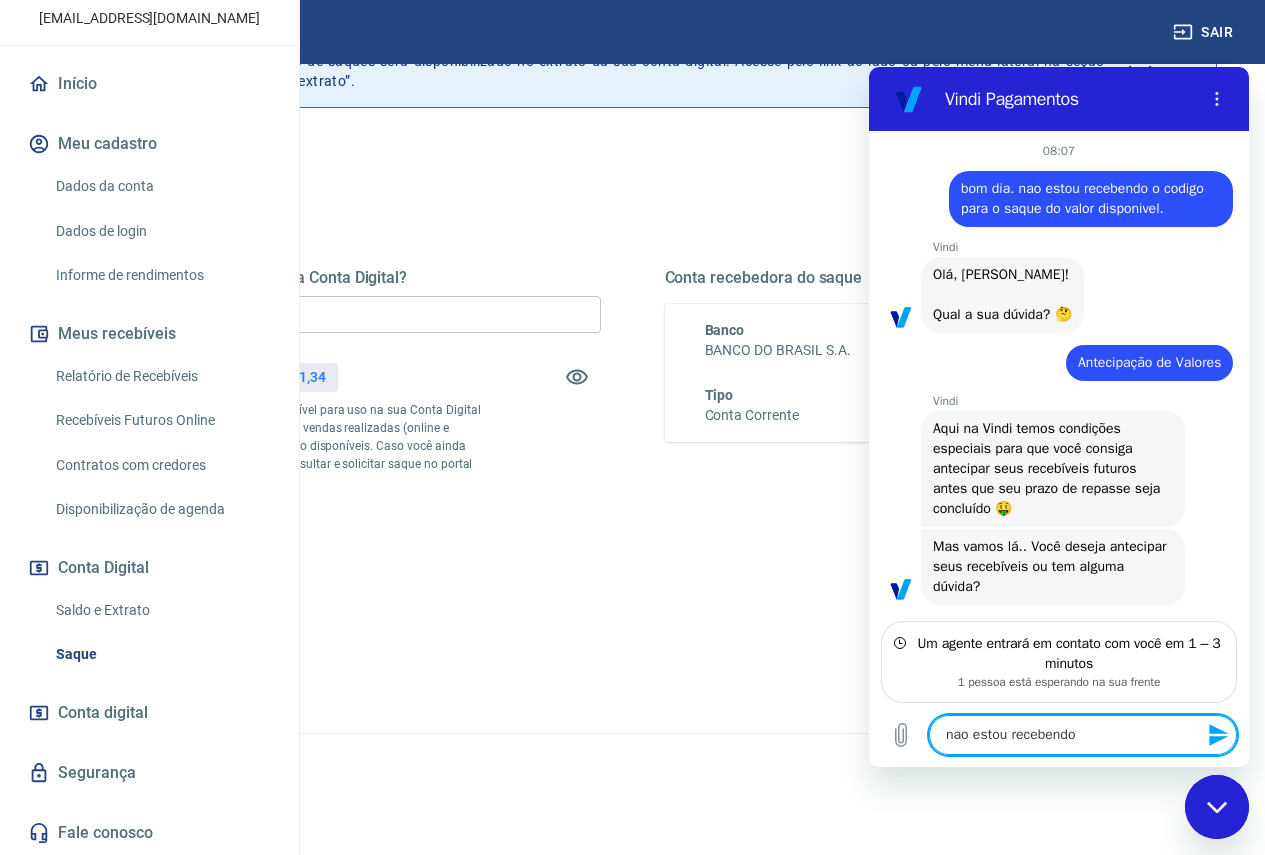 type on "nao estou recebendo" 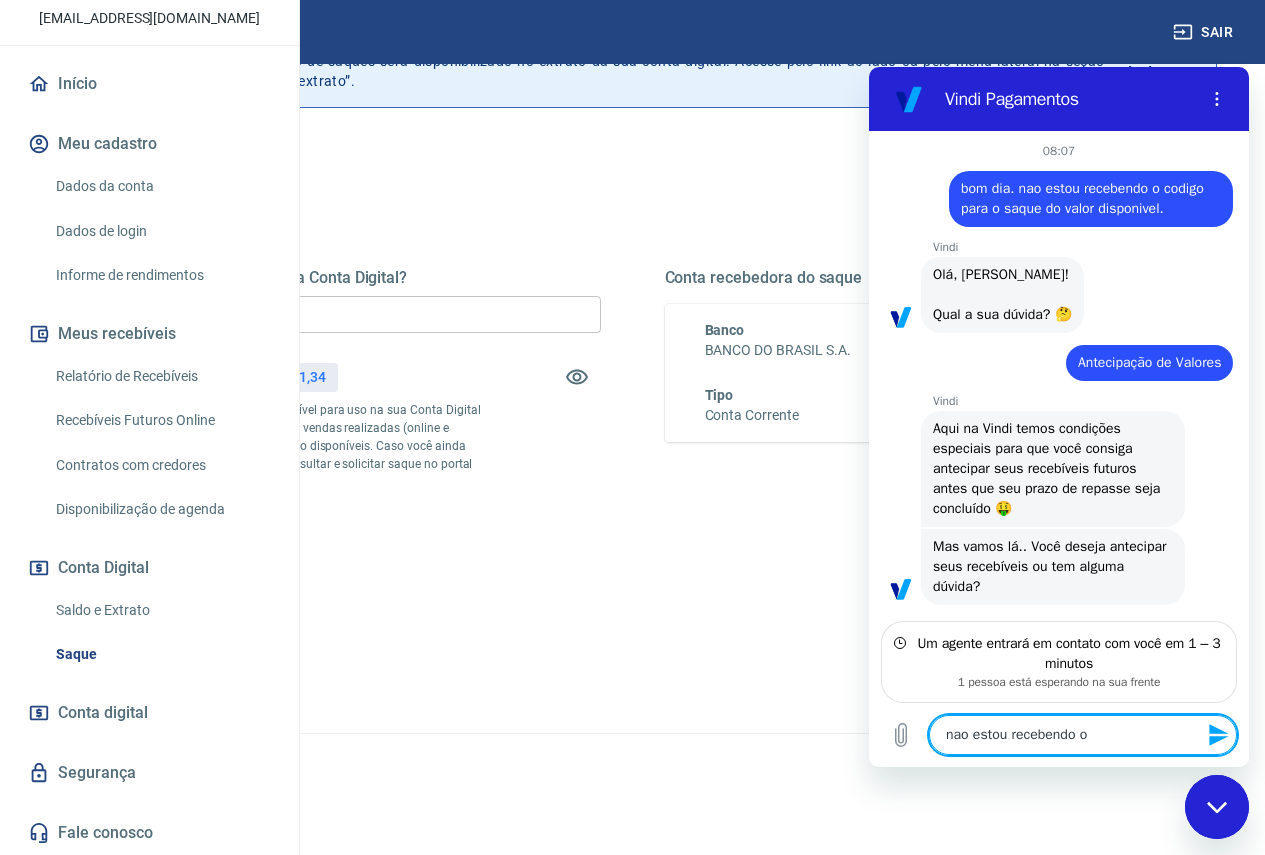 type on "nao estou recebendo o" 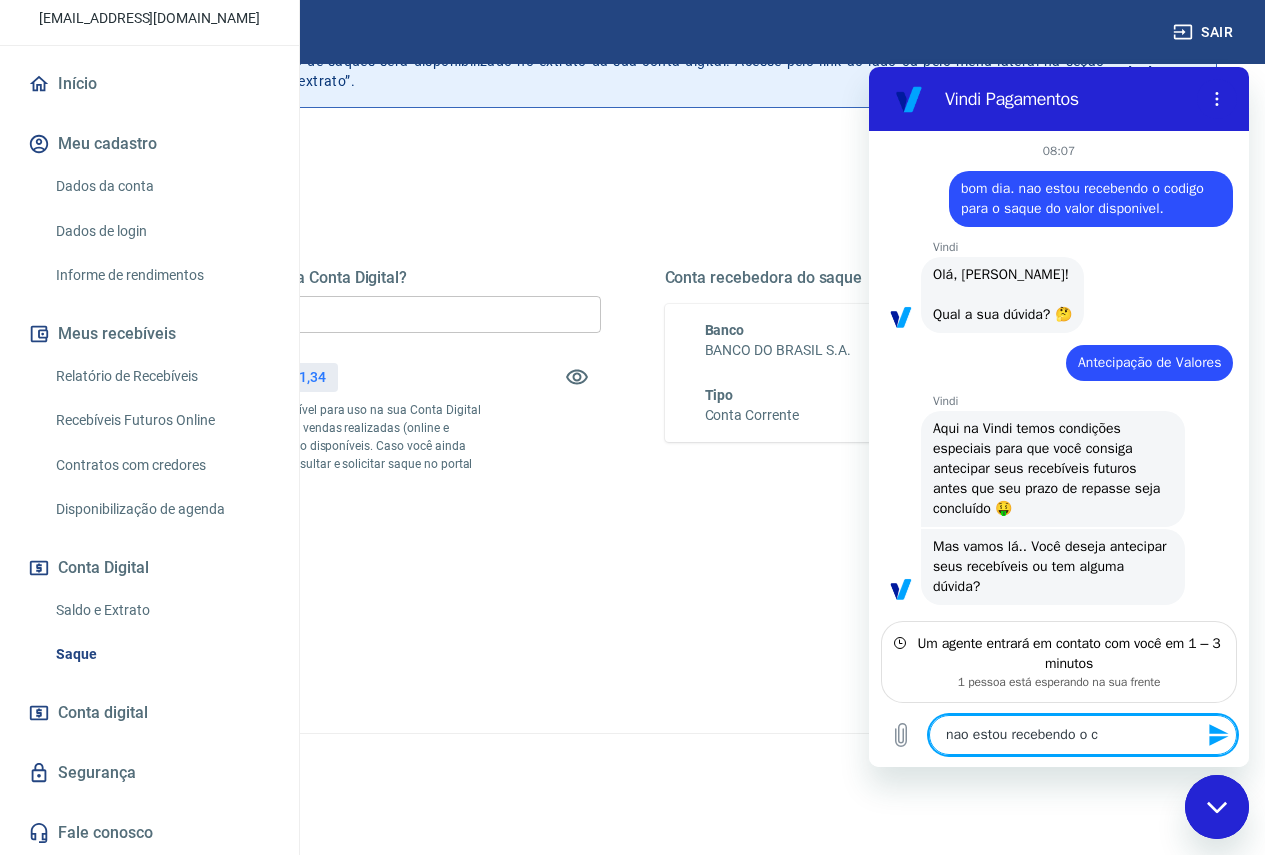 type on "nao estou recebendo o co" 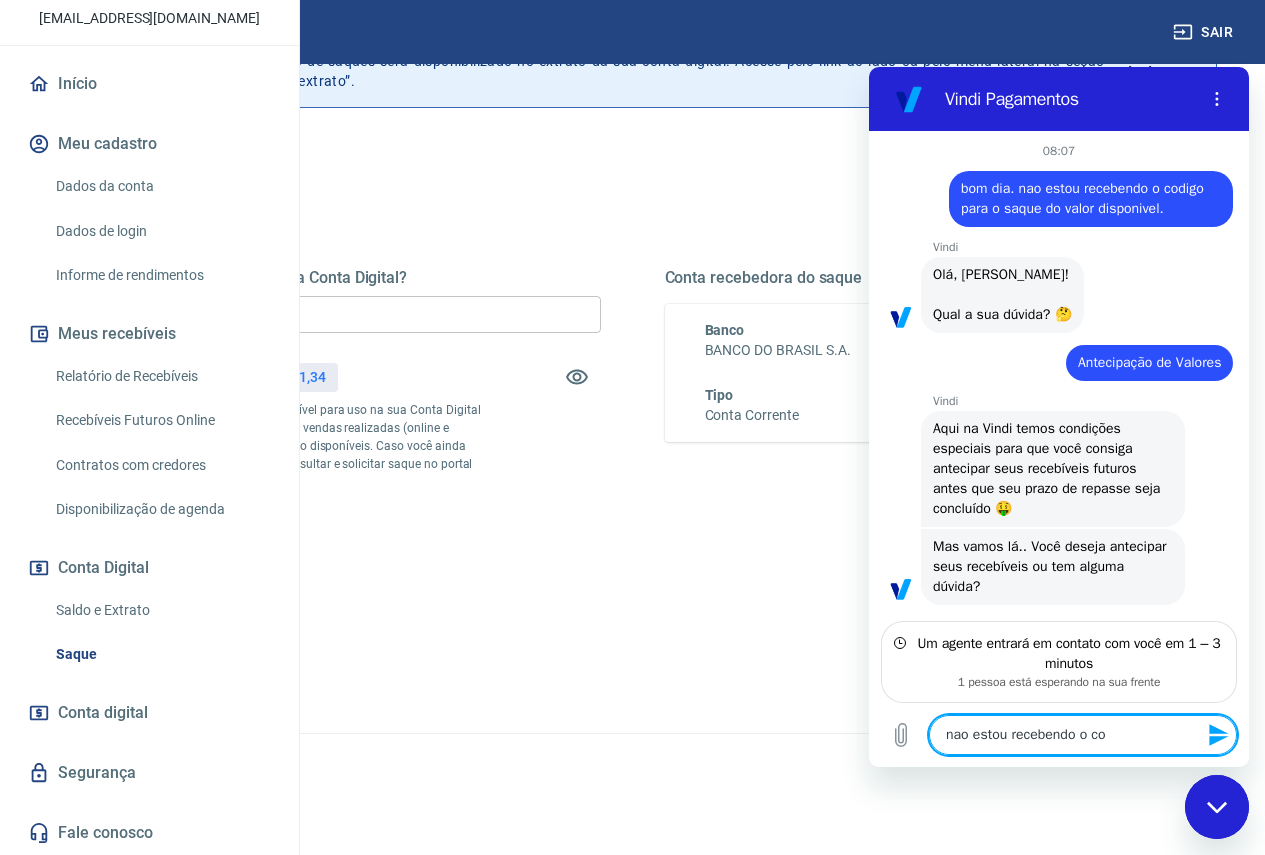 type 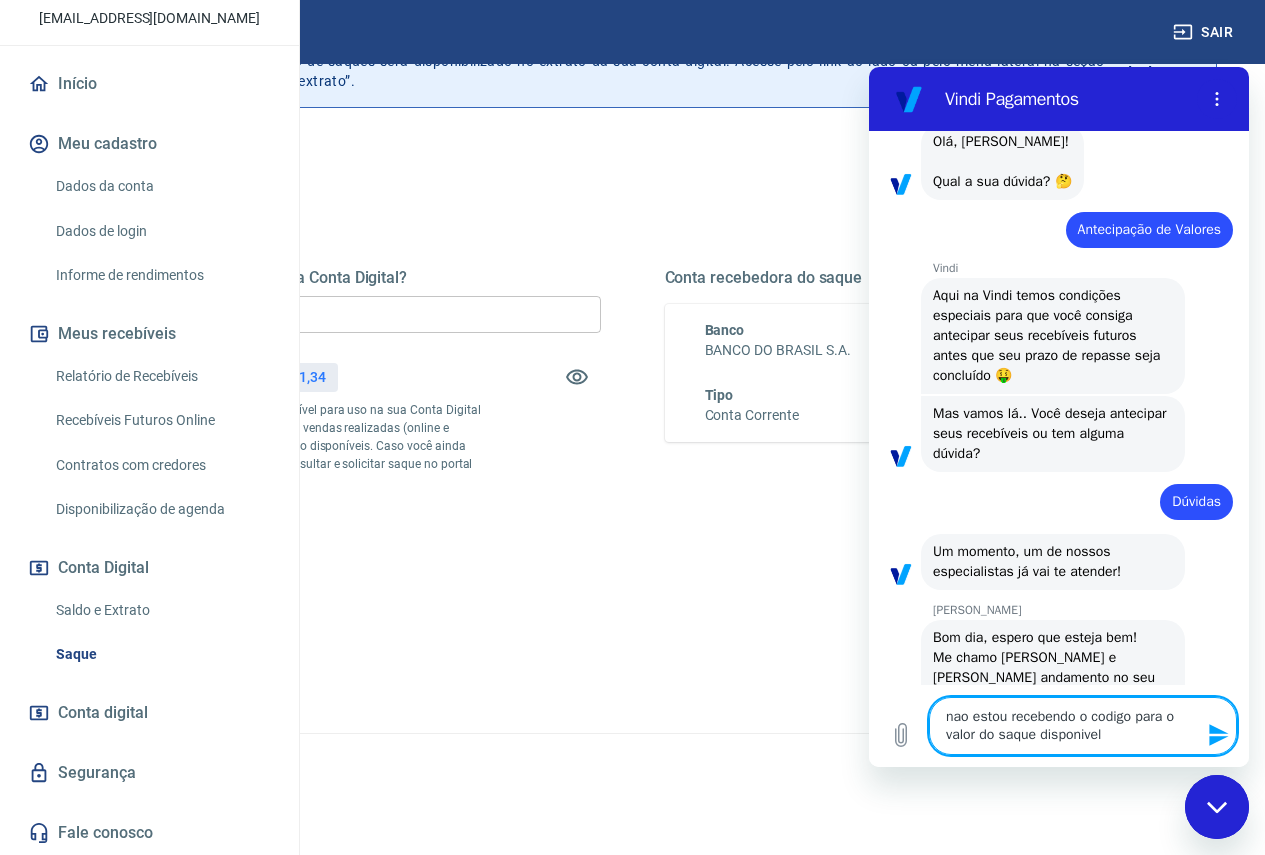 scroll, scrollTop: 227, scrollLeft: 0, axis: vertical 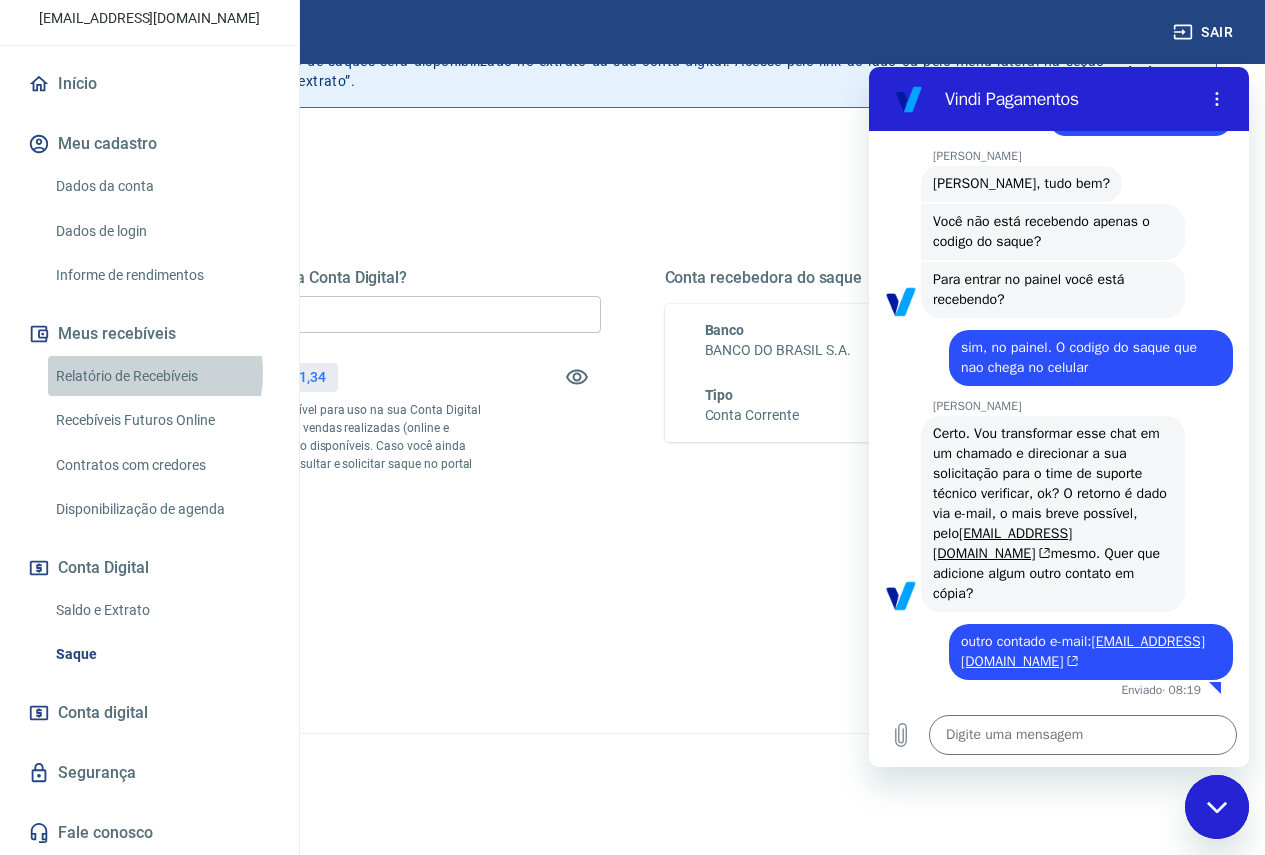 click on "Relatório de Recebíveis" at bounding box center (161, 376) 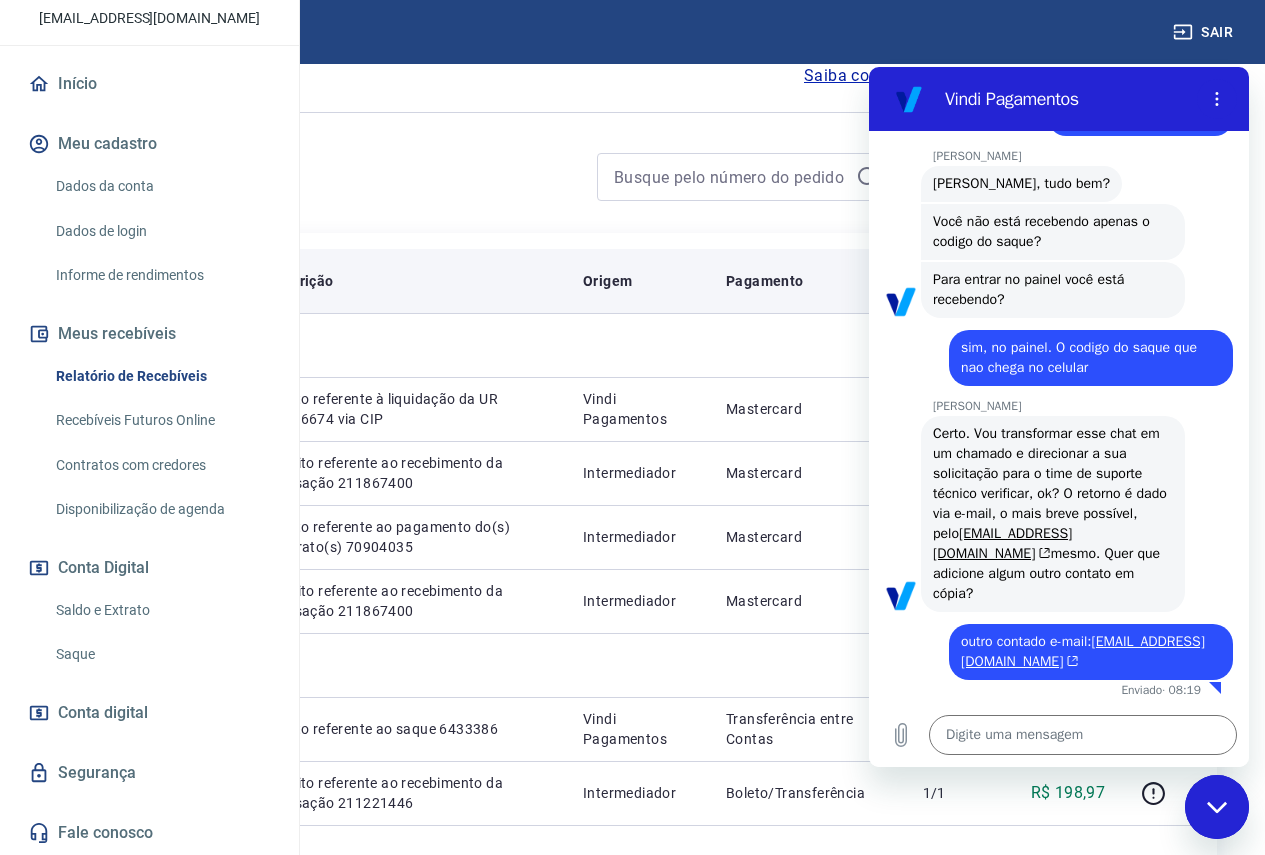 scroll, scrollTop: 200, scrollLeft: 0, axis: vertical 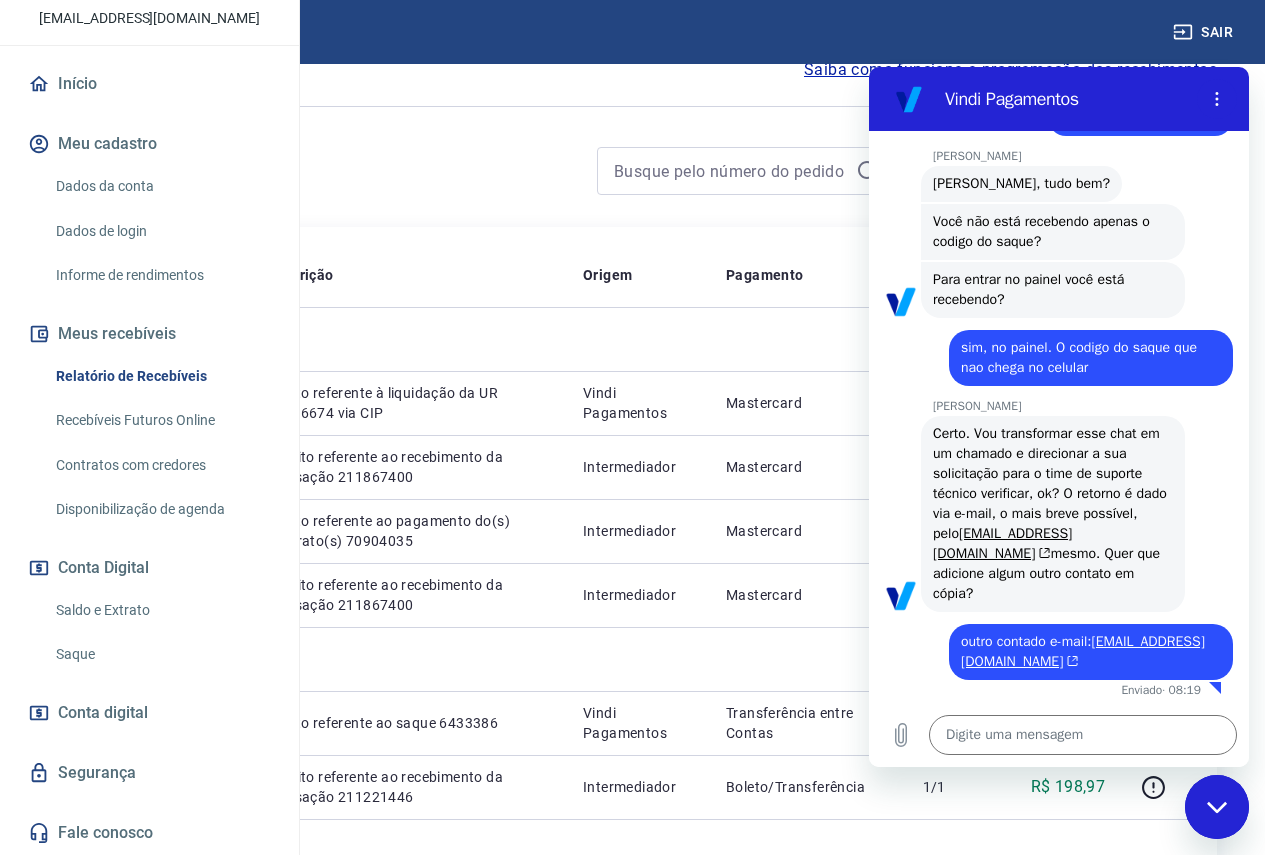 click 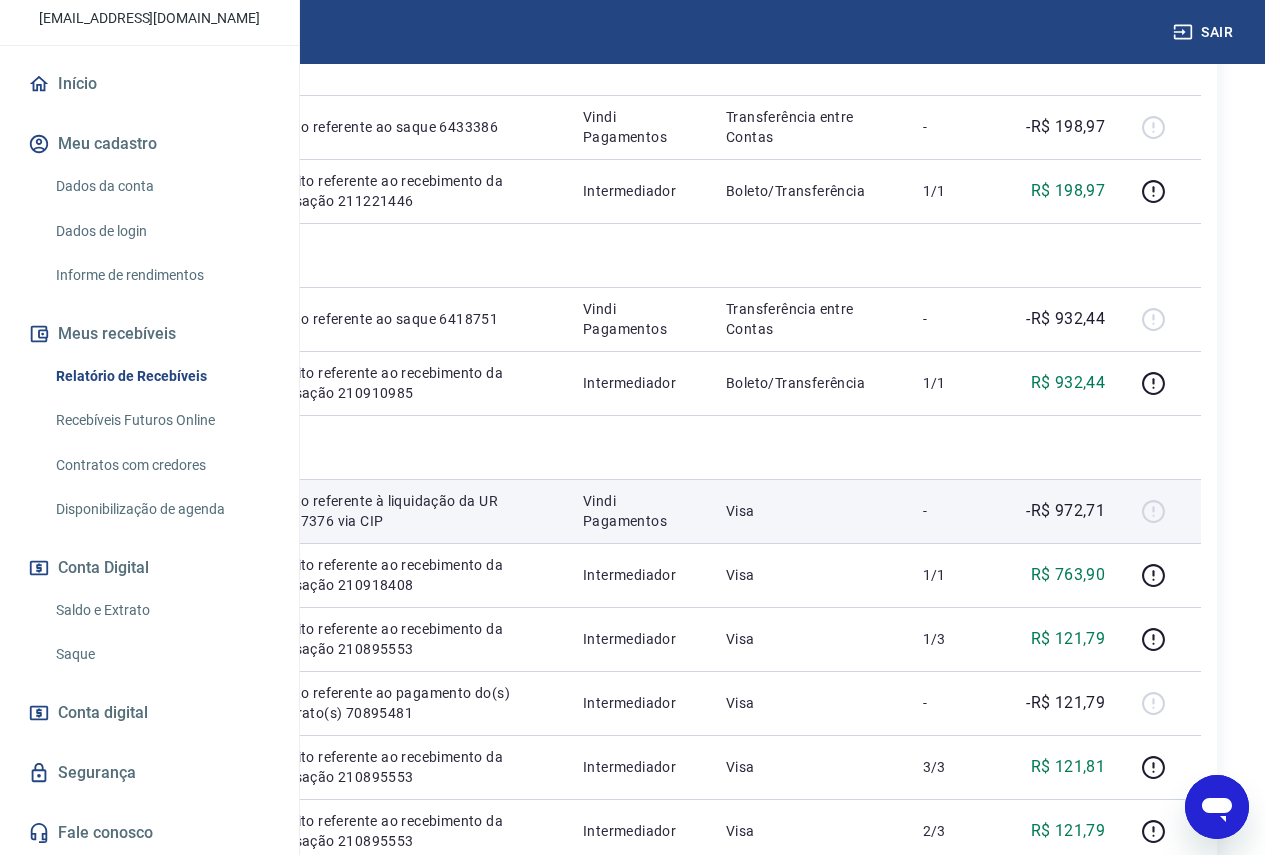 scroll, scrollTop: 600, scrollLeft: 0, axis: vertical 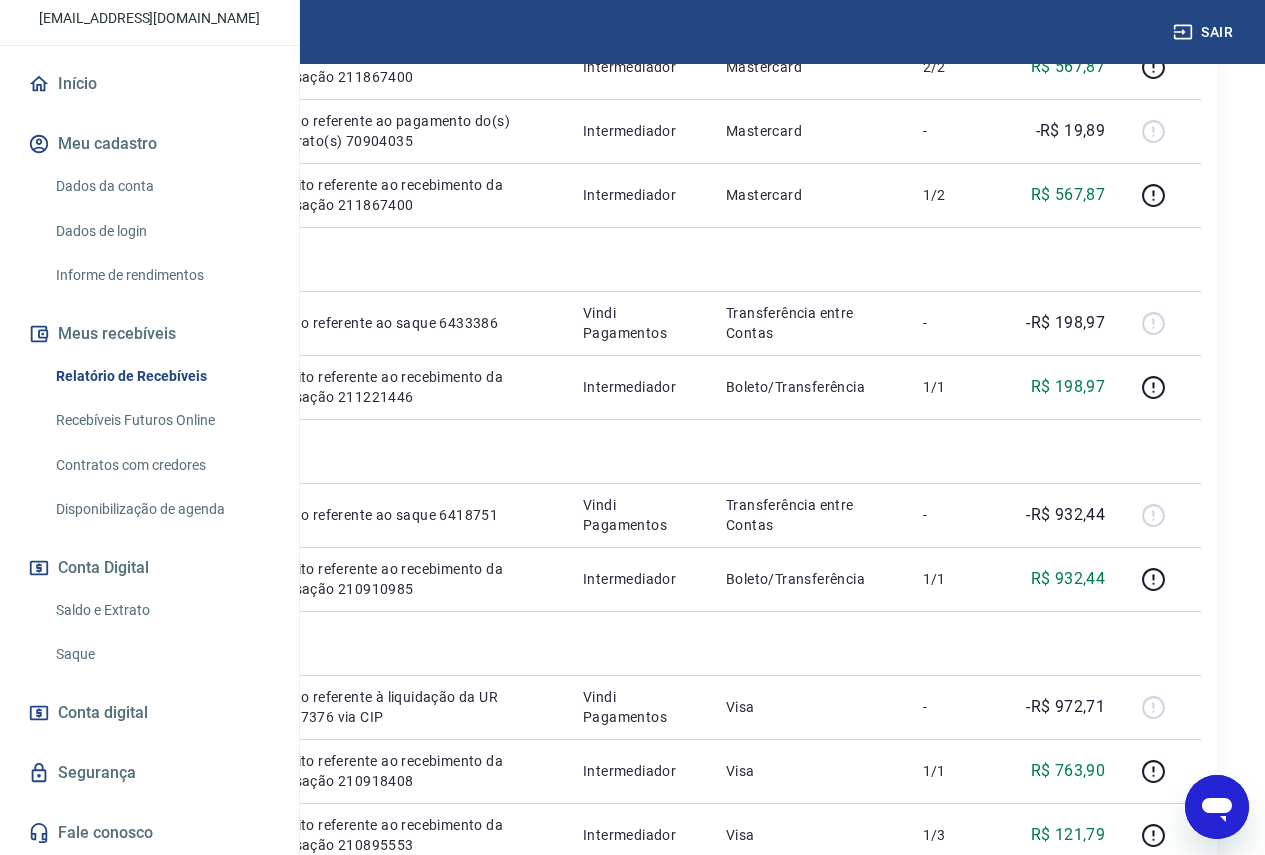 click on "Meus recebíveis" at bounding box center (149, 334) 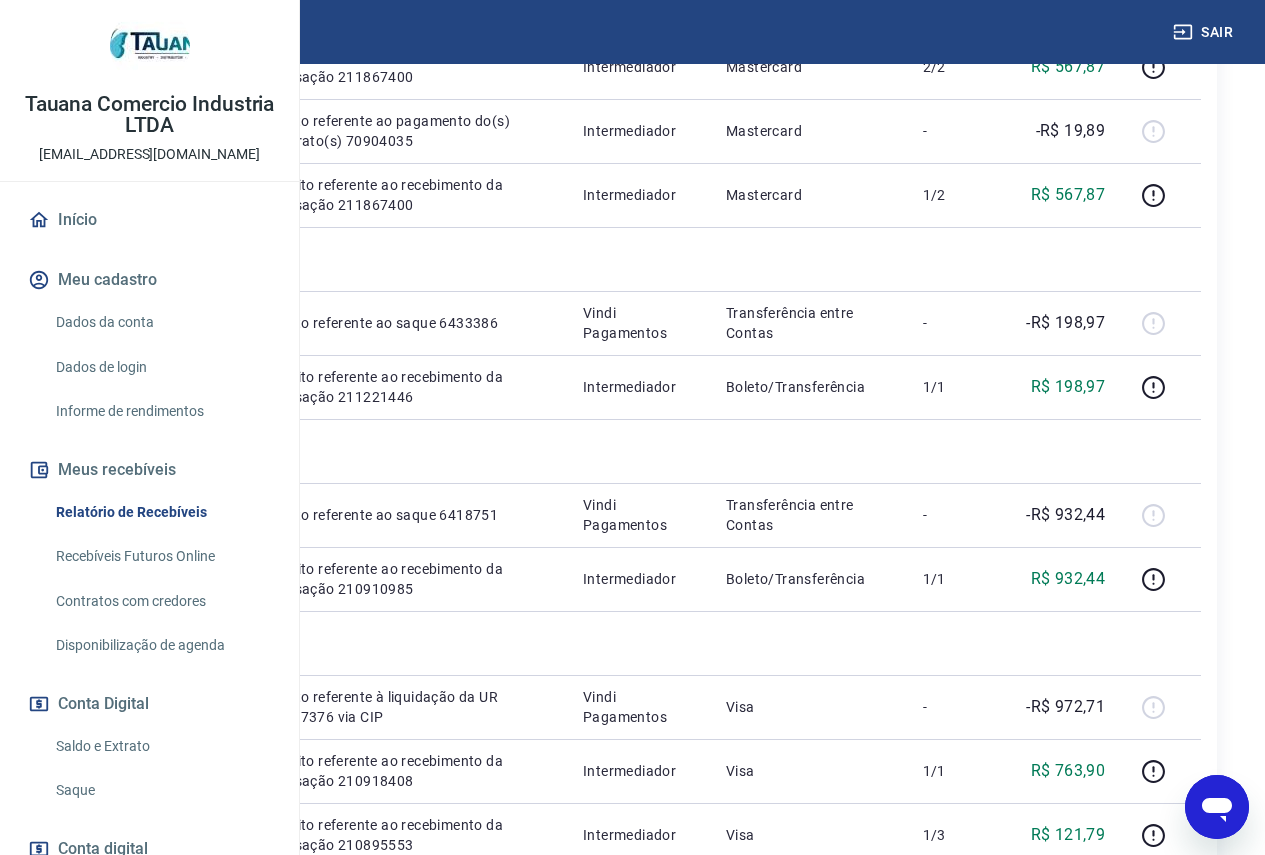 click on "Informe de rendimentos" at bounding box center [161, 411] 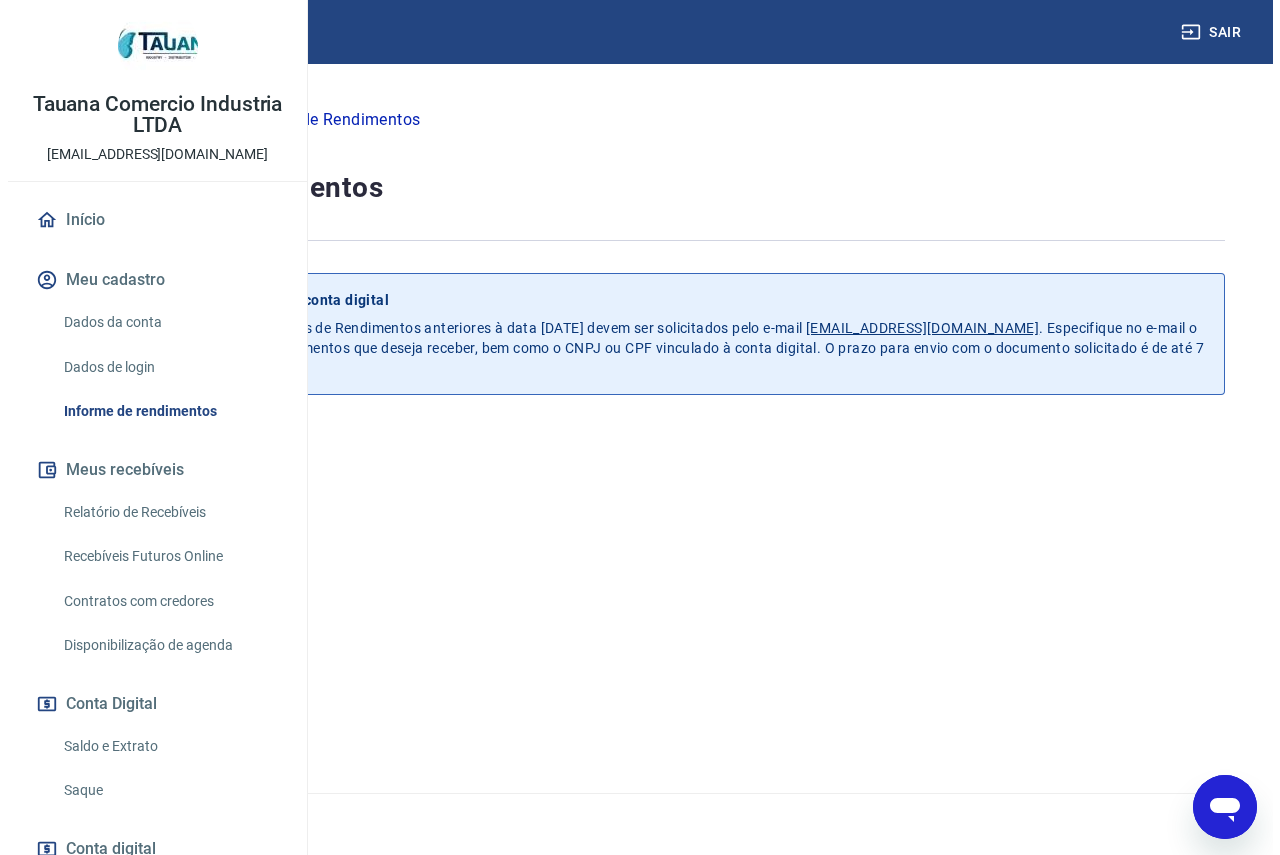 scroll, scrollTop: 0, scrollLeft: 0, axis: both 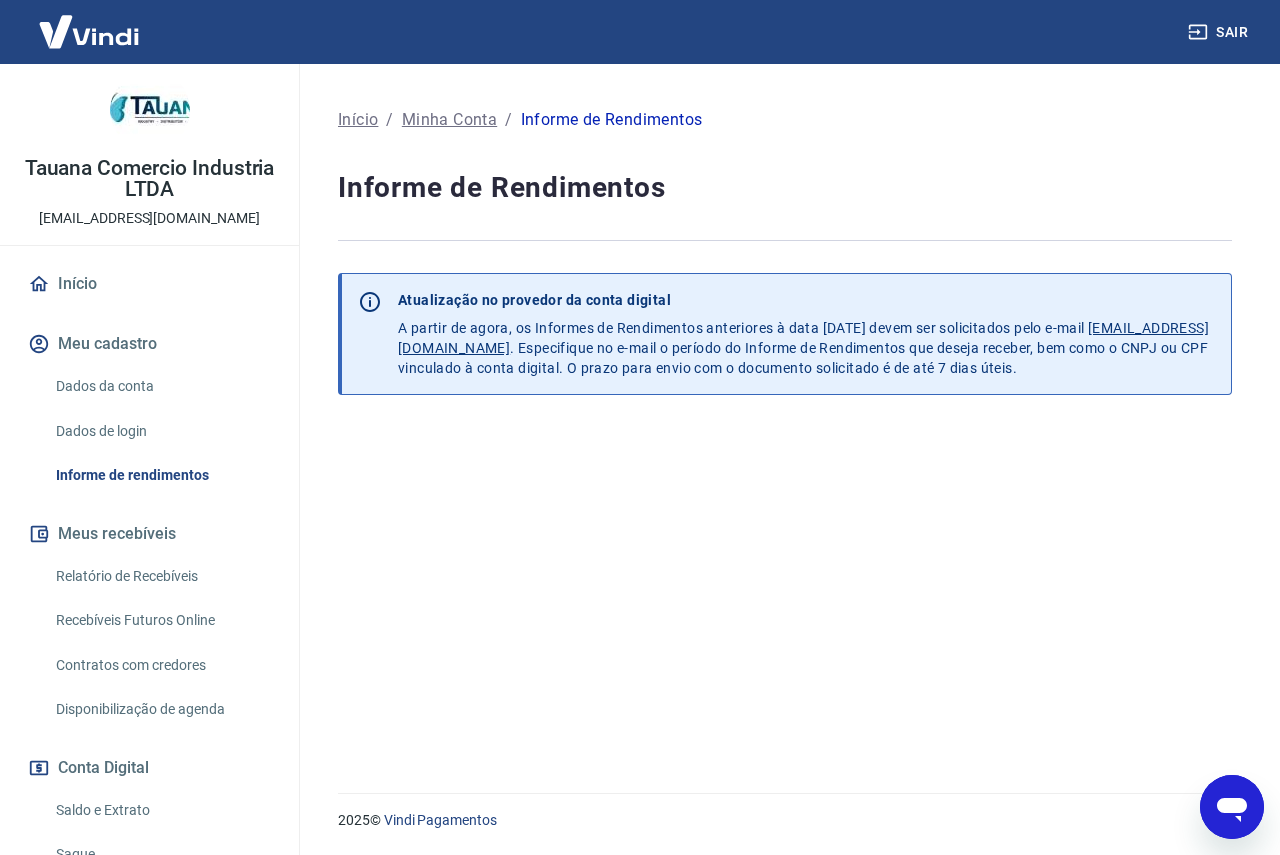 click on "Início" at bounding box center (358, 120) 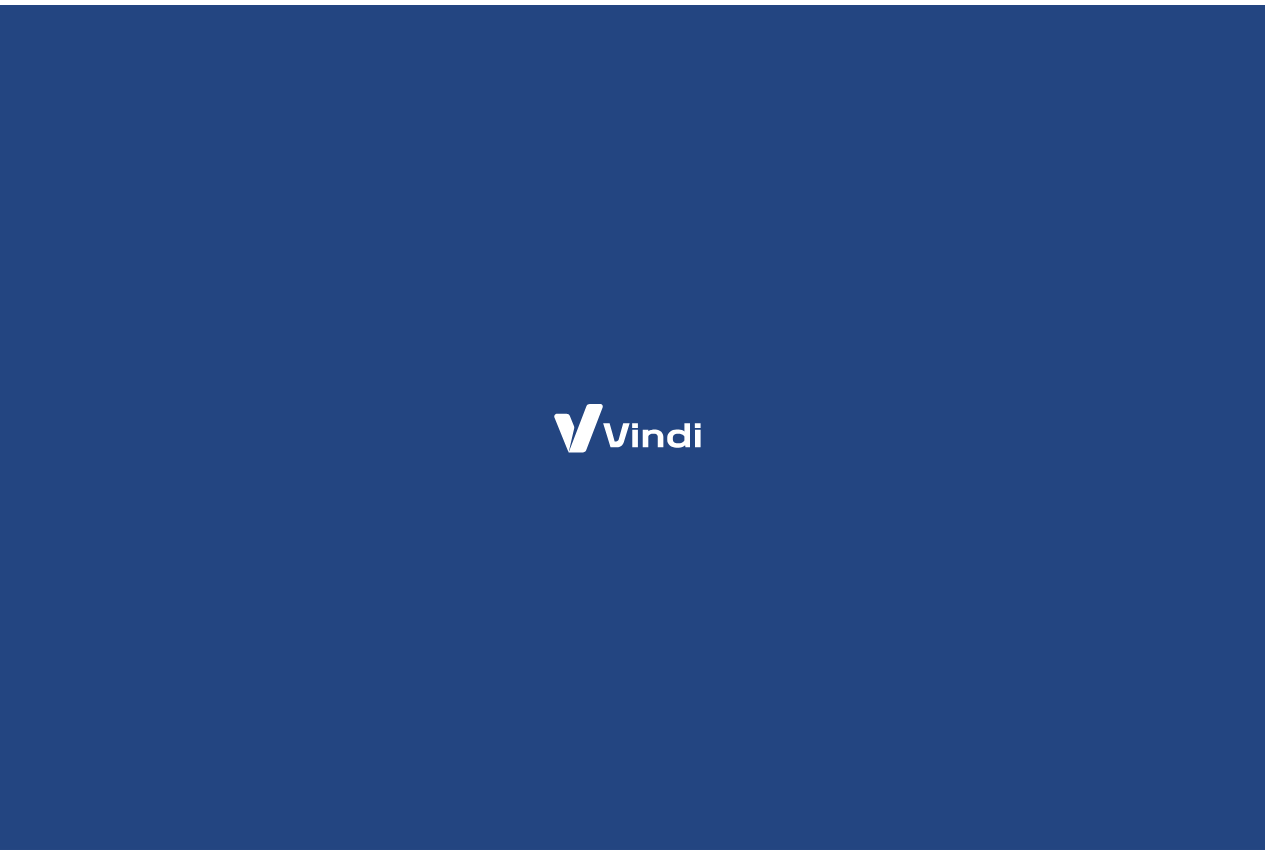 scroll, scrollTop: 0, scrollLeft: 0, axis: both 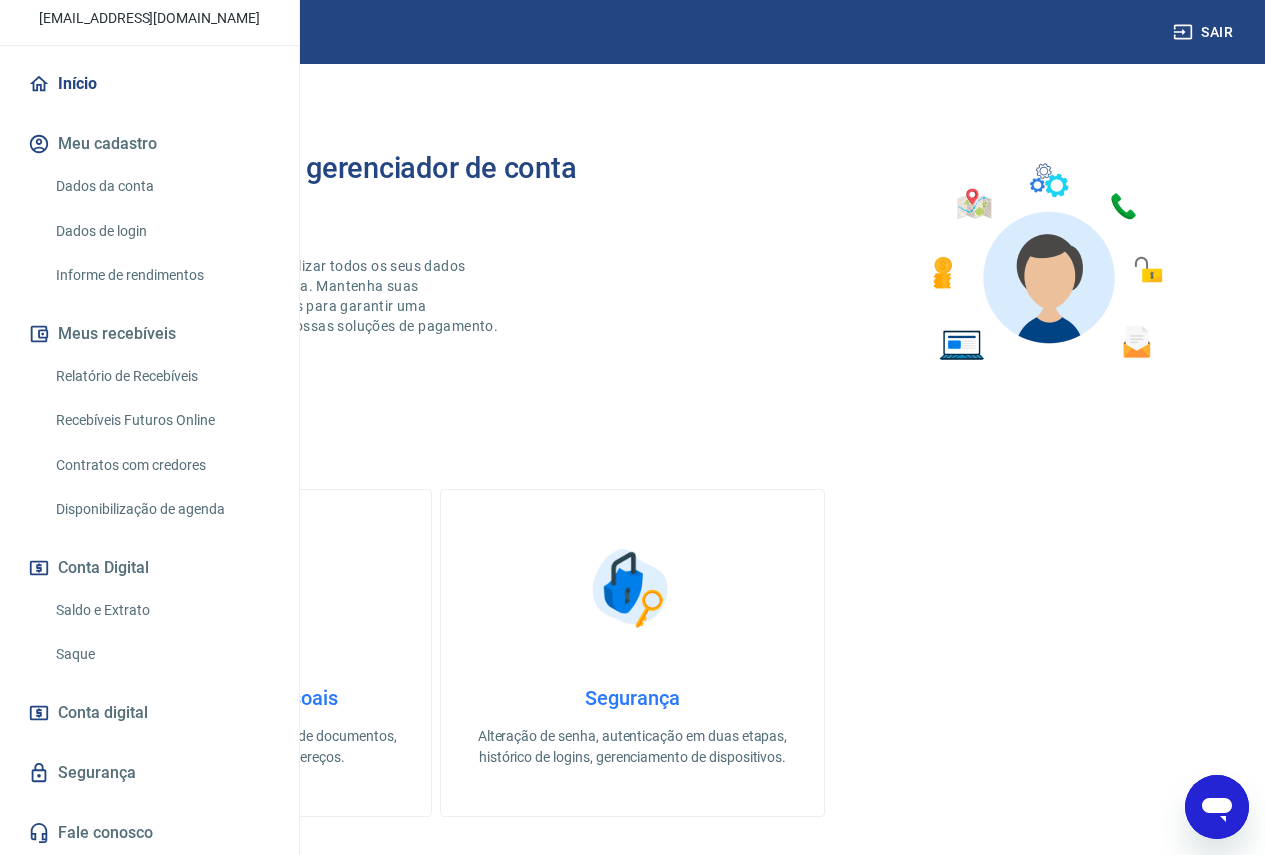 click on "Relatório de Recebíveis" at bounding box center (161, 376) 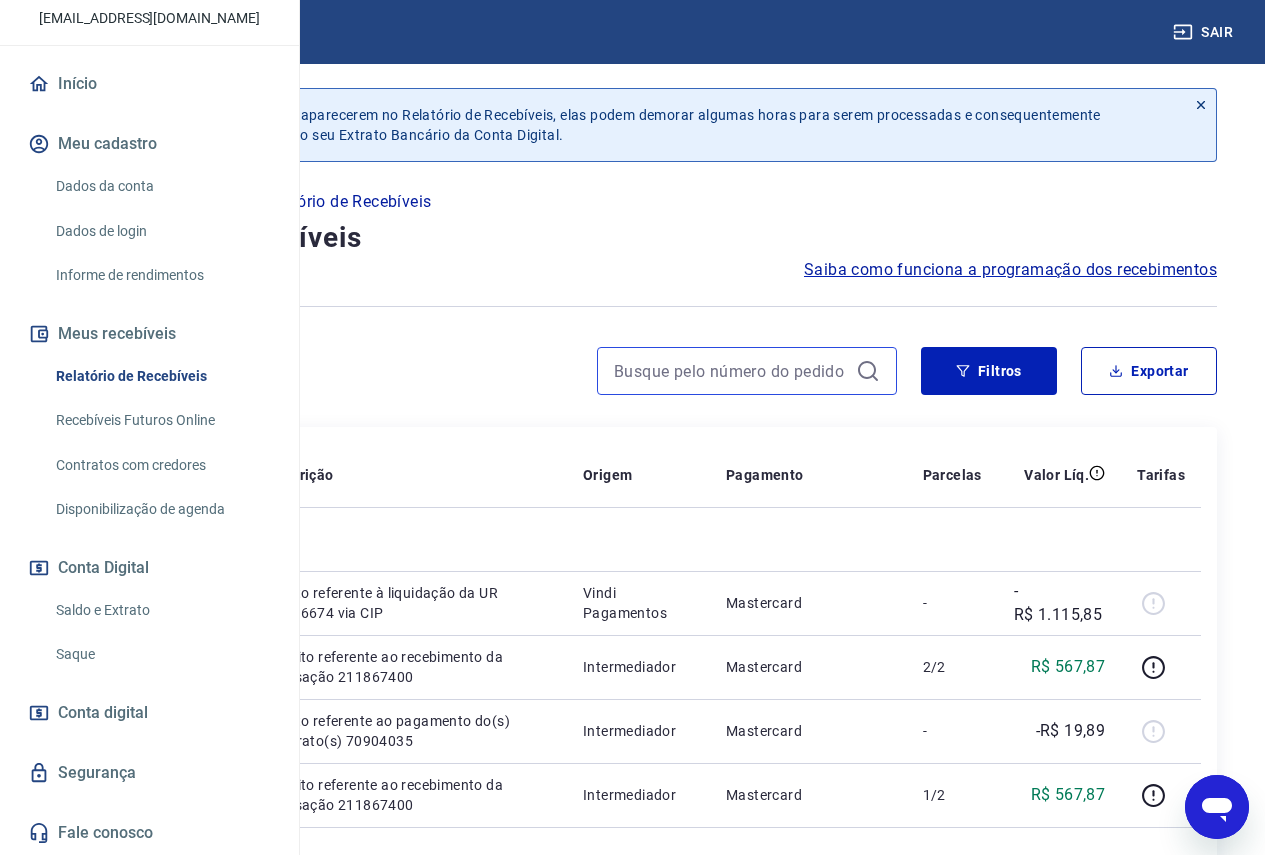 drag, startPoint x: 774, startPoint y: 365, endPoint x: 756, endPoint y: 365, distance: 18 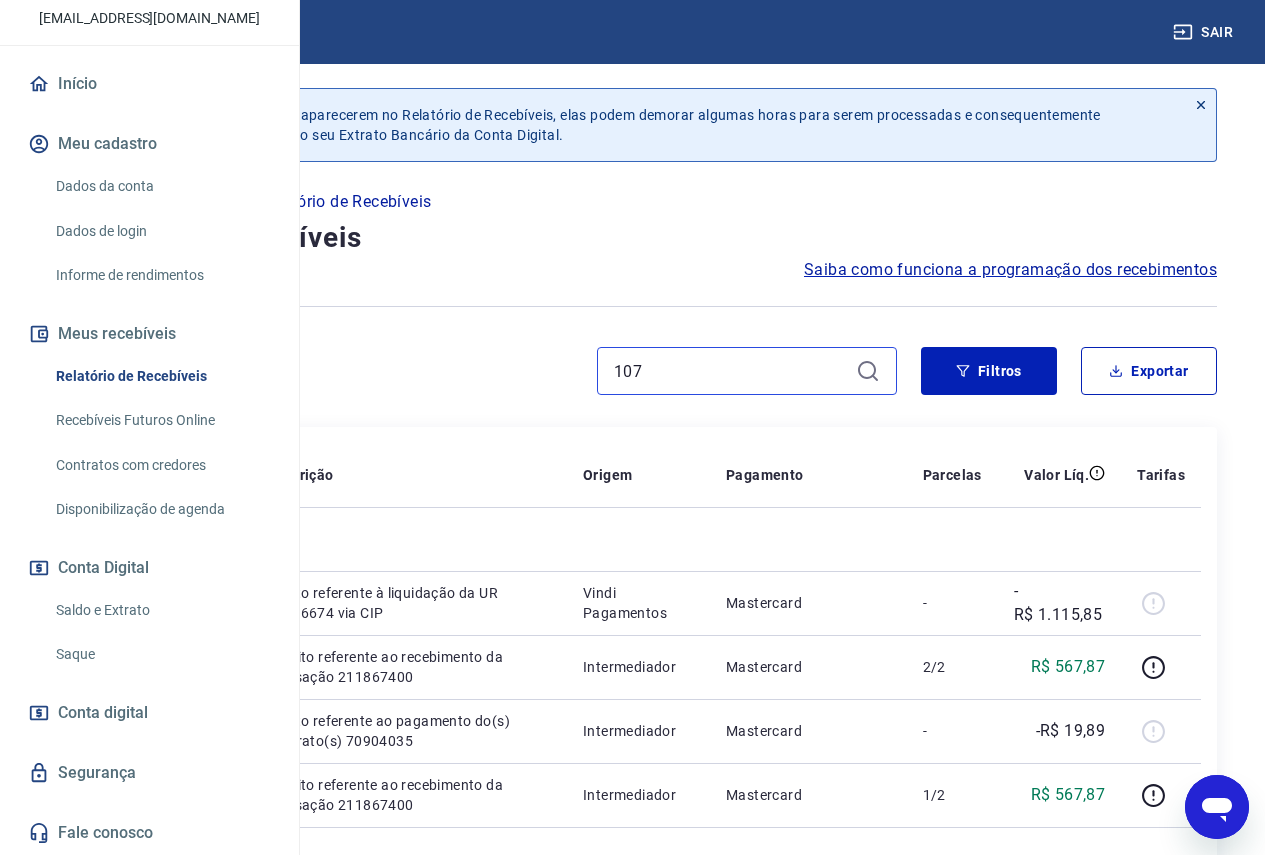 click on "107" at bounding box center (731, 371) 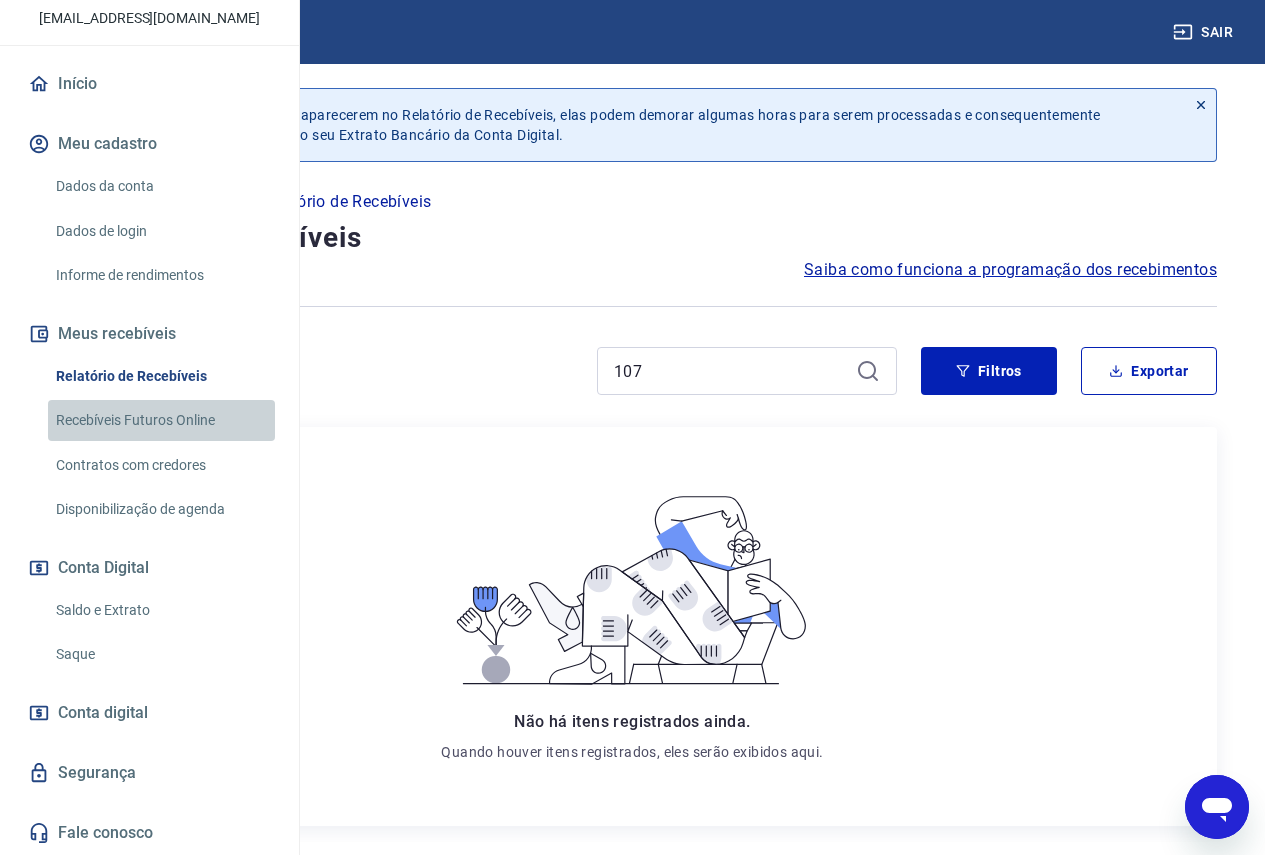 click on "Recebíveis Futuros Online" at bounding box center [161, 420] 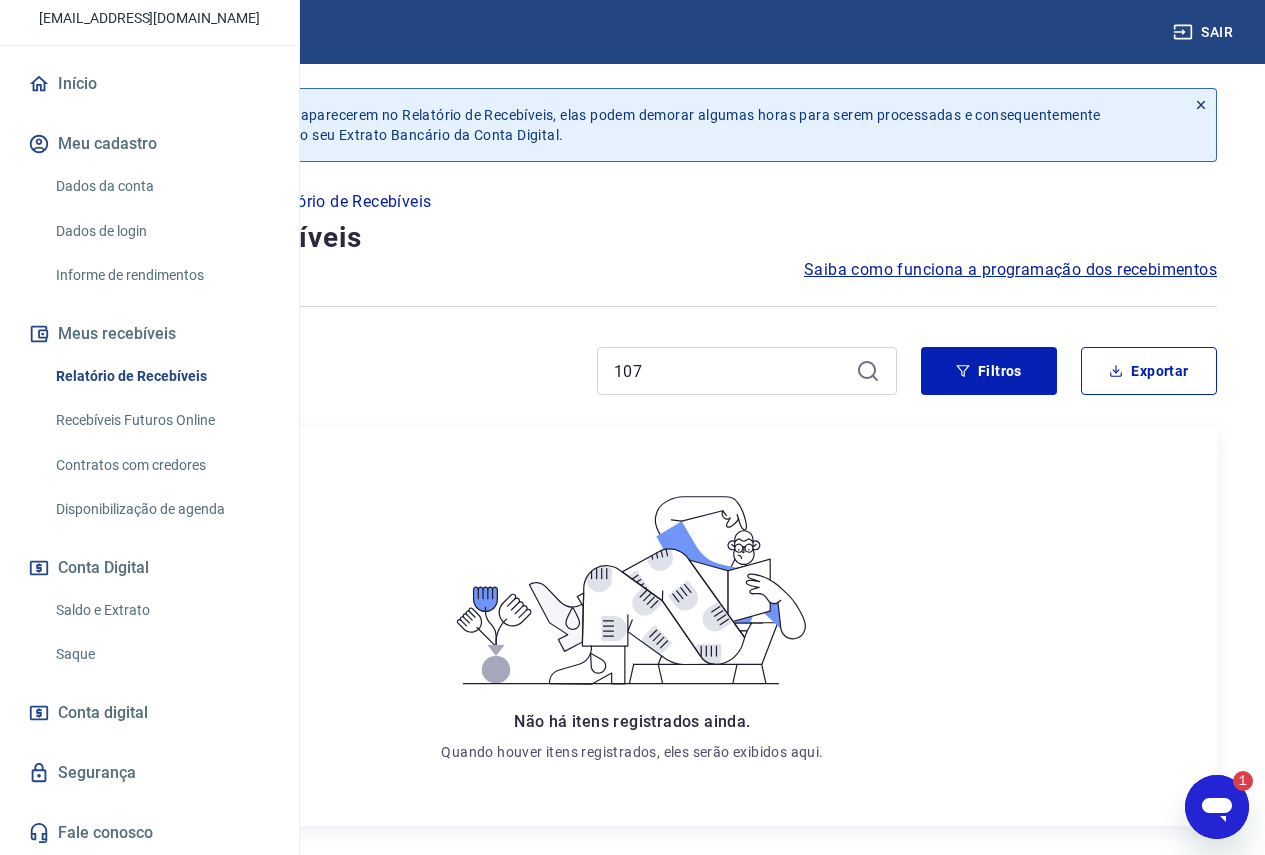 scroll, scrollTop: 0, scrollLeft: 0, axis: both 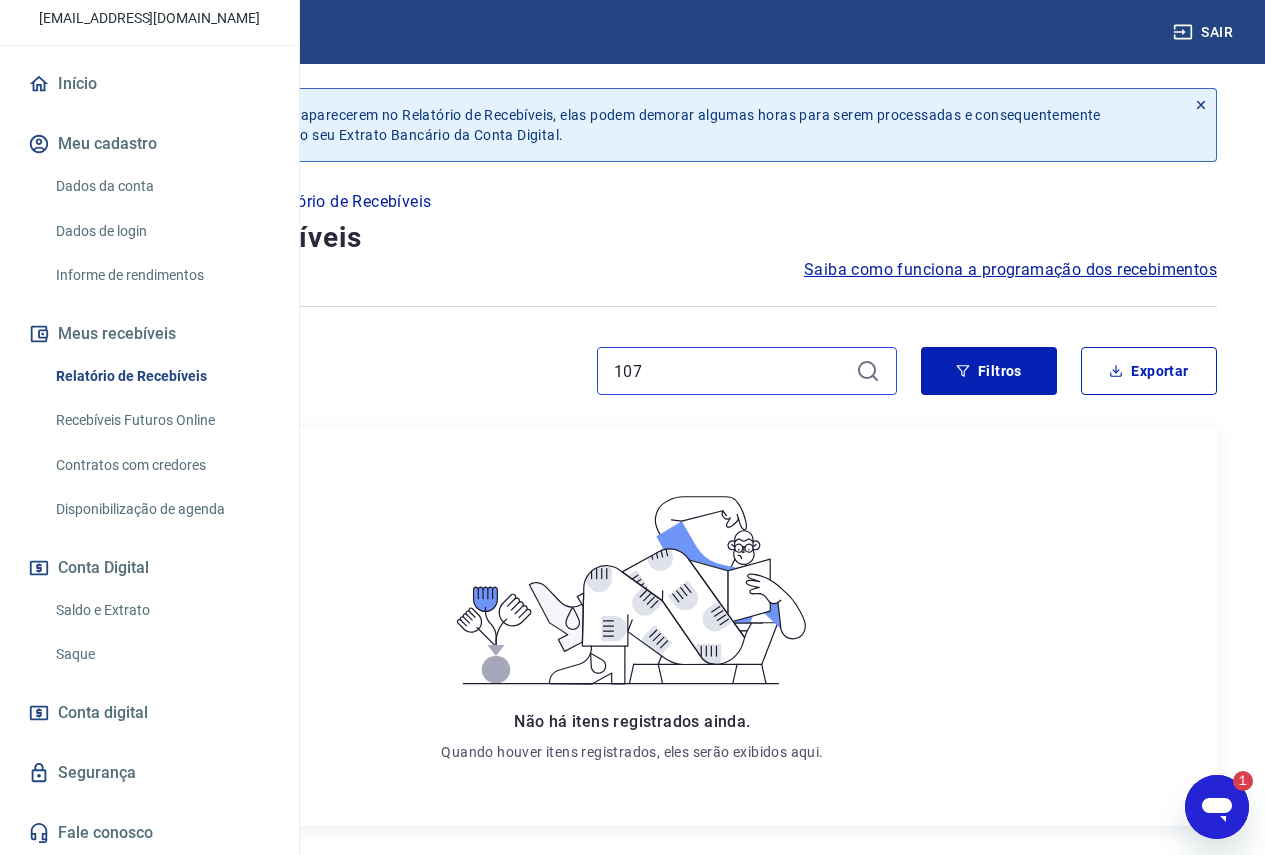 click on "107" at bounding box center [731, 371] 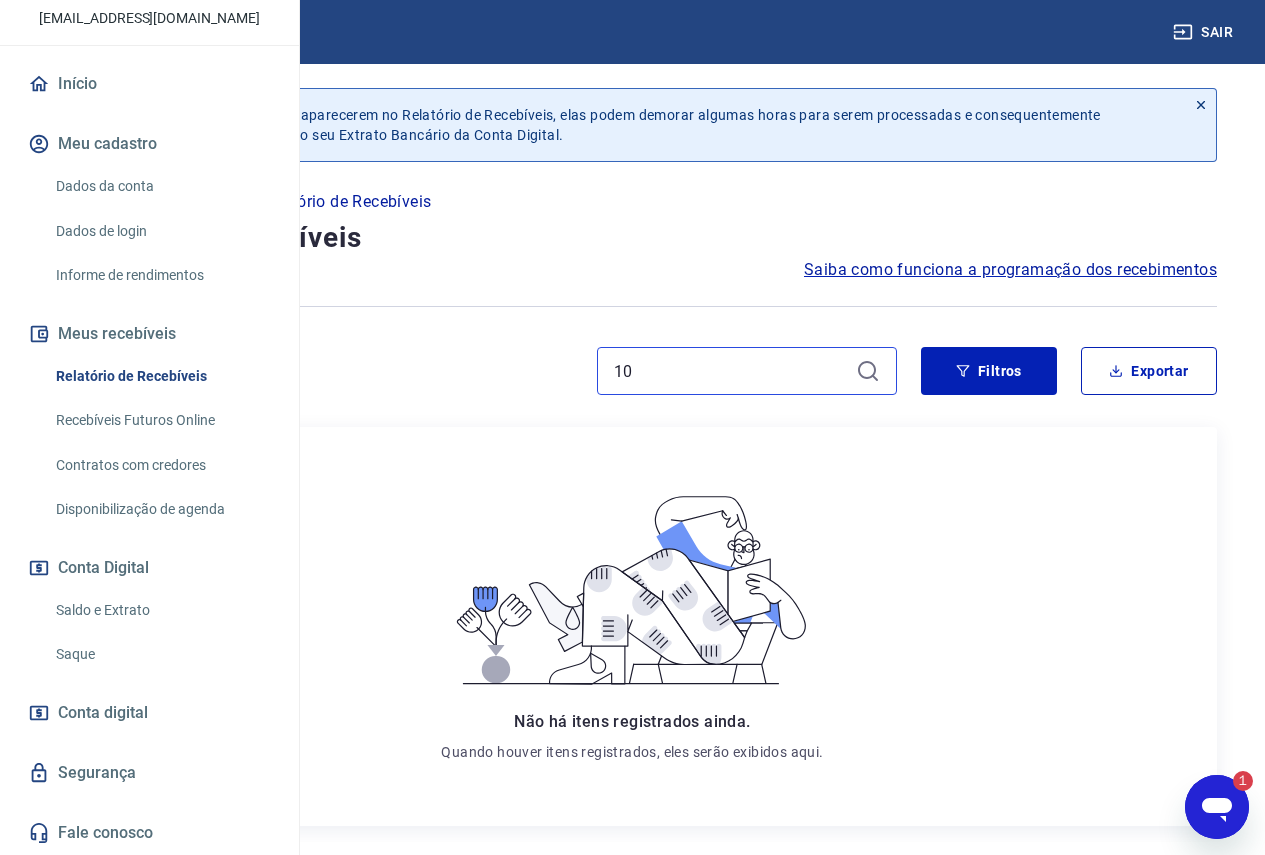 type on "1" 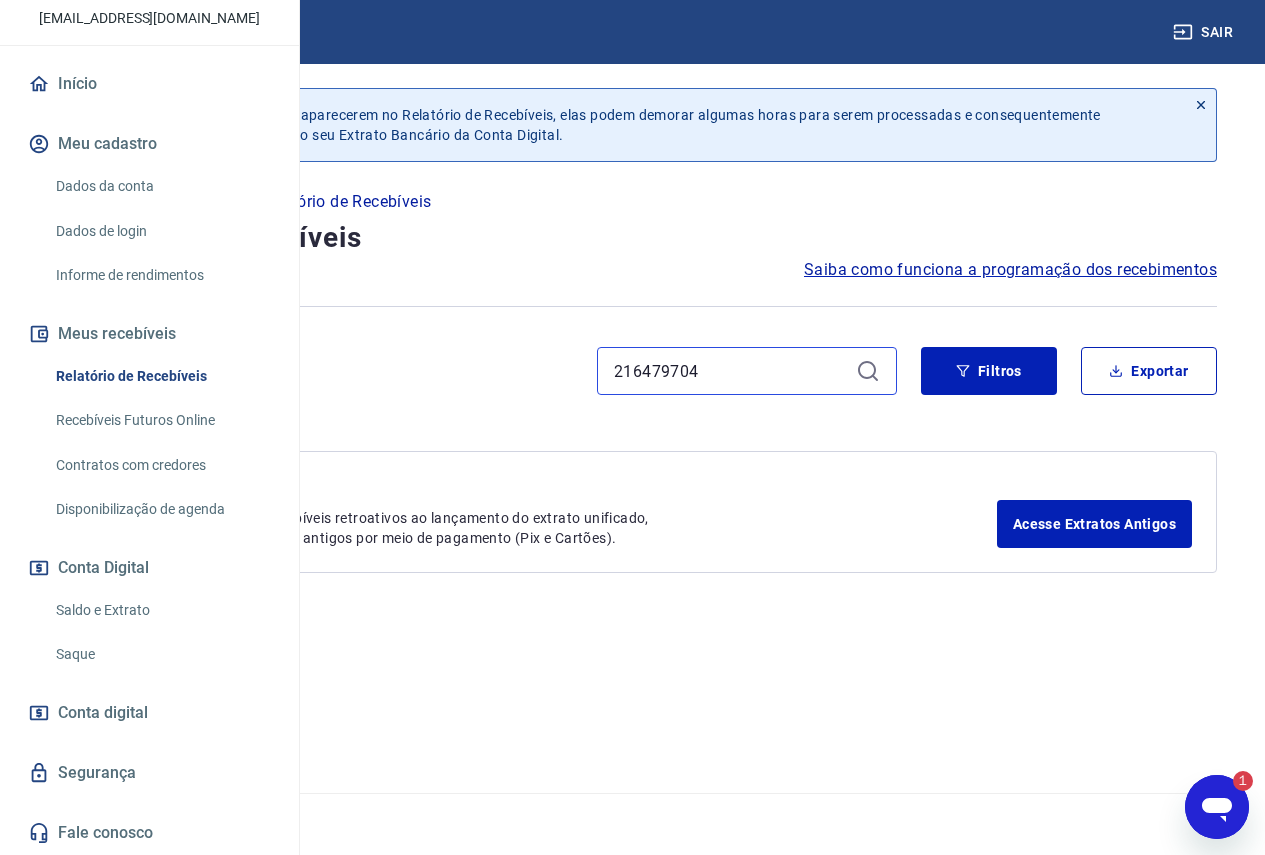 type on "216479704" 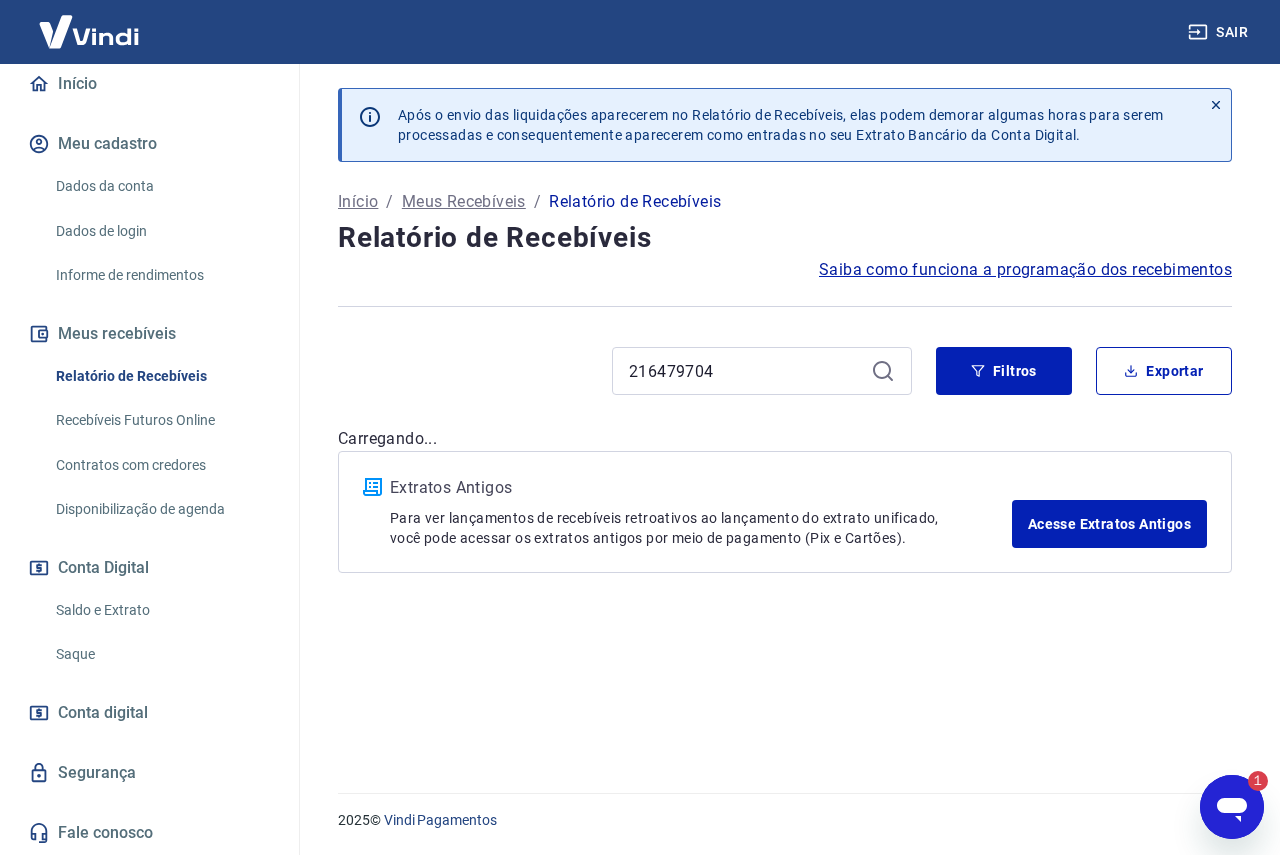 click 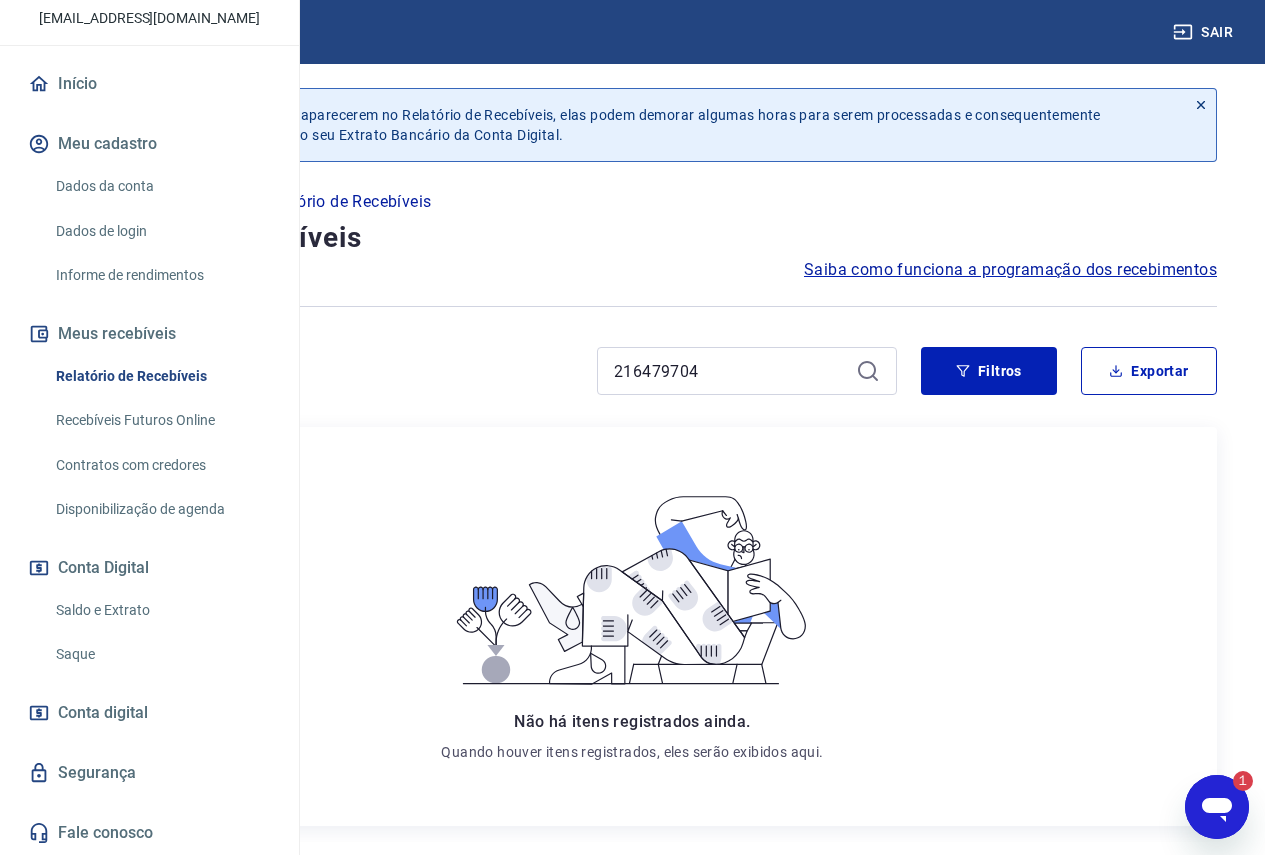 click 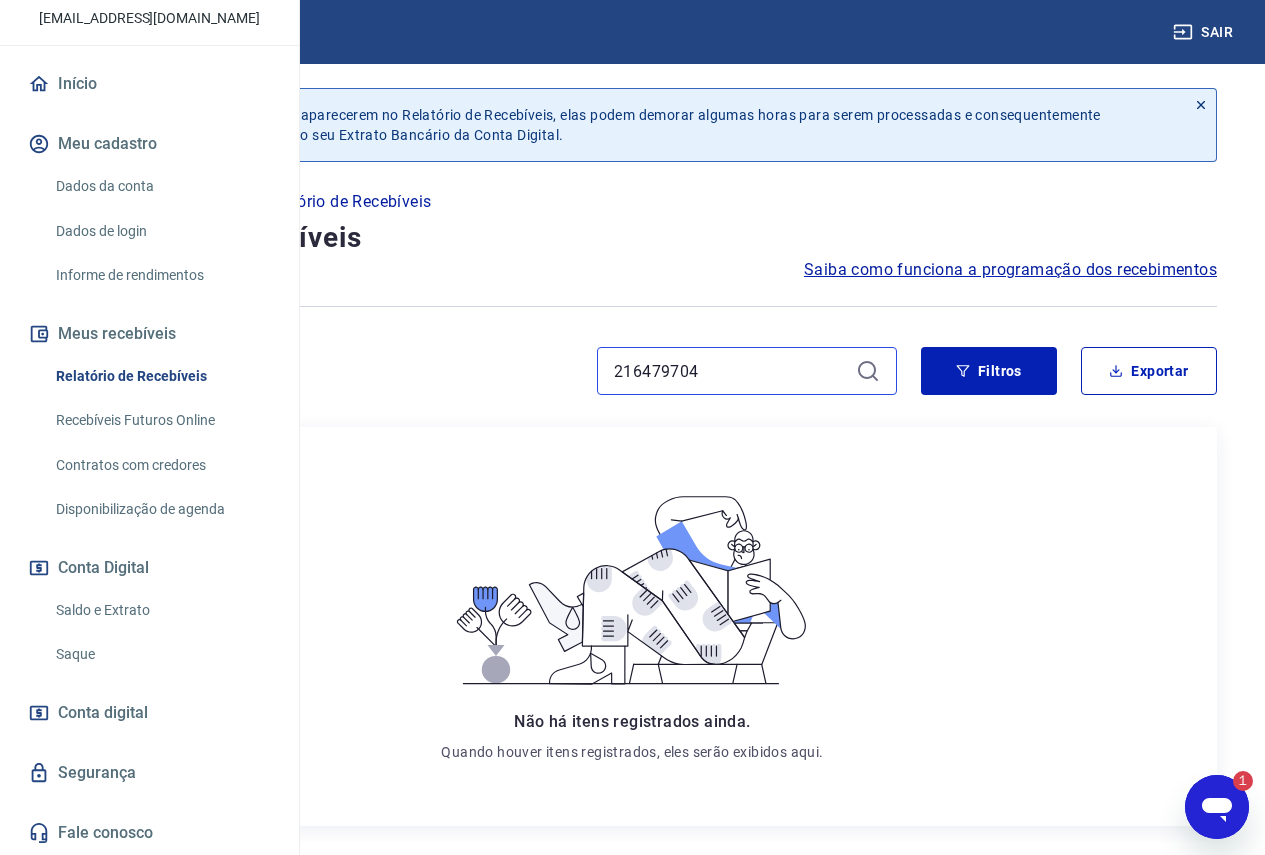 drag, startPoint x: 746, startPoint y: 375, endPoint x: 604, endPoint y: 371, distance: 142.05632 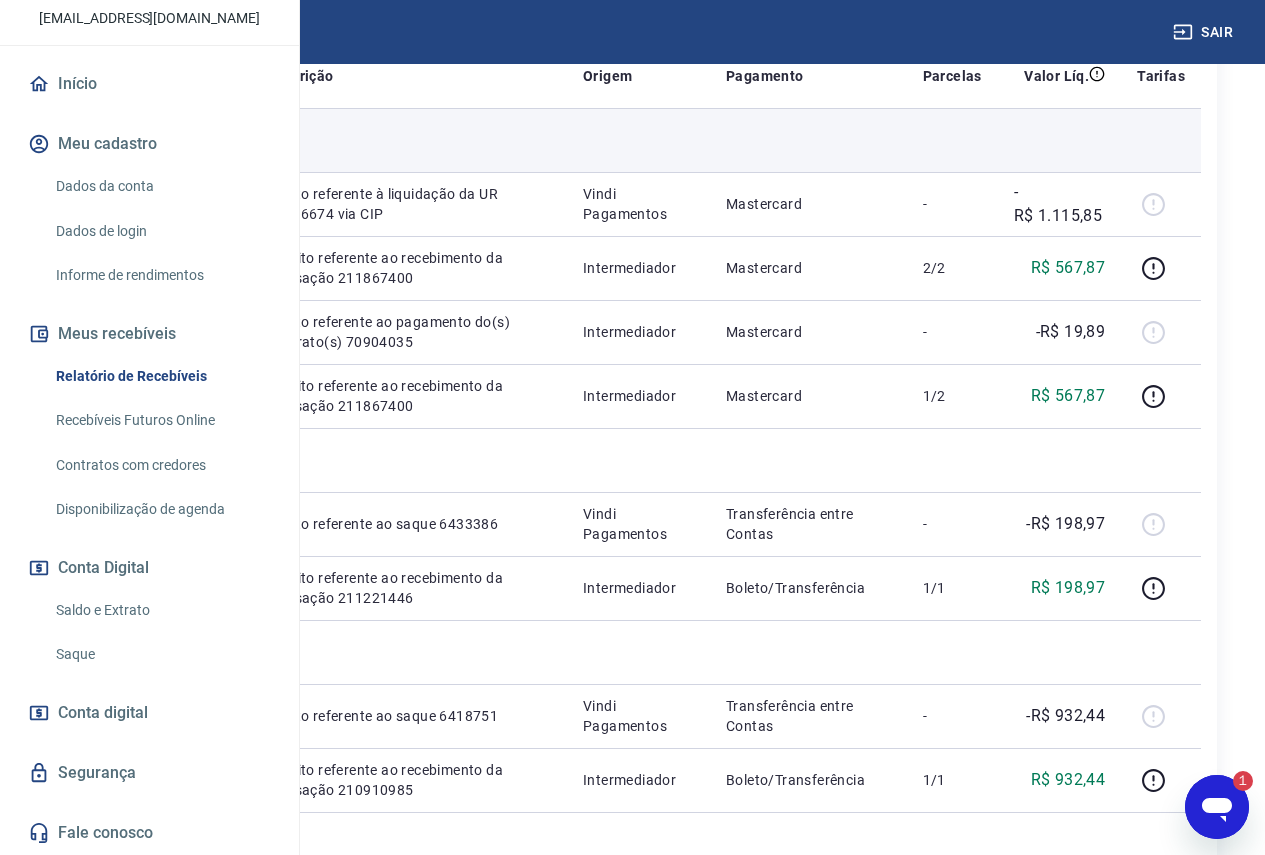 scroll, scrollTop: 400, scrollLeft: 0, axis: vertical 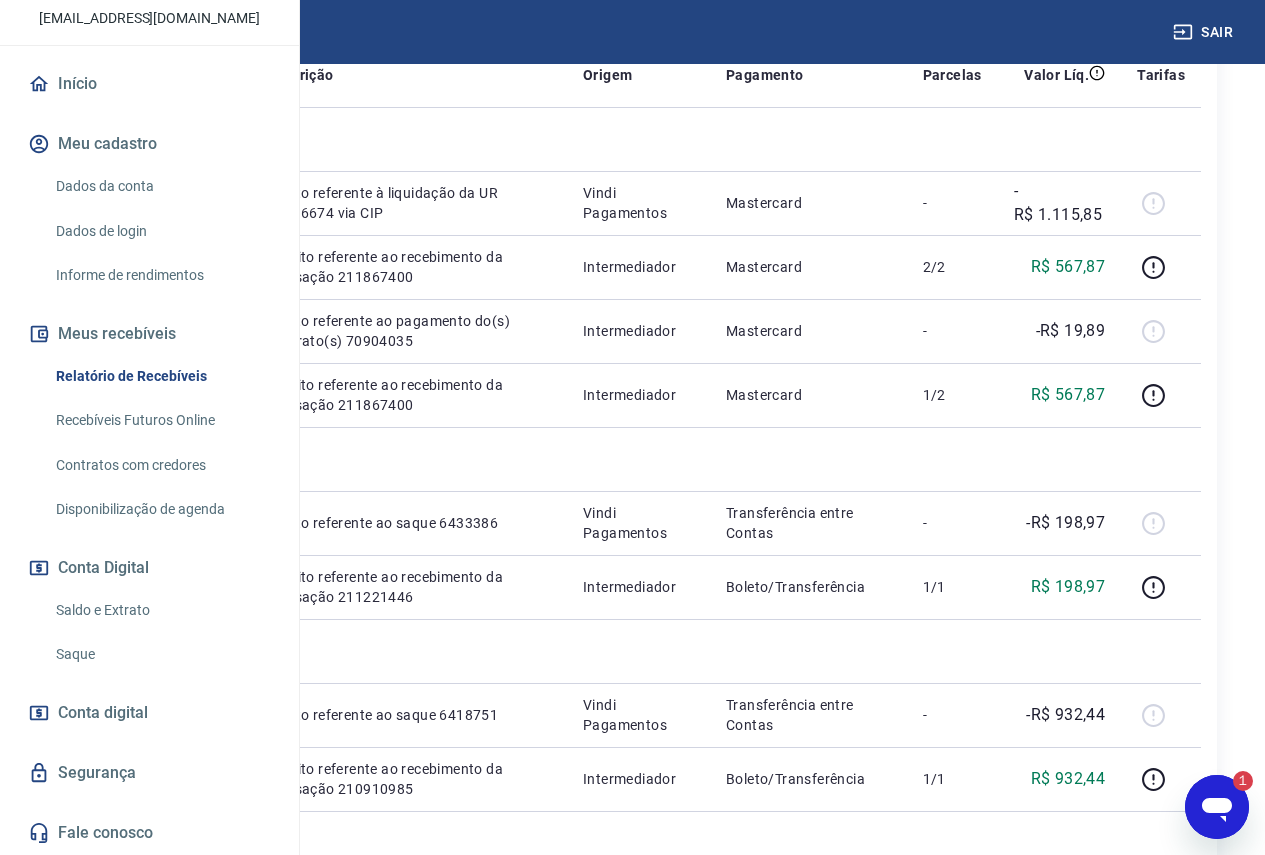type 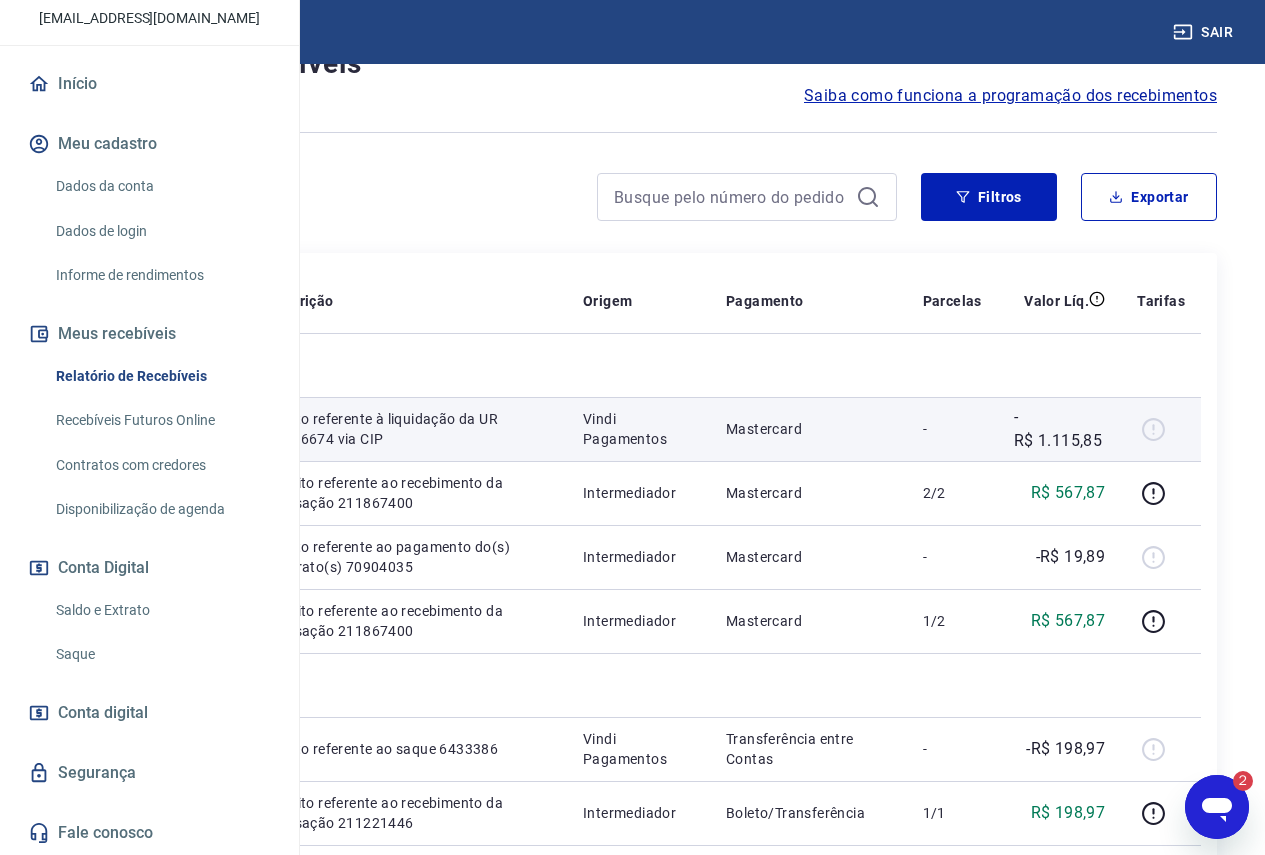 scroll, scrollTop: 0, scrollLeft: 0, axis: both 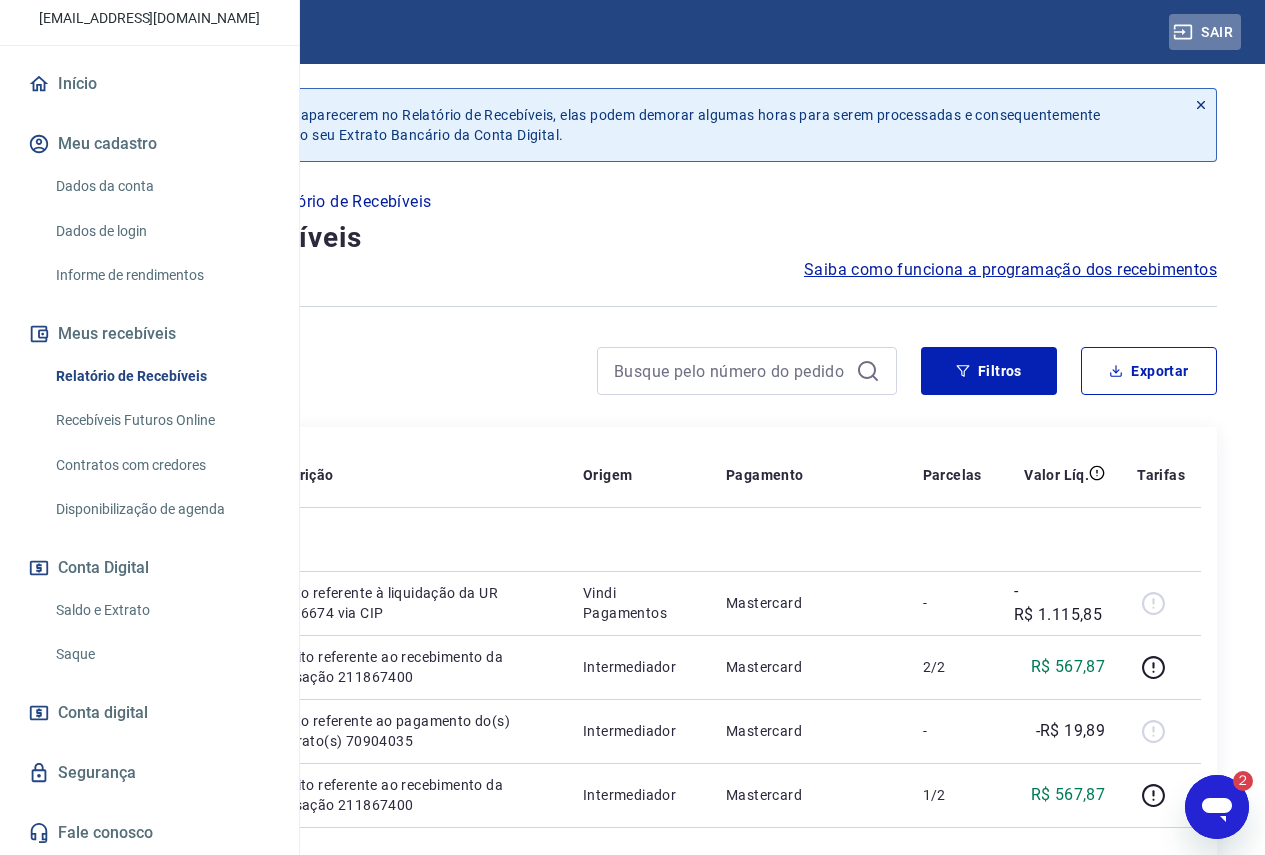 click 